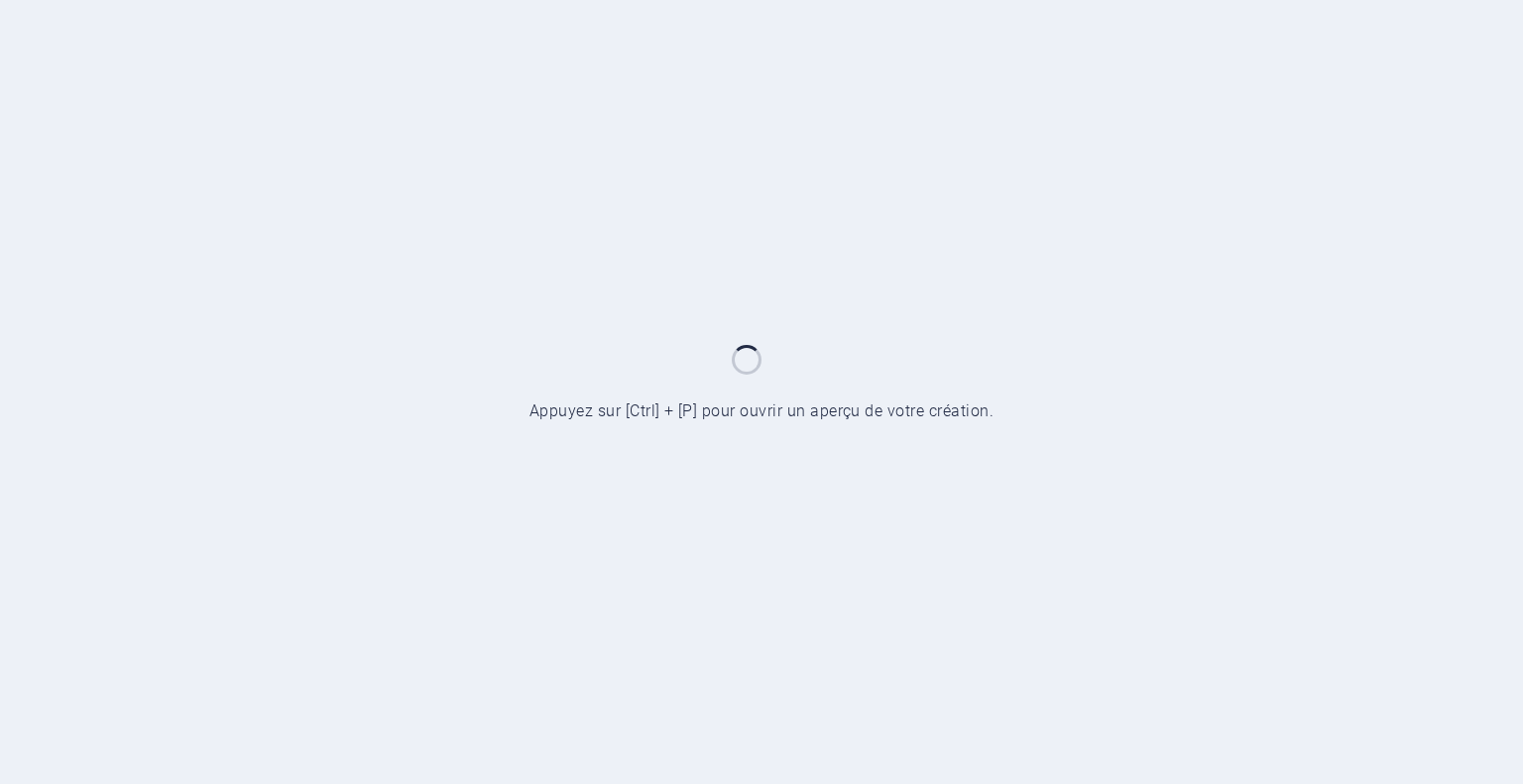 scroll, scrollTop: 0, scrollLeft: 0, axis: both 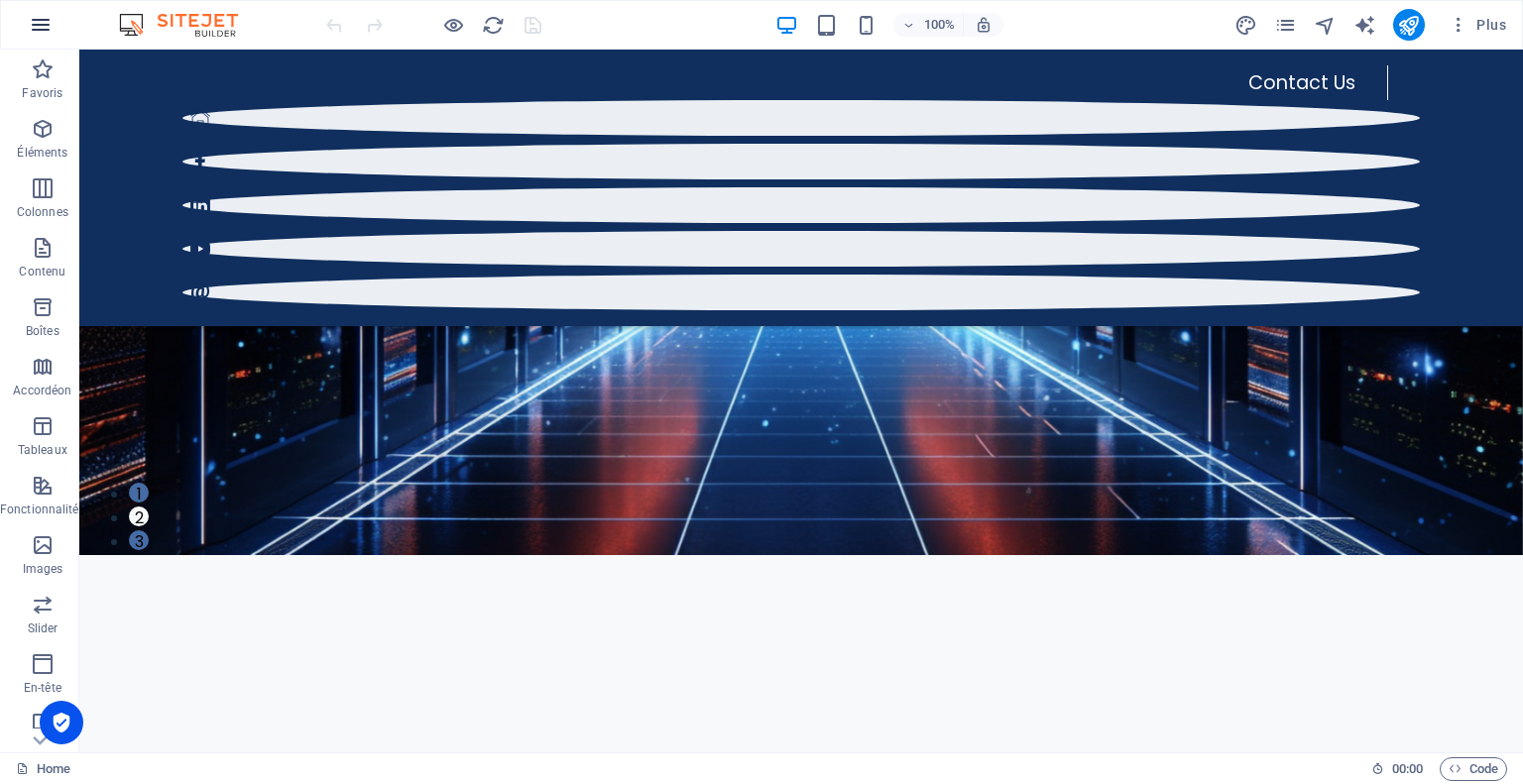 click at bounding box center [41, 25] 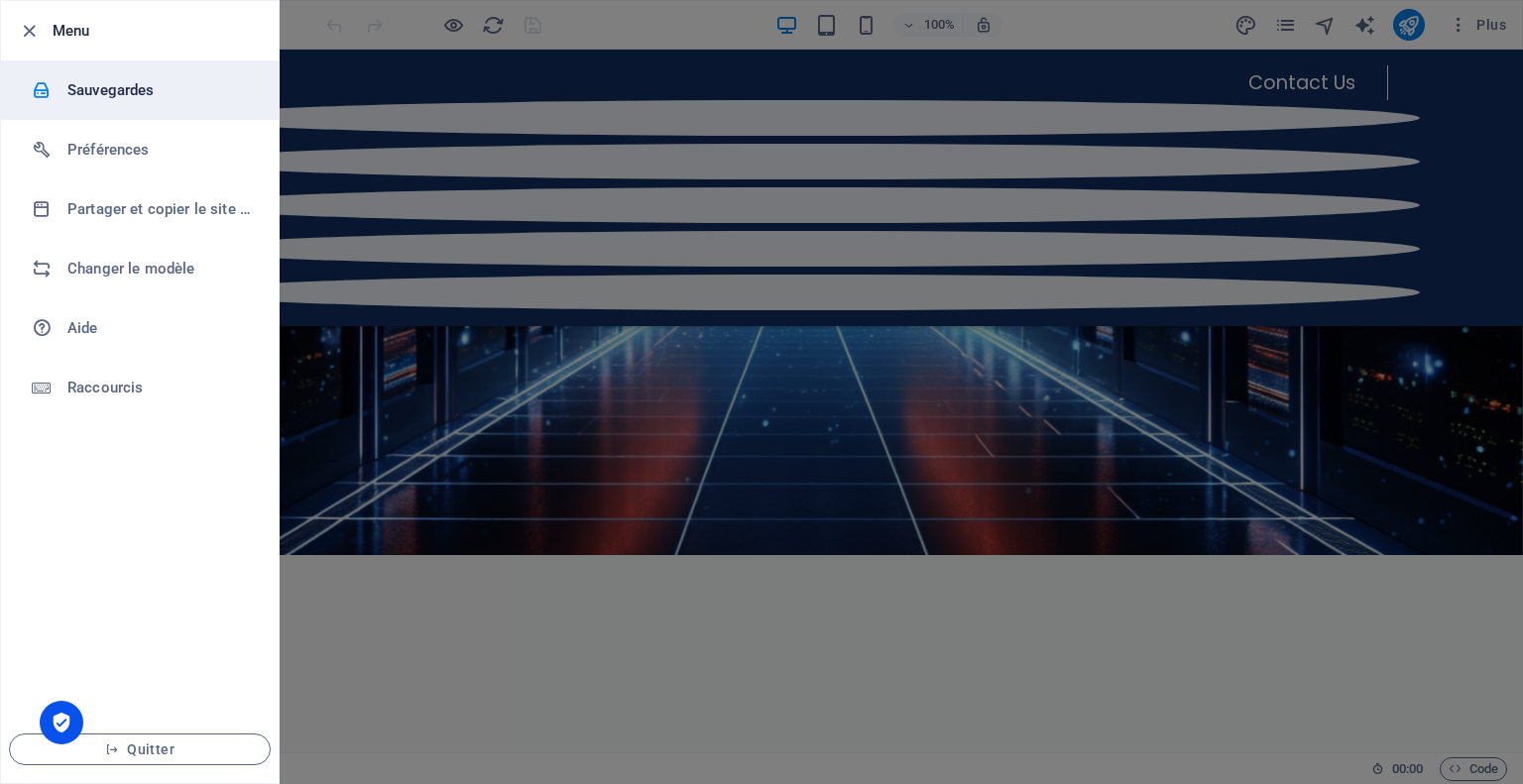 click on "Sauvegardes" at bounding box center (159, 90) 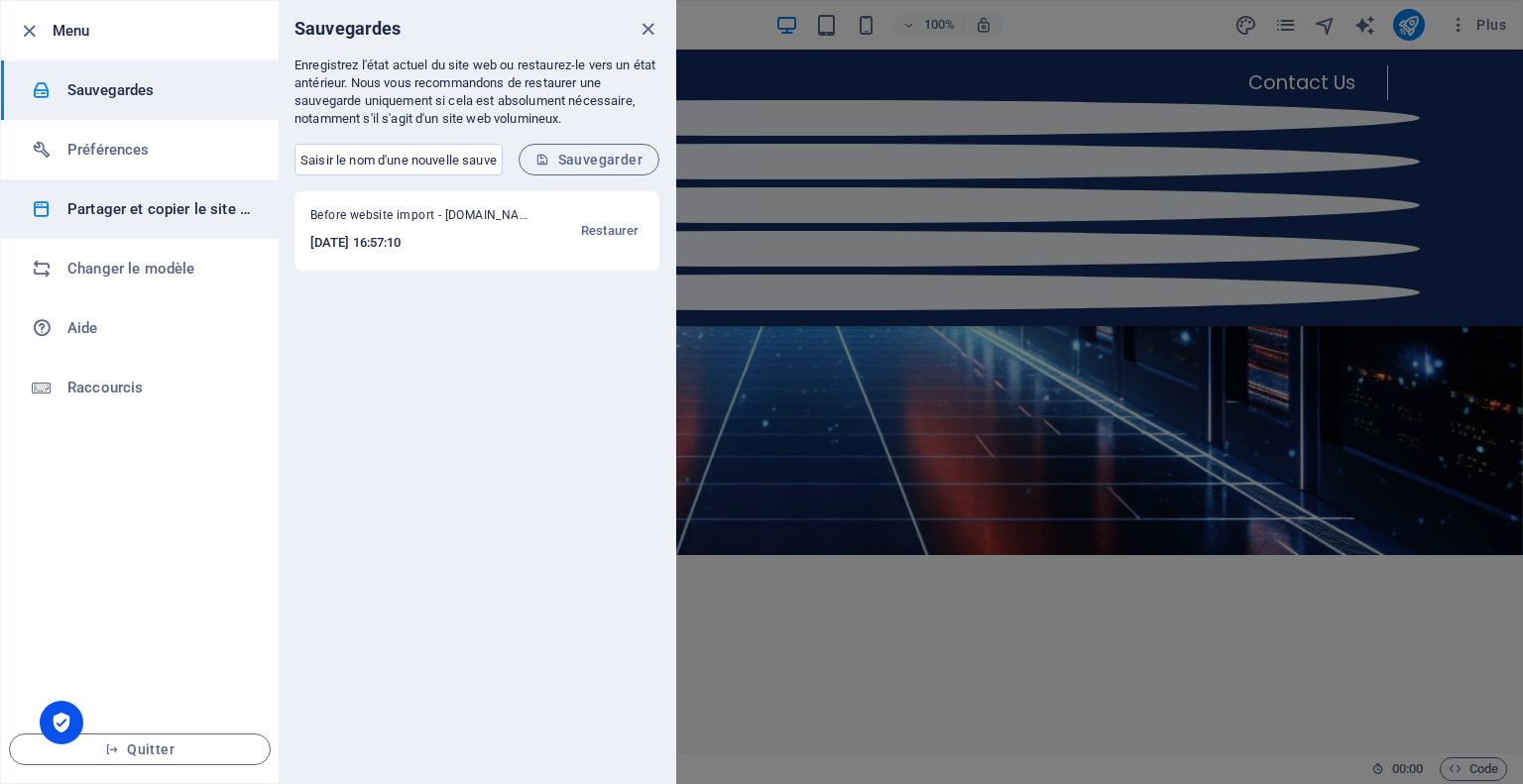 click on "Partager et copier le site web" at bounding box center [159, 209] 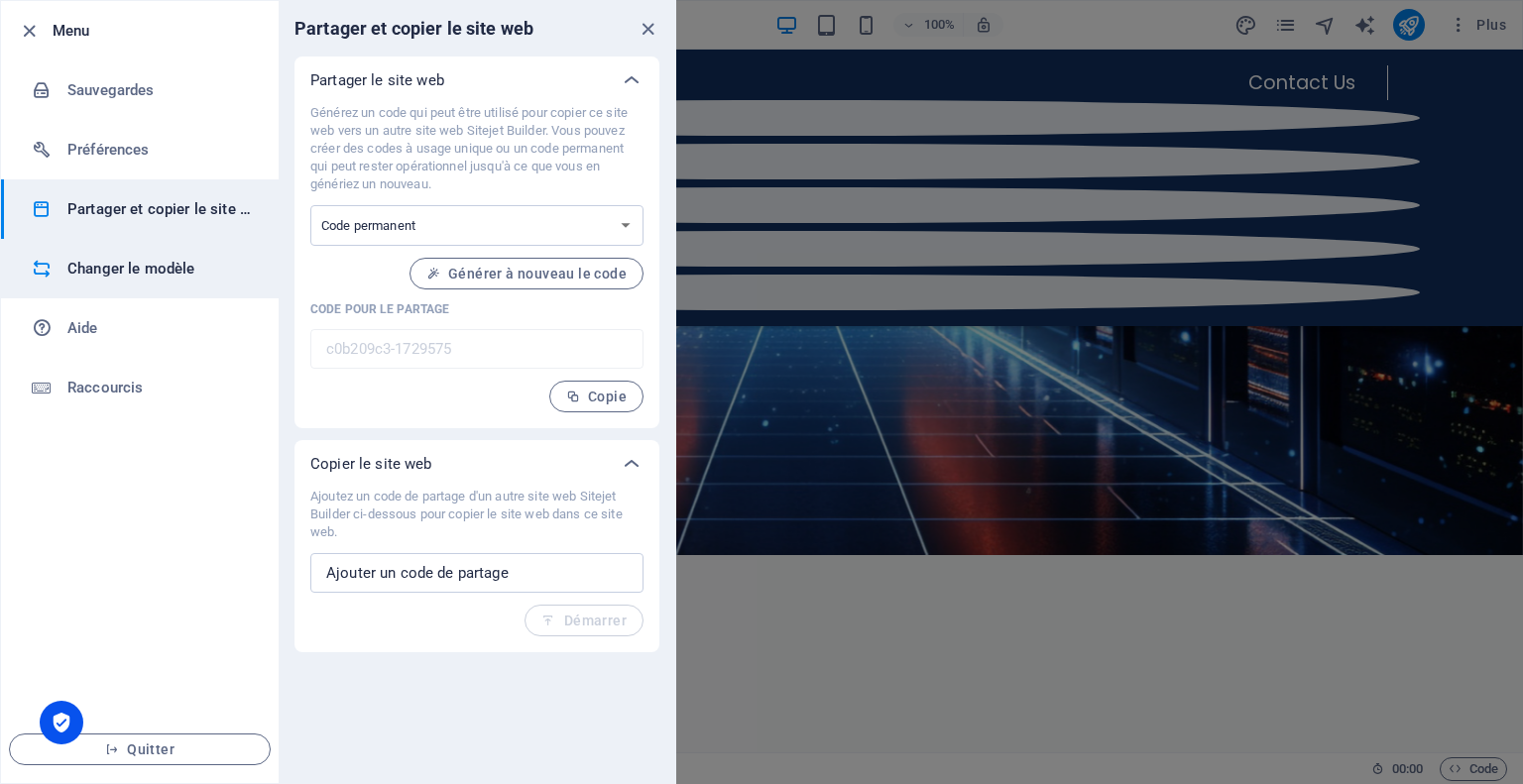 click on "Changer le modèle" at bounding box center (159, 269) 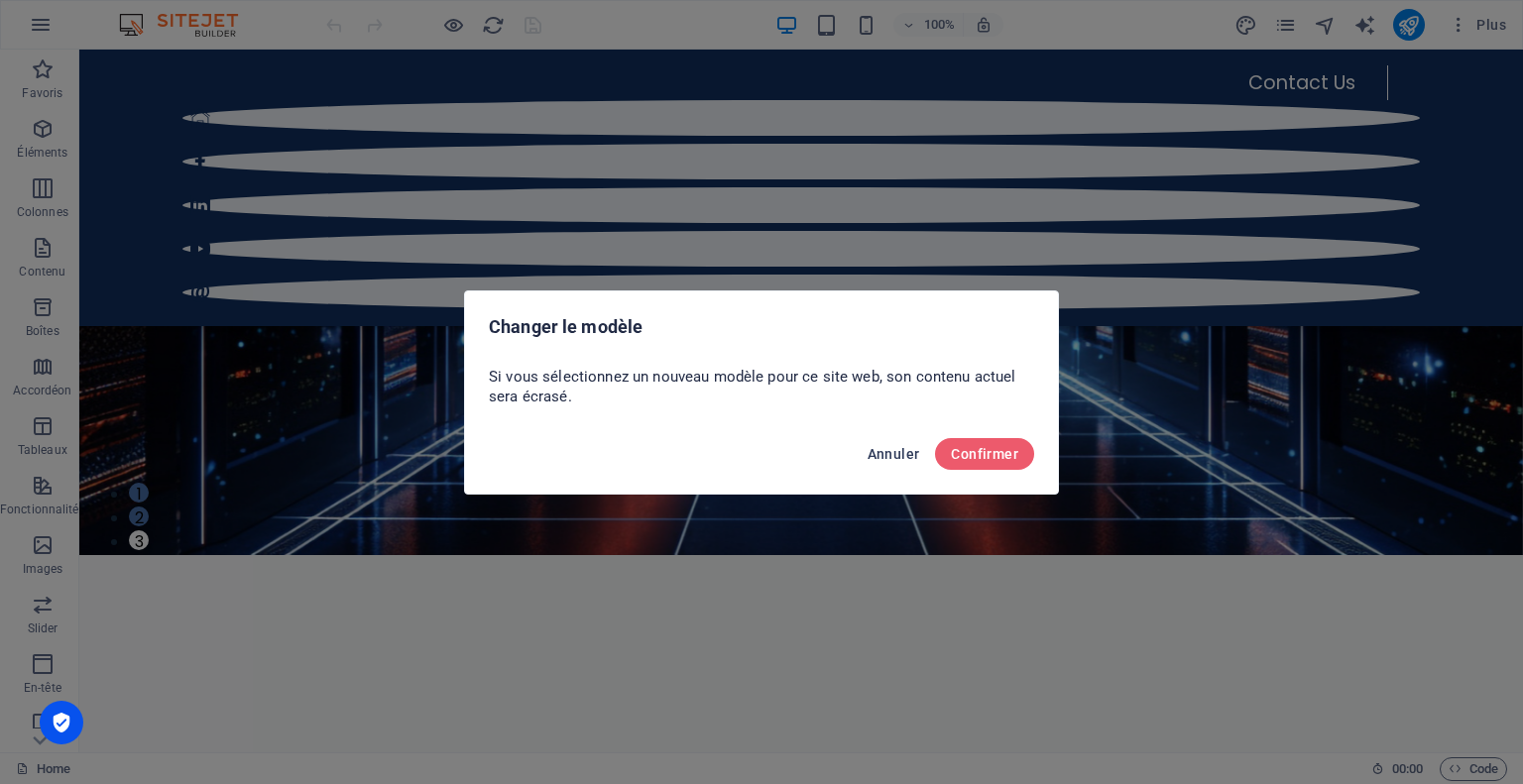 click on "Annuler" at bounding box center [893, 454] 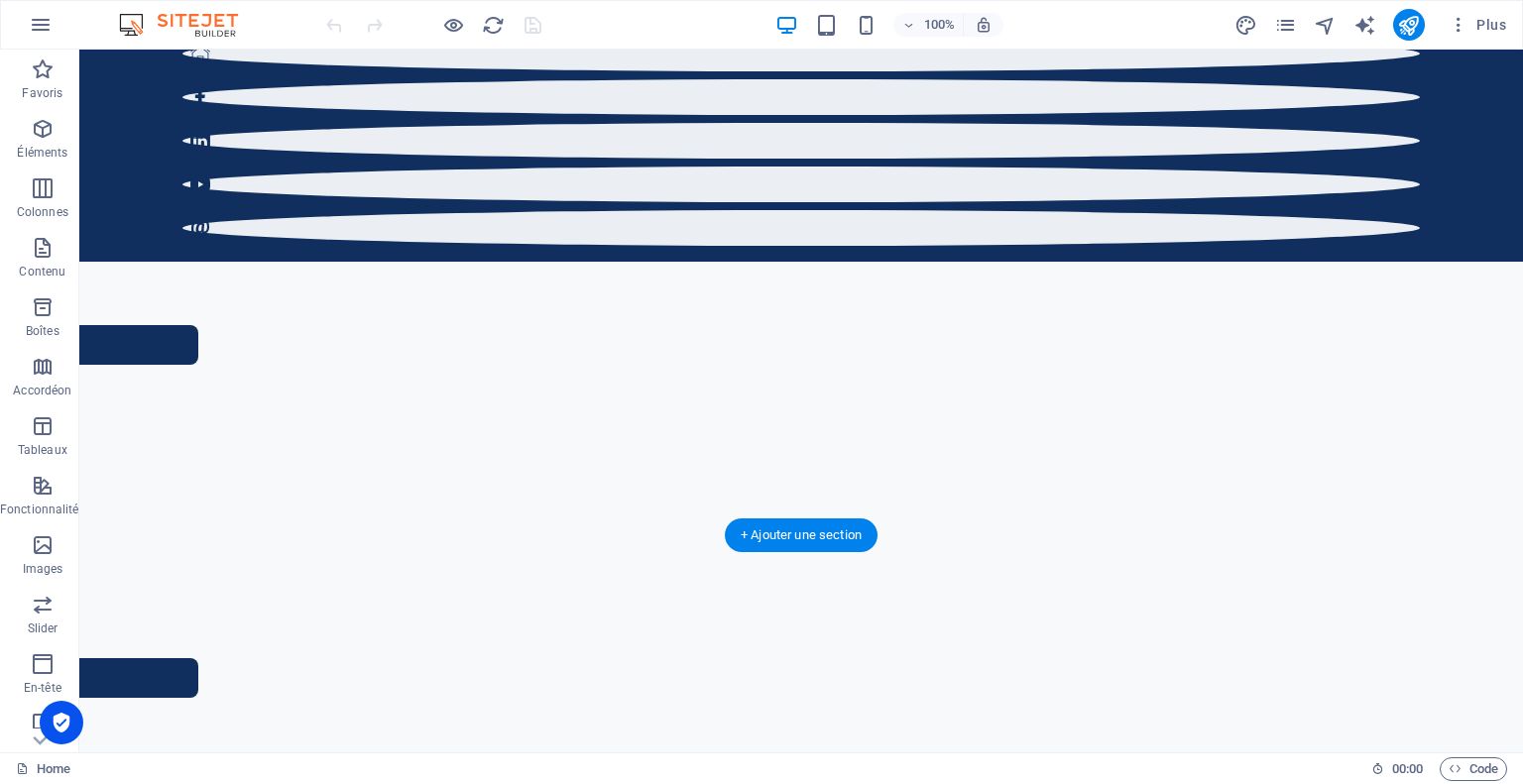 scroll, scrollTop: 793, scrollLeft: 0, axis: vertical 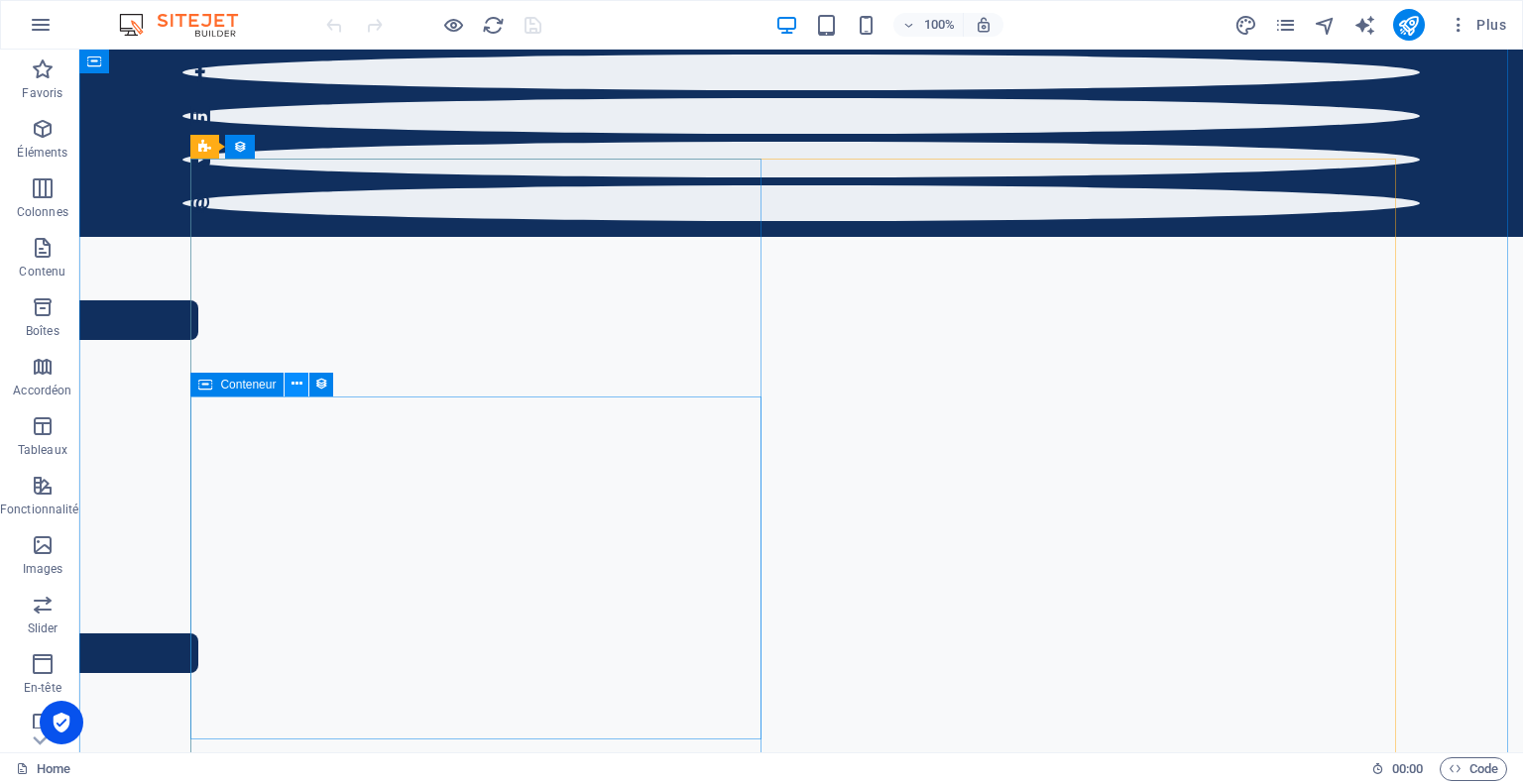 click at bounding box center [296, 384] 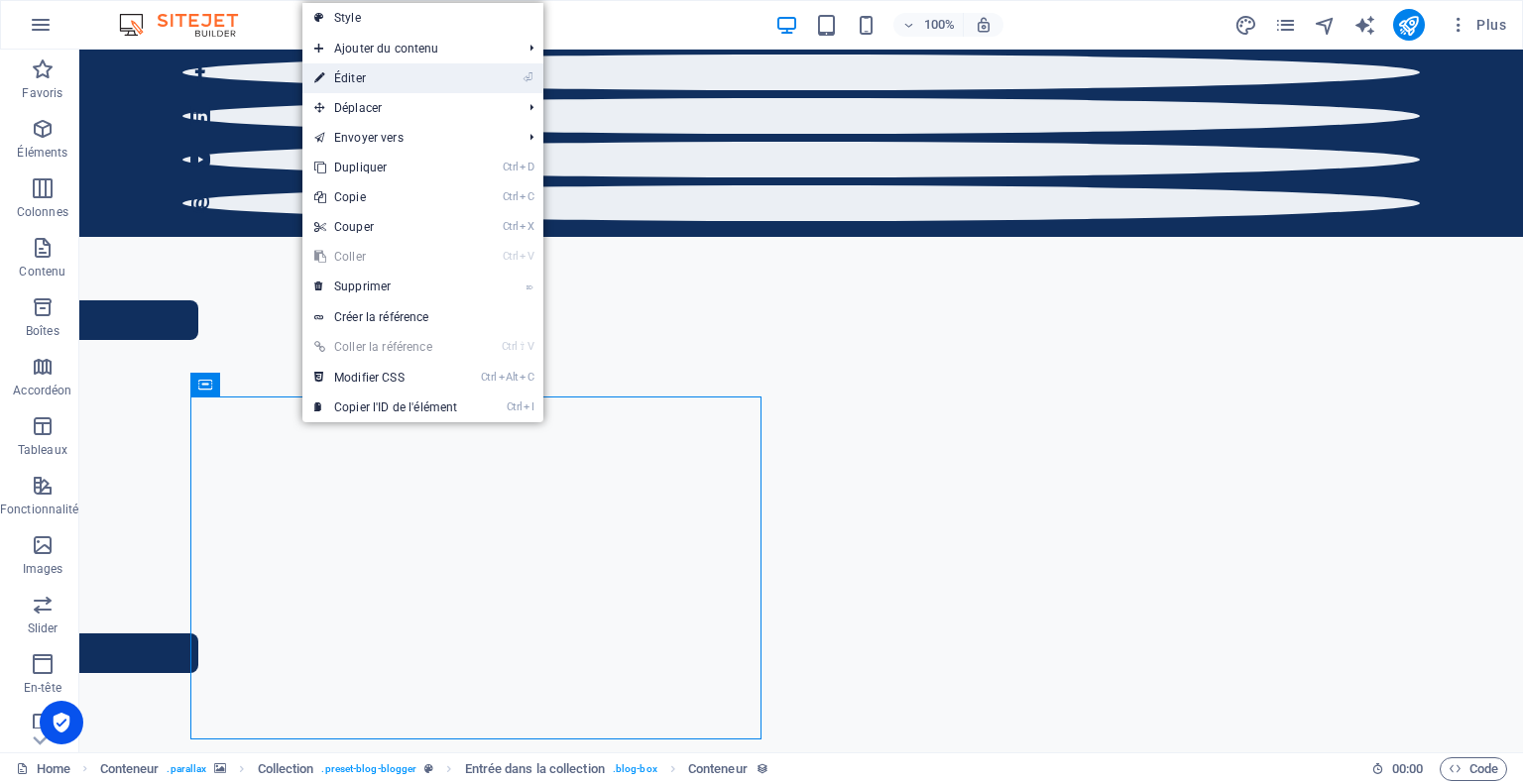 click on "⏎  Éditer" at bounding box center (386, 78) 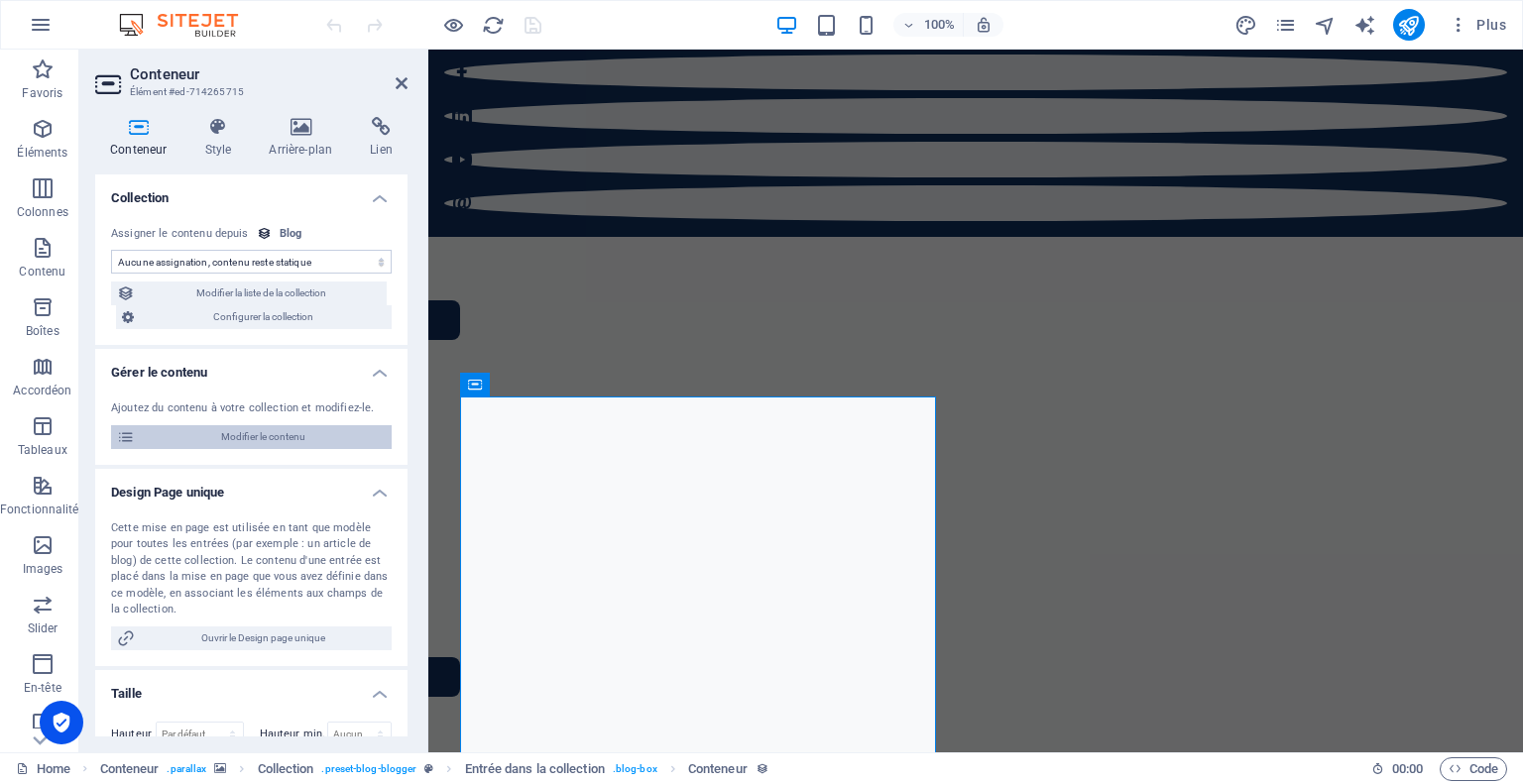 click on "Modifier le contenu" at bounding box center (263, 437) 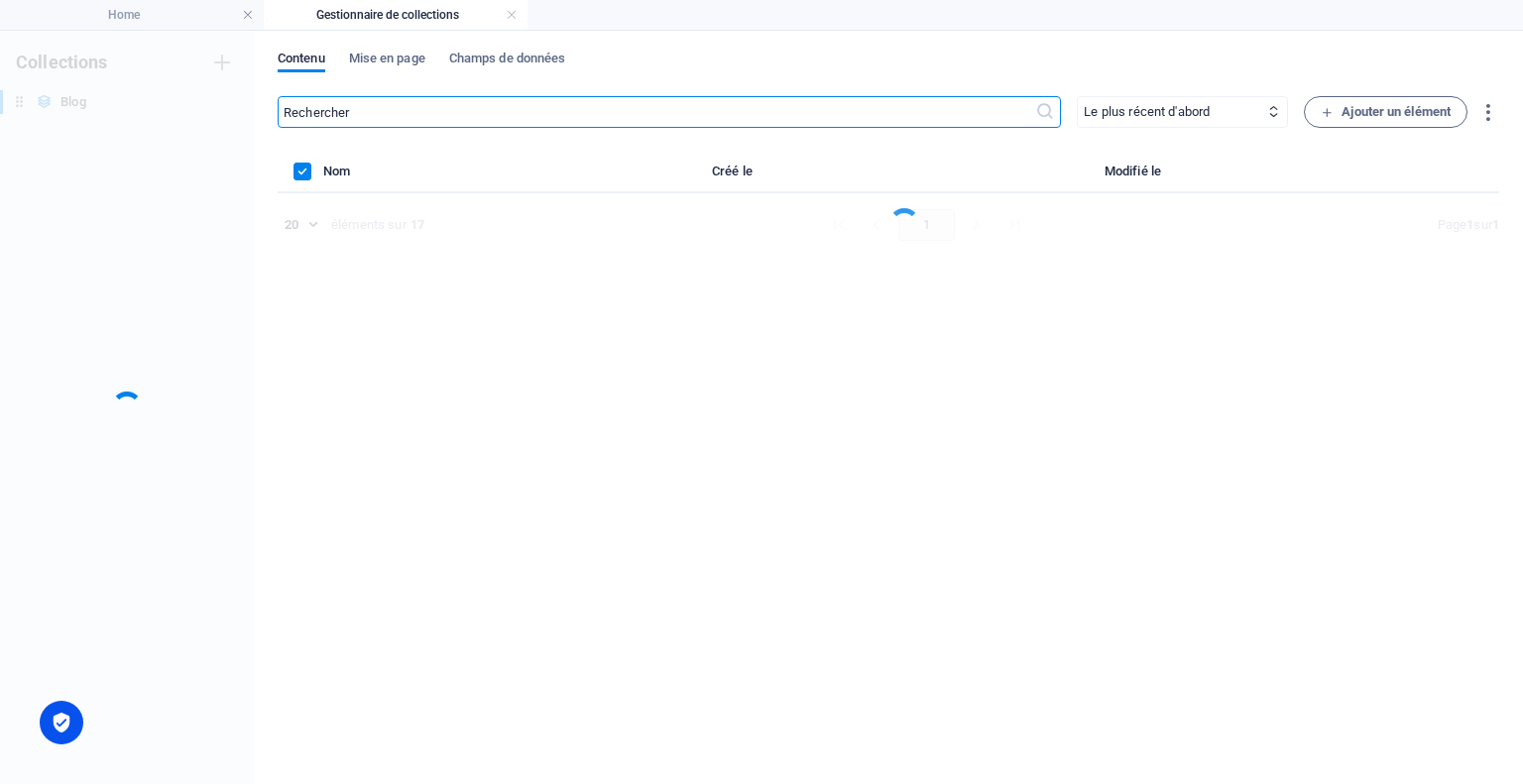 scroll, scrollTop: 0, scrollLeft: 0, axis: both 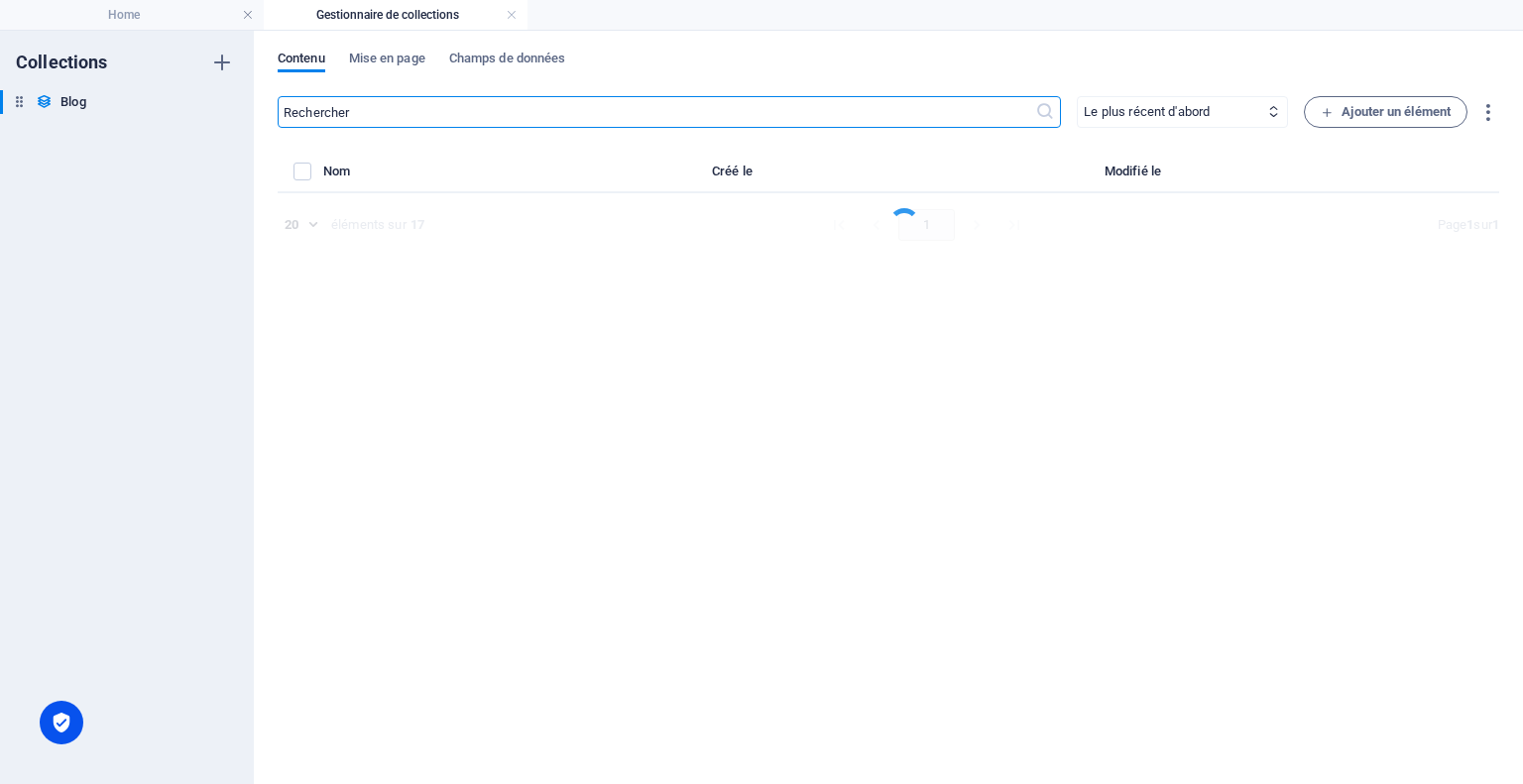 select on "Technology" 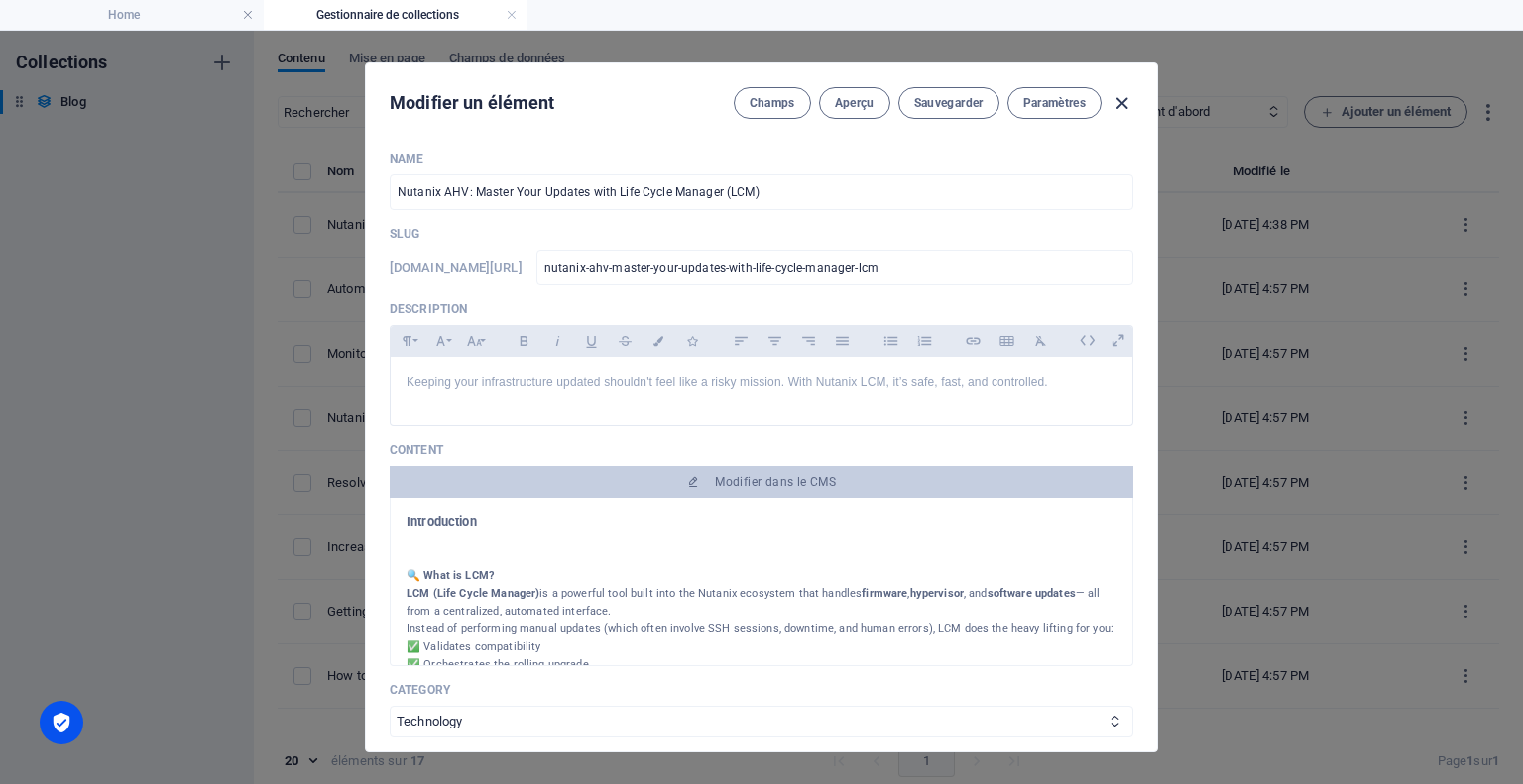 click at bounding box center [1121, 103] 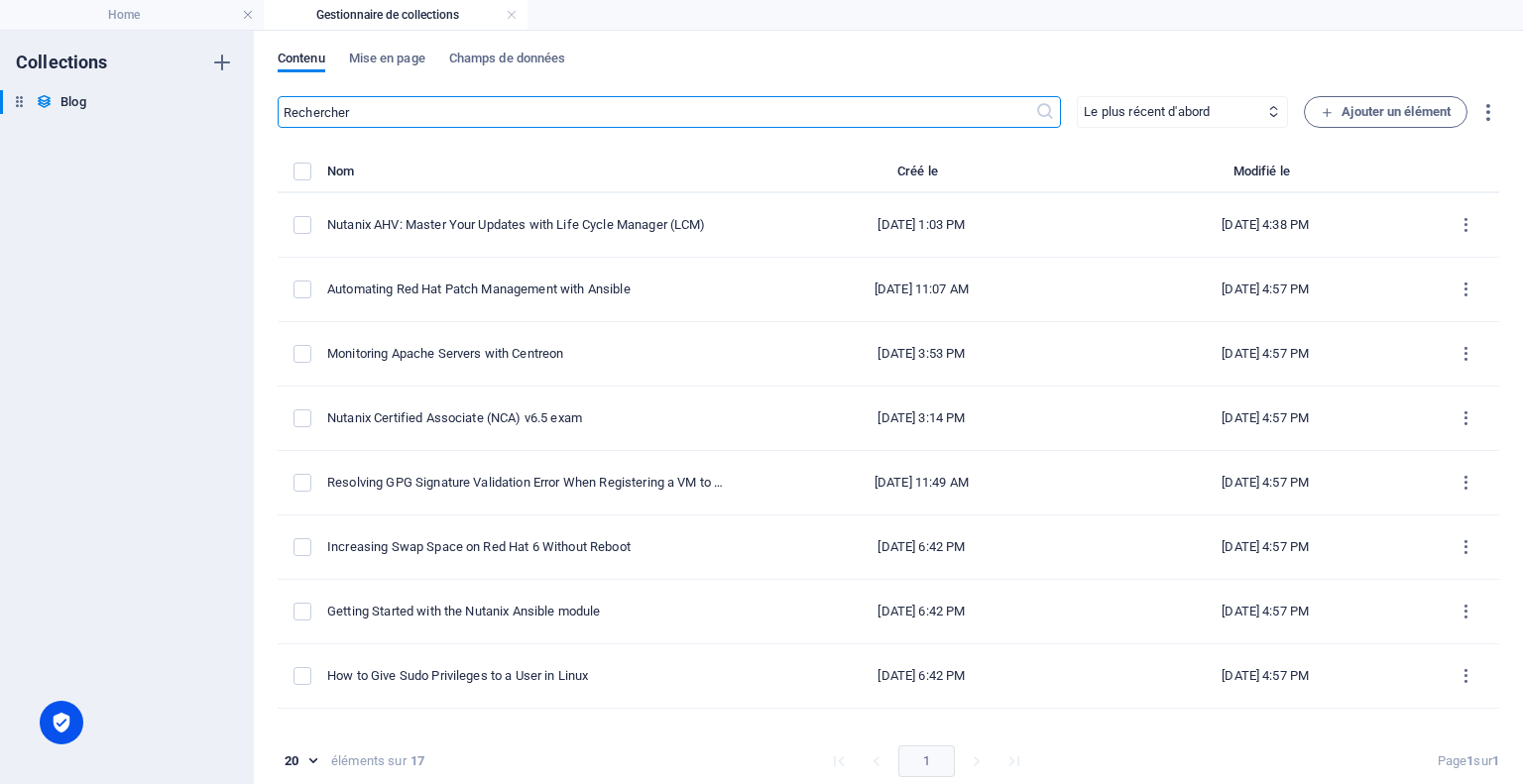 click at bounding box center [656, 112] 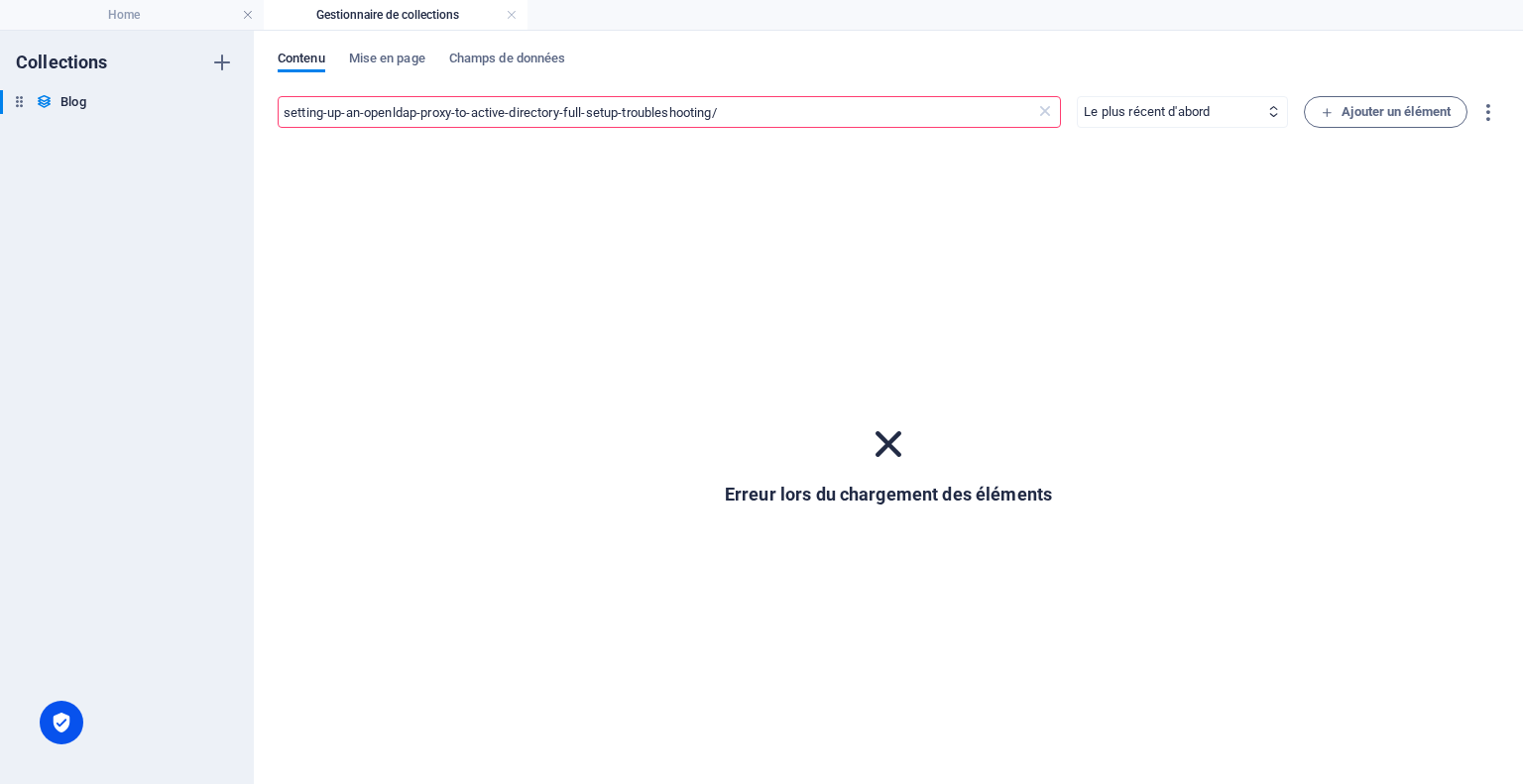 click on "setting-up-an-openldap-proxy-to-active-directory-full-setup-troubleshooting/" at bounding box center [656, 112] 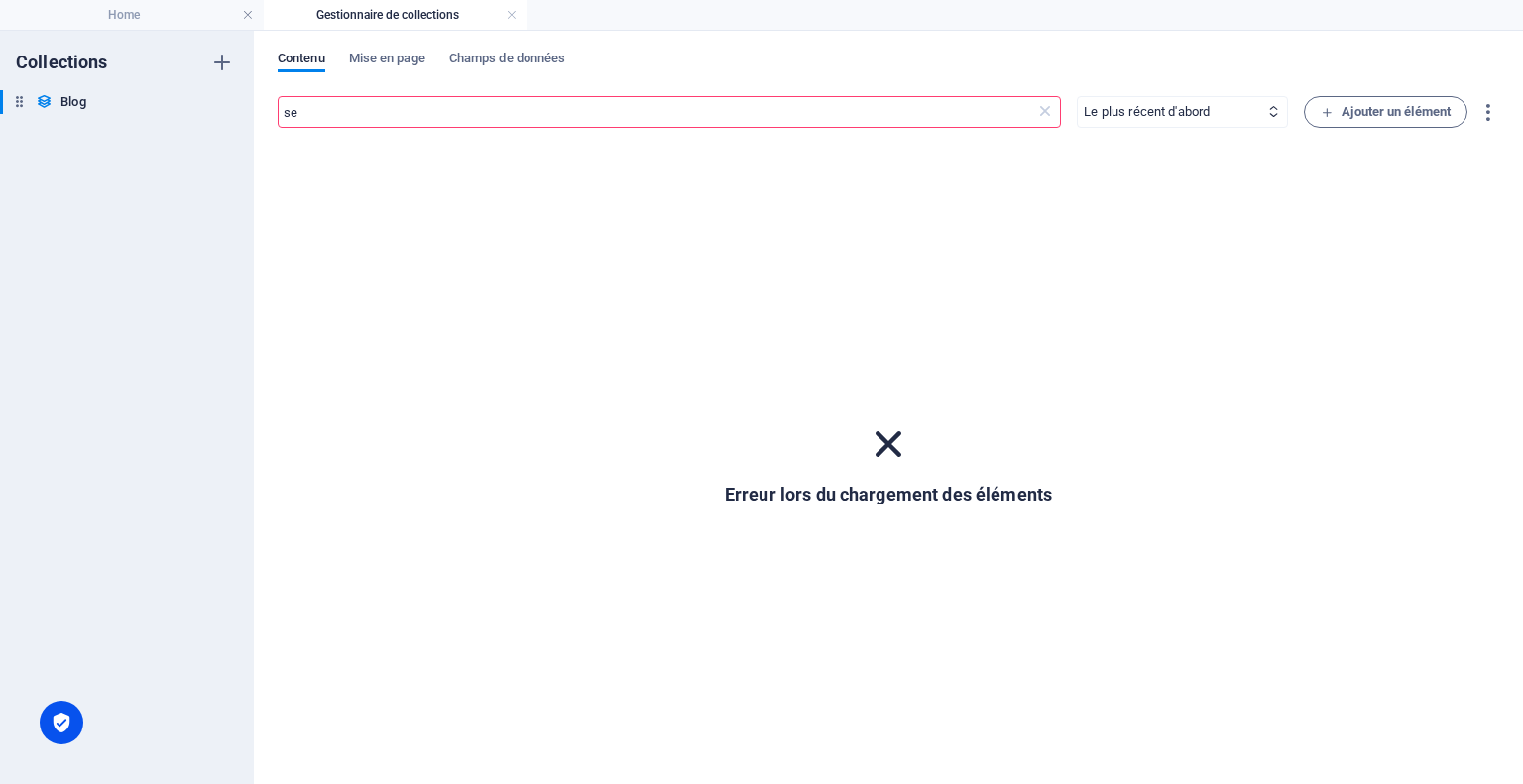 type on "s" 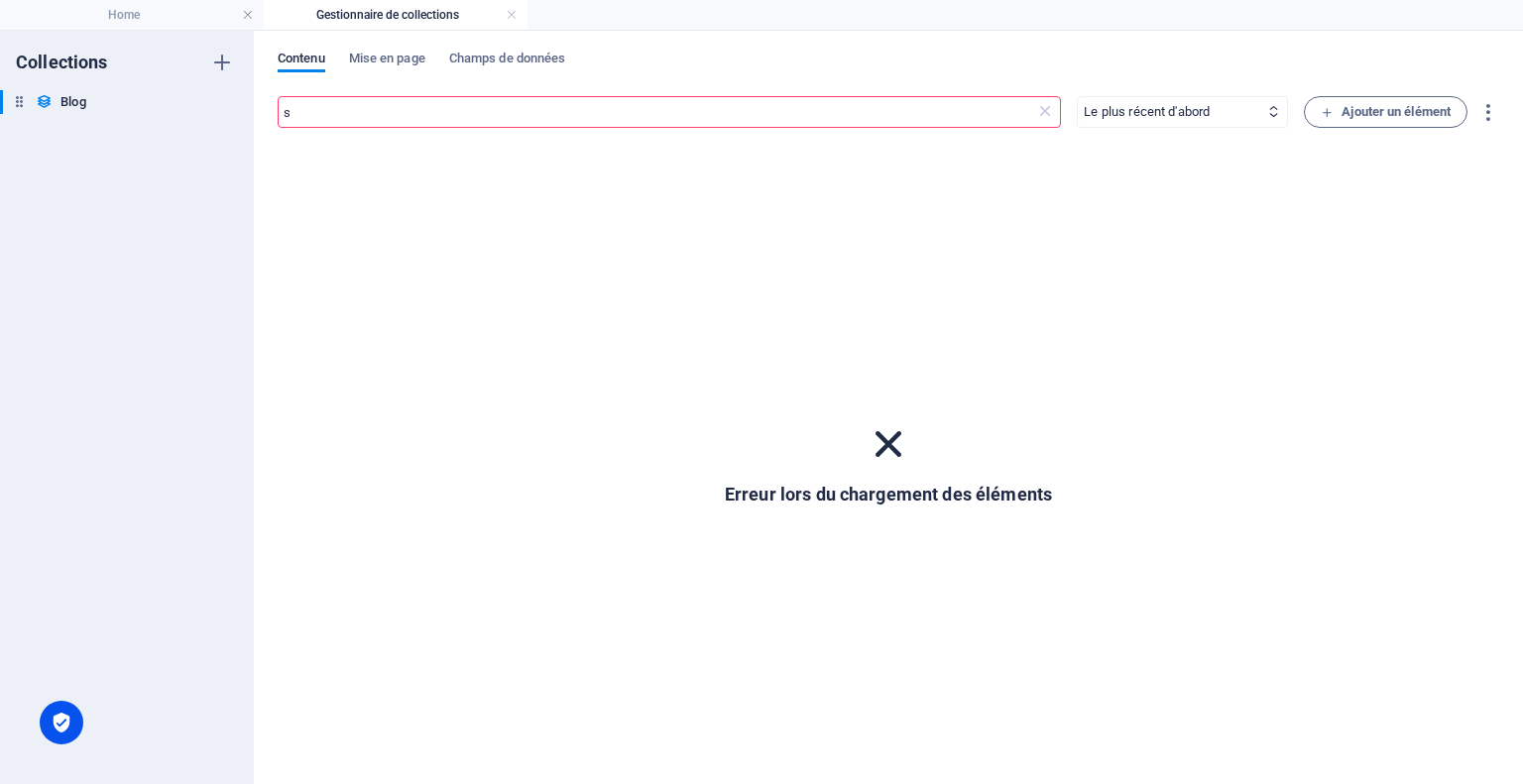 type 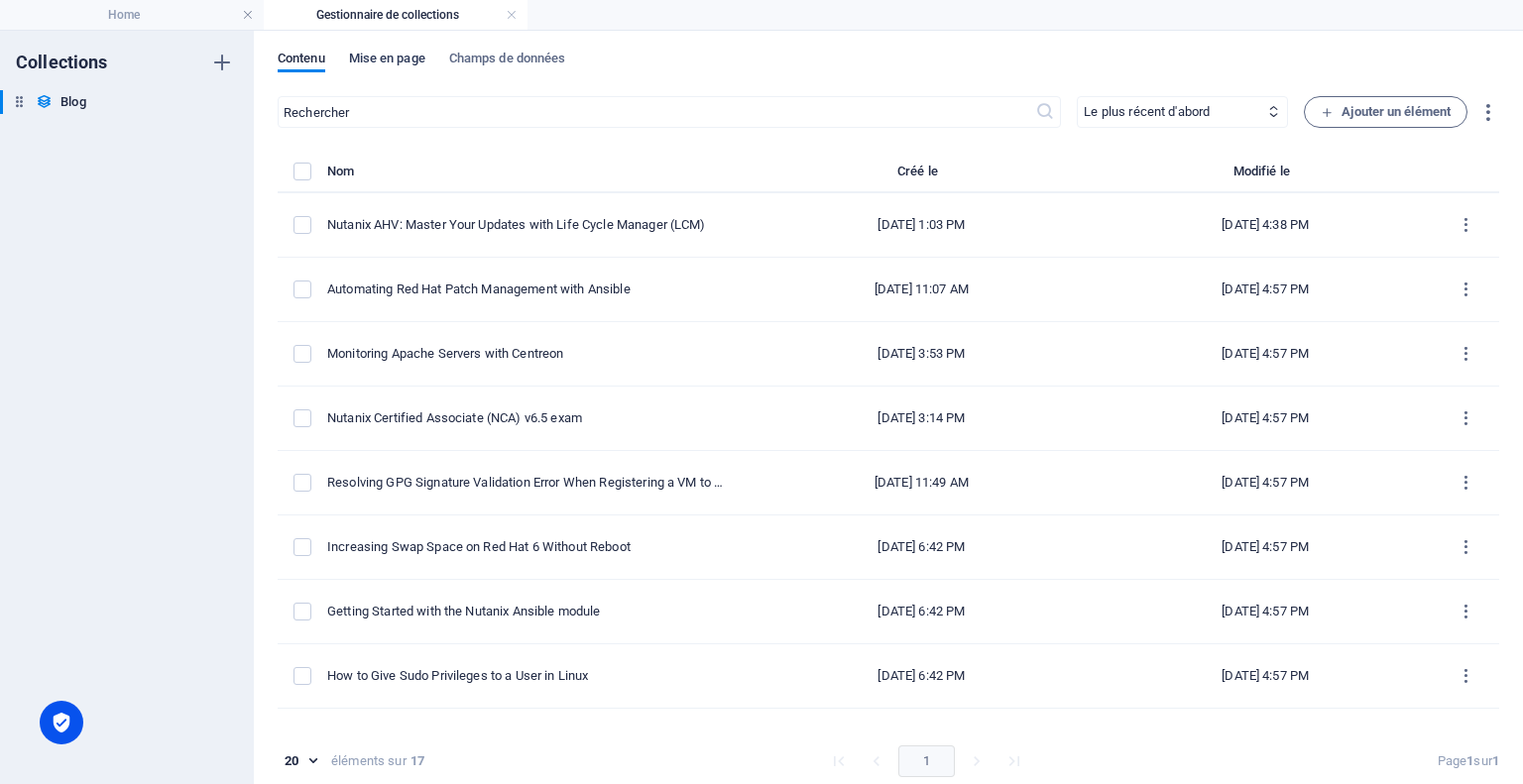 click on "Mise en page" at bounding box center (387, 60) 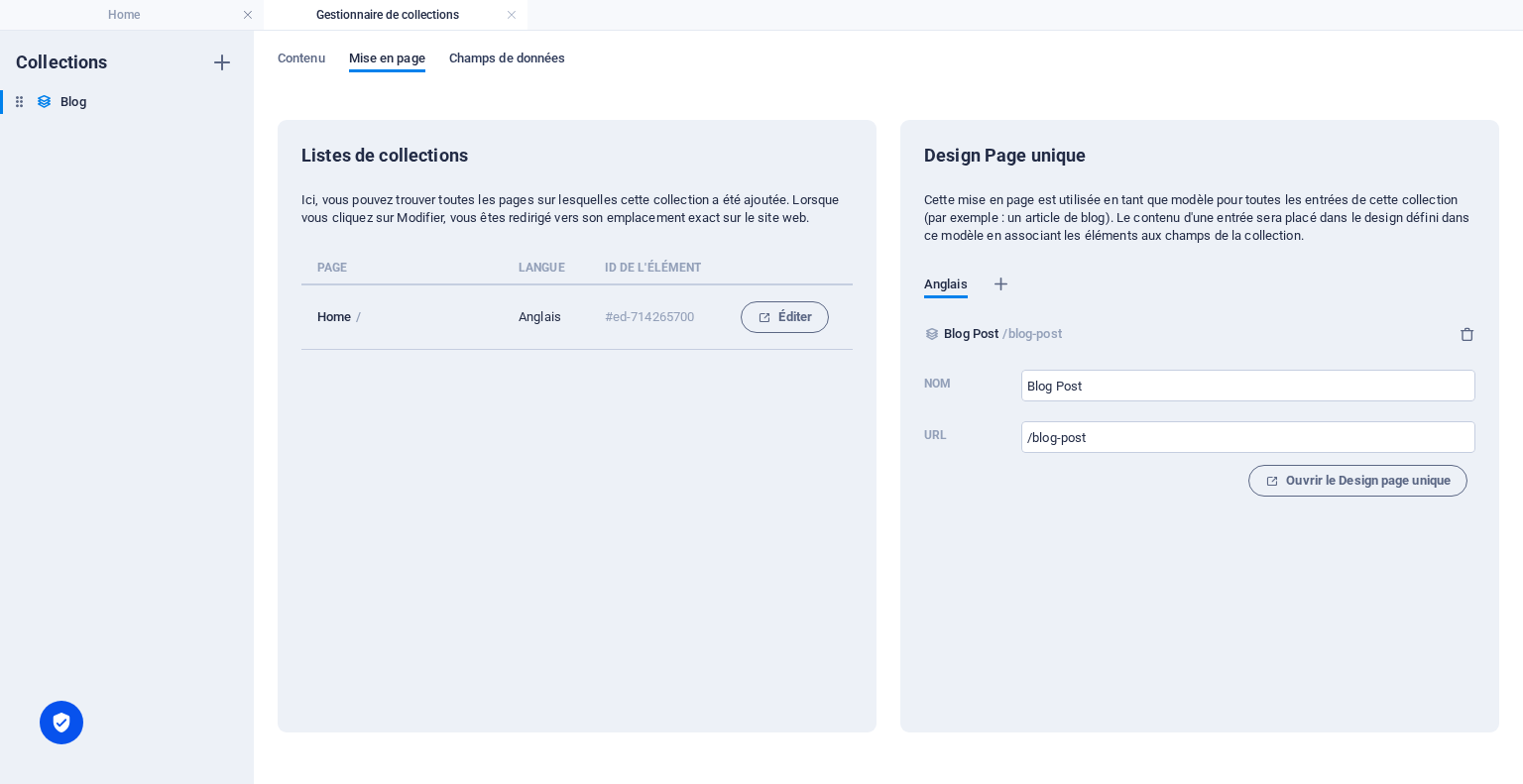 click on "Champs de données" at bounding box center (508, 60) 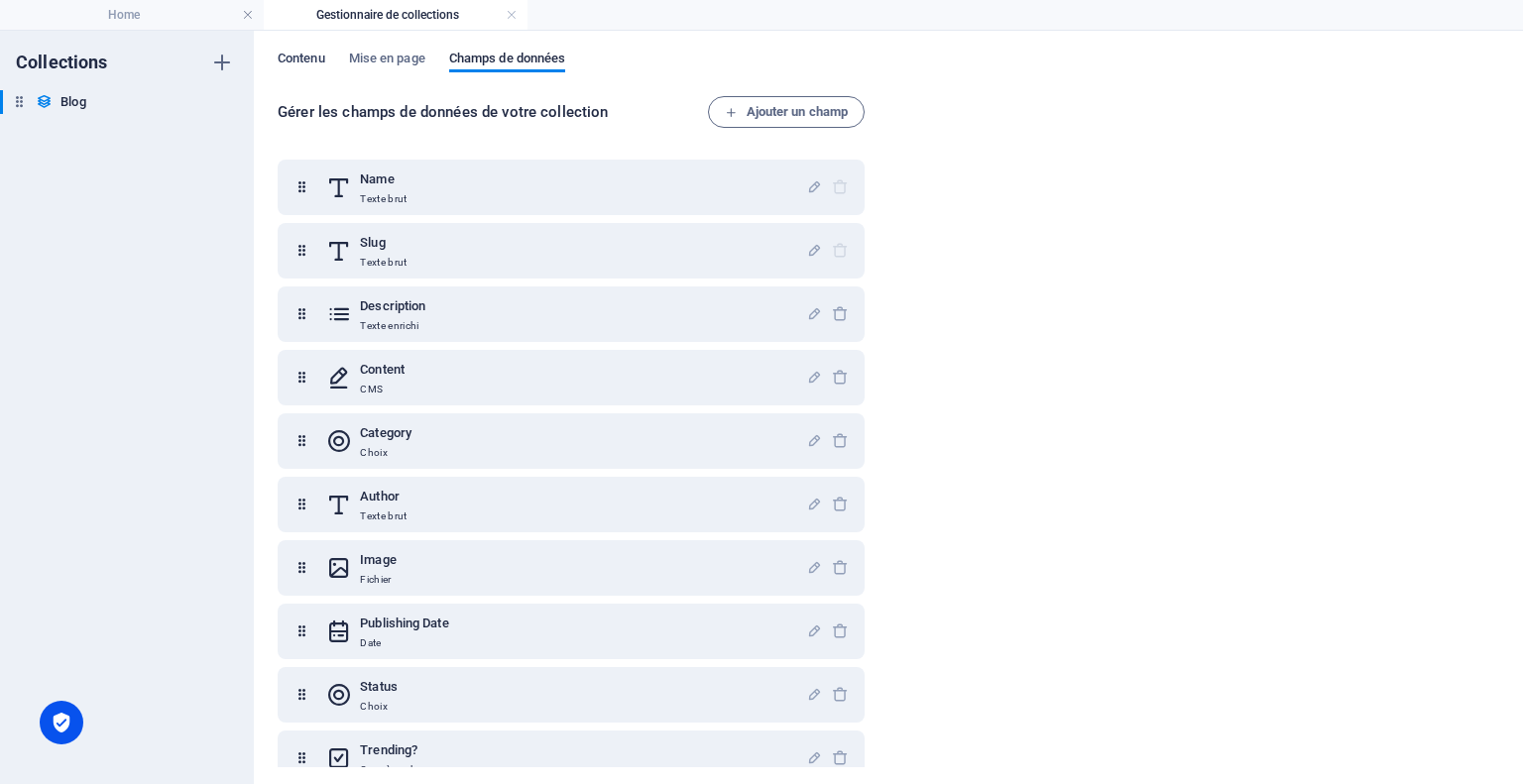 click on "Contenu" at bounding box center (301, 60) 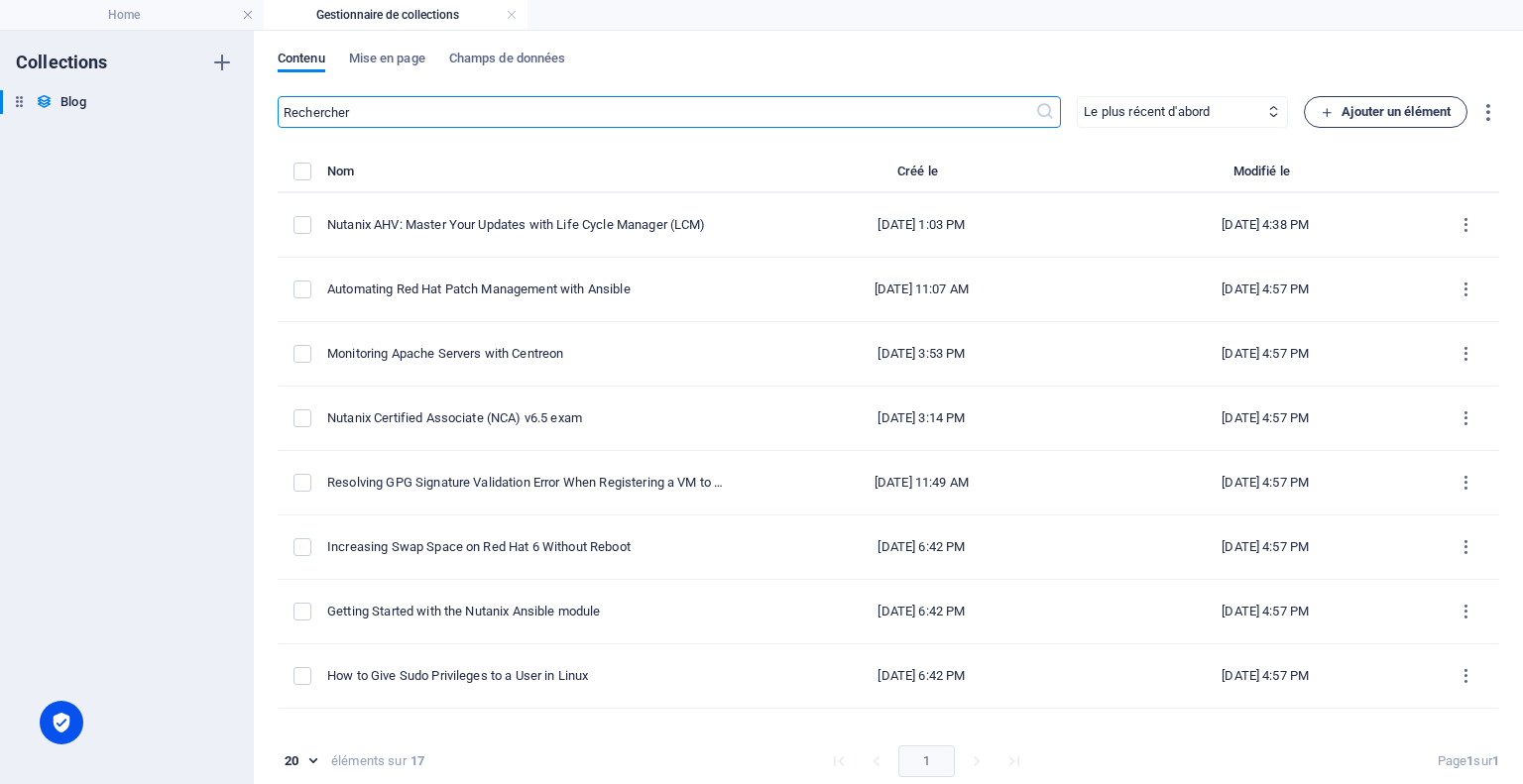 click at bounding box center [1327, 112] 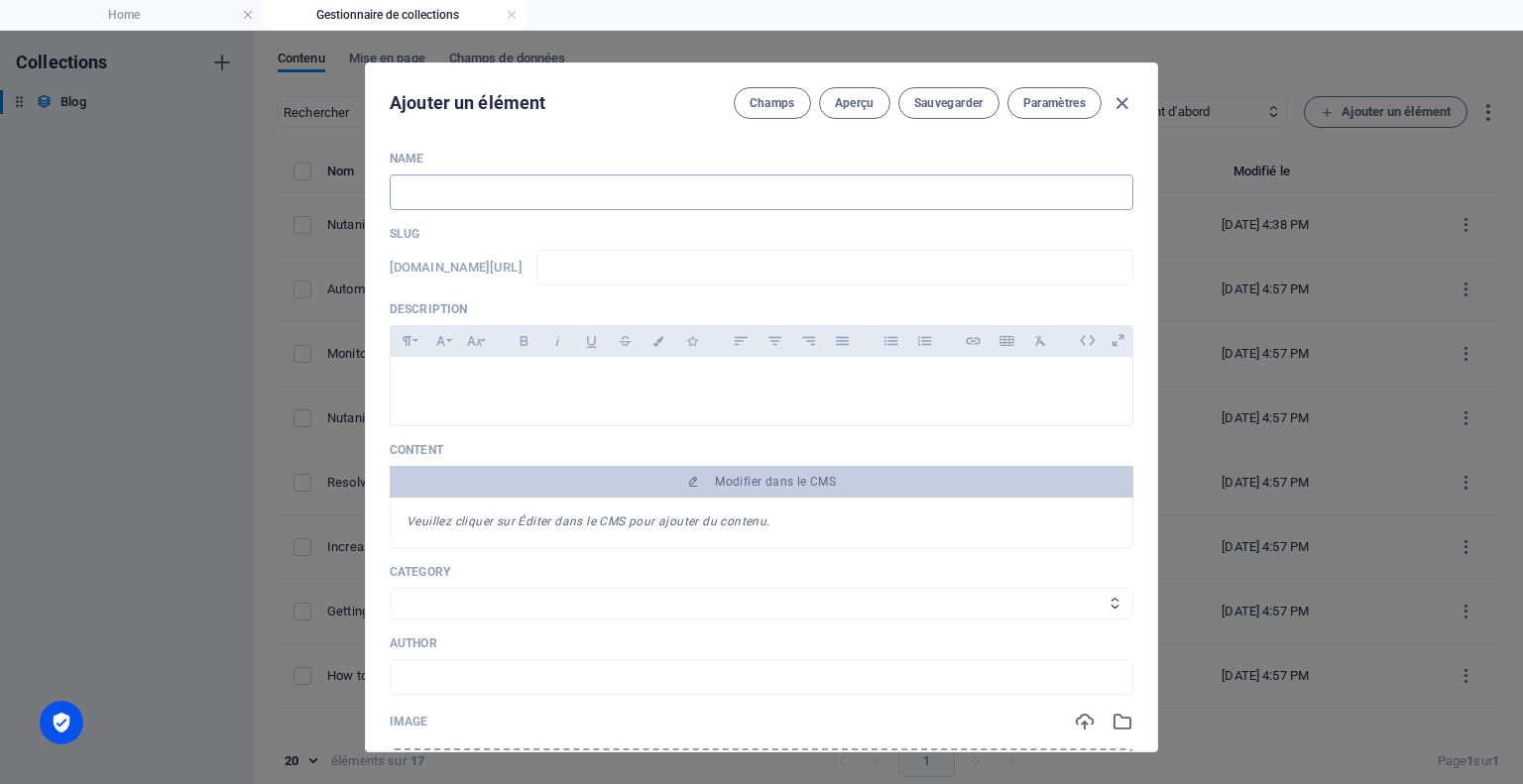 click at bounding box center [762, 192] 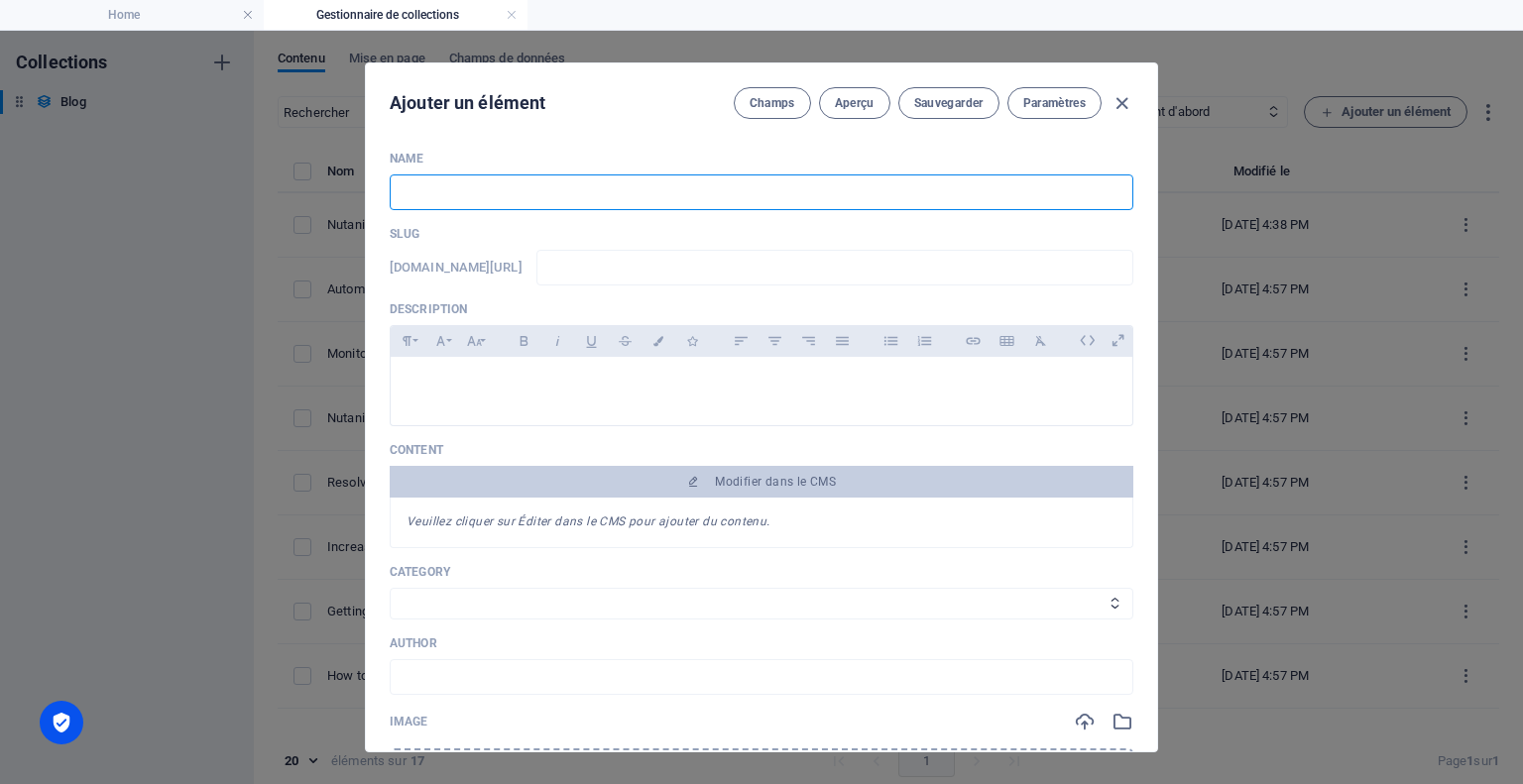 paste on "setting-up-an-openldap-proxy-to-active-directory-full-setup-troubleshooting/" 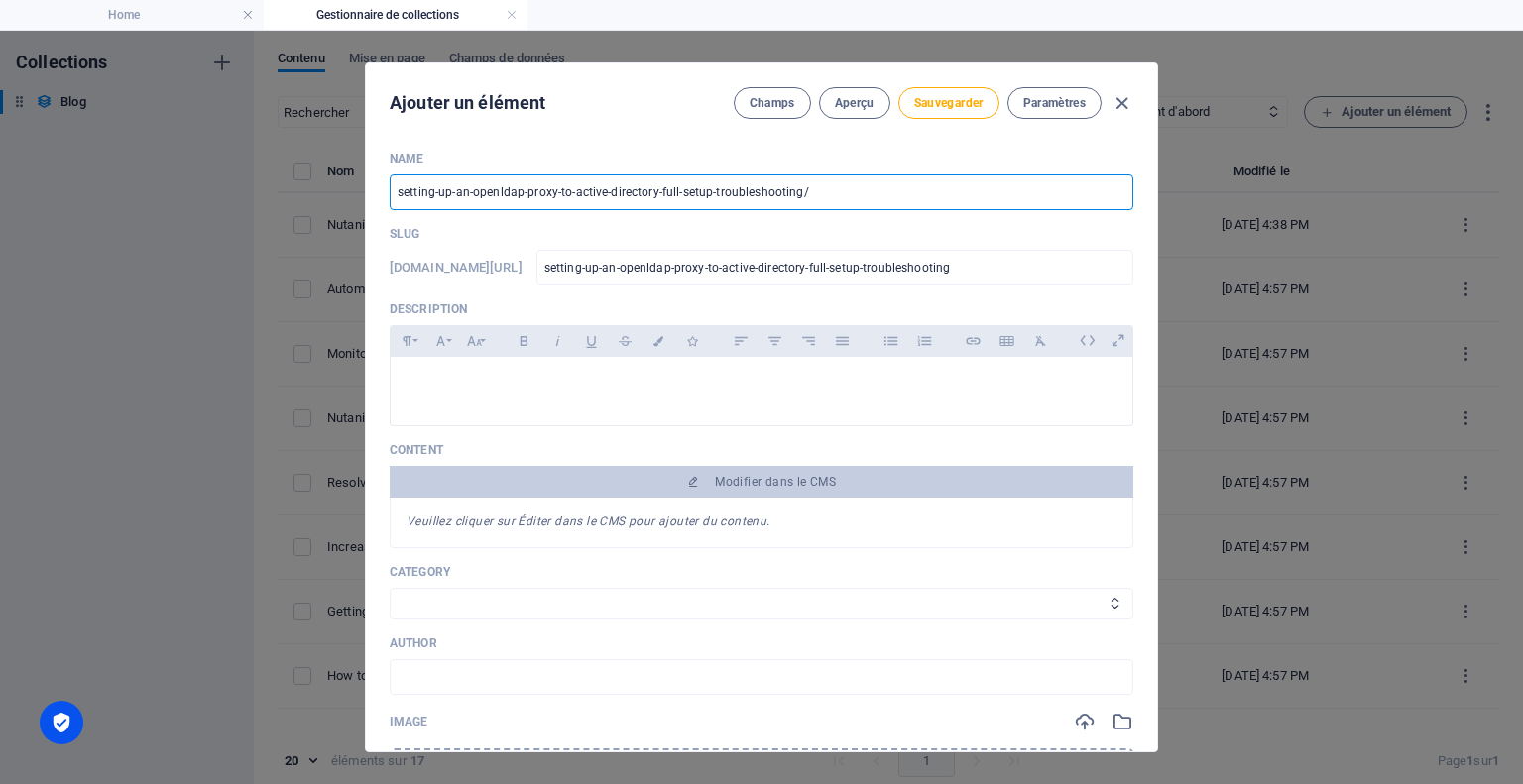 type on "setting-up-an-openldap-proxy-to-active-directory-full-setup-troubleshooting/" 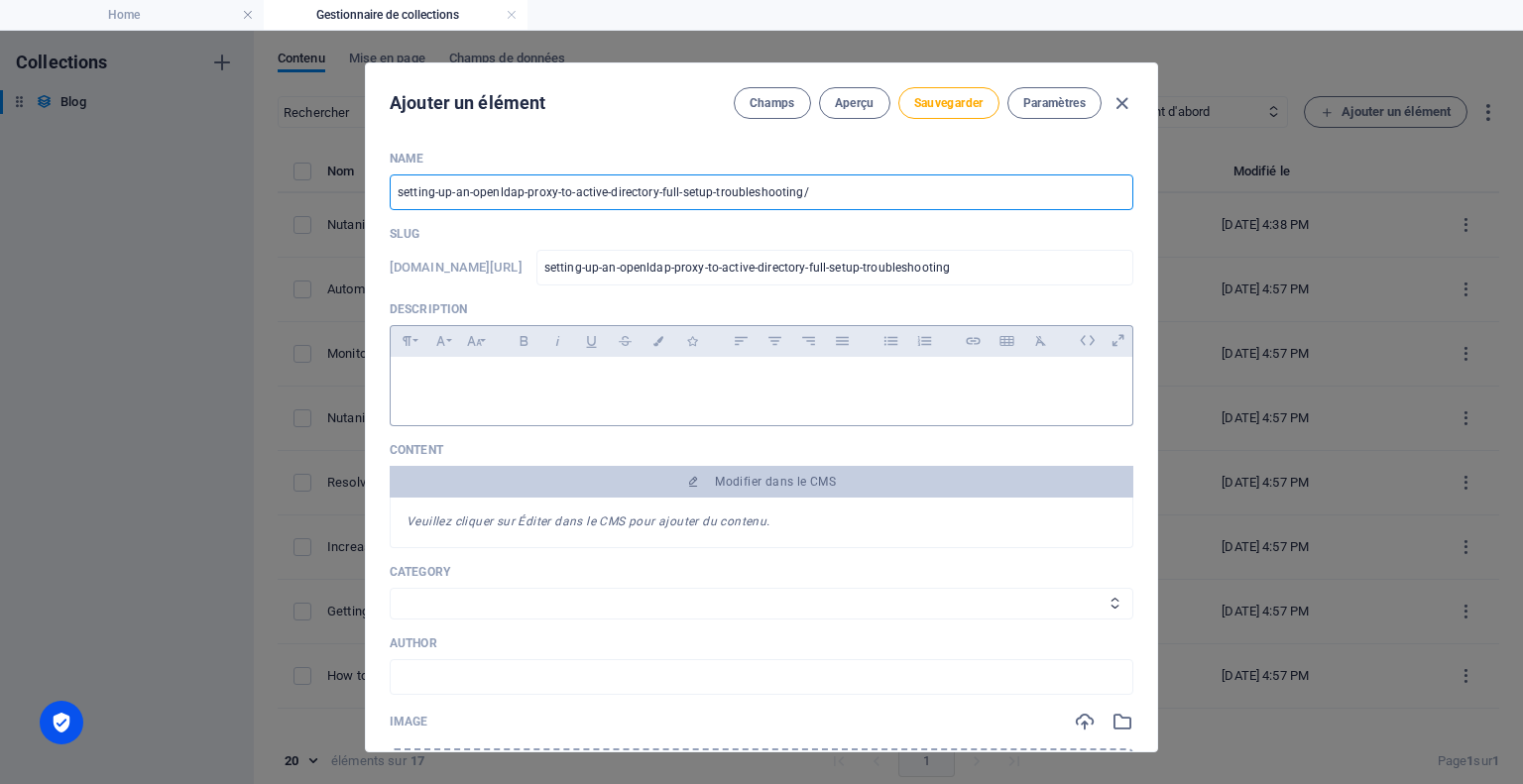 click at bounding box center [762, 387] 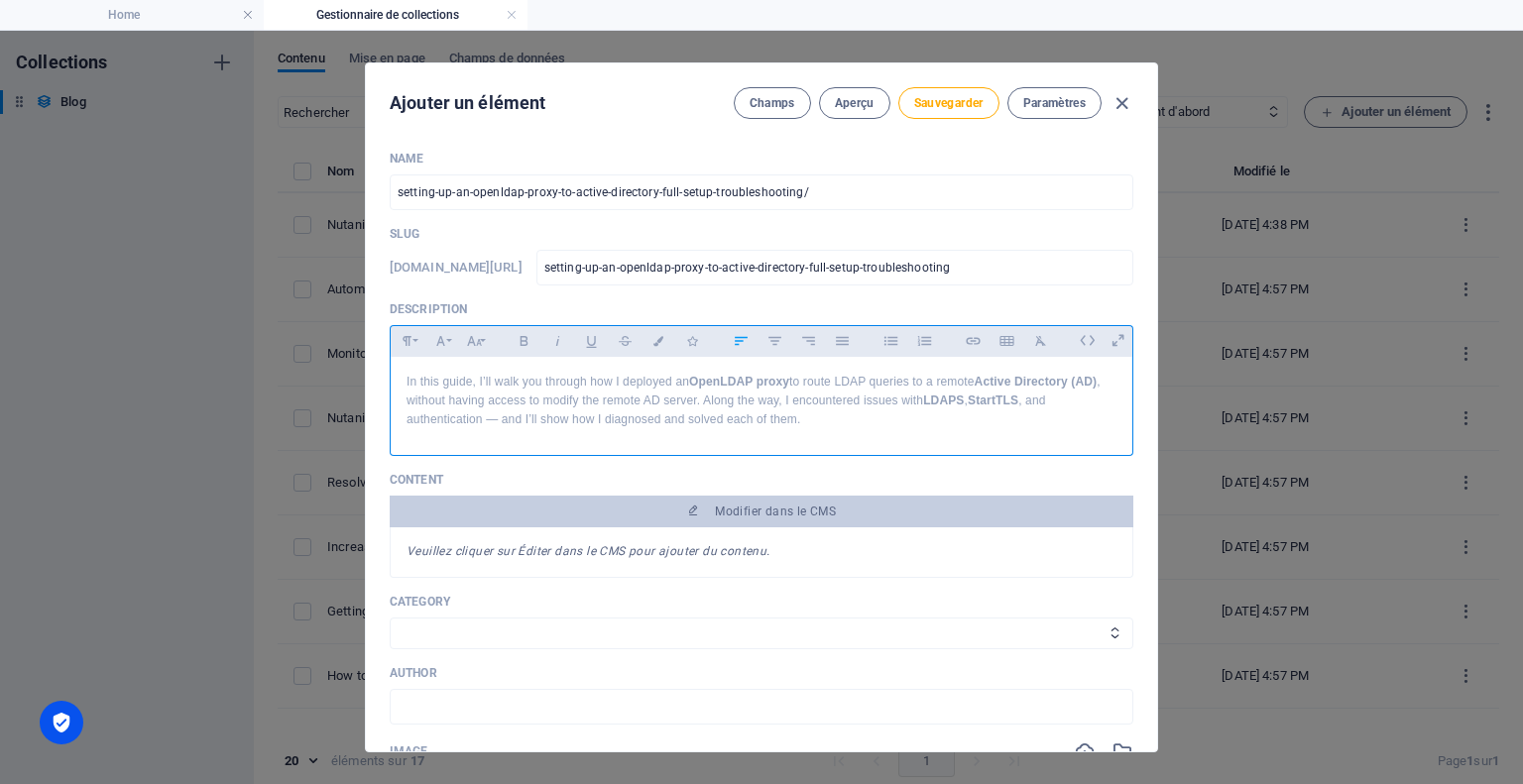 scroll, scrollTop: 99, scrollLeft: 0, axis: vertical 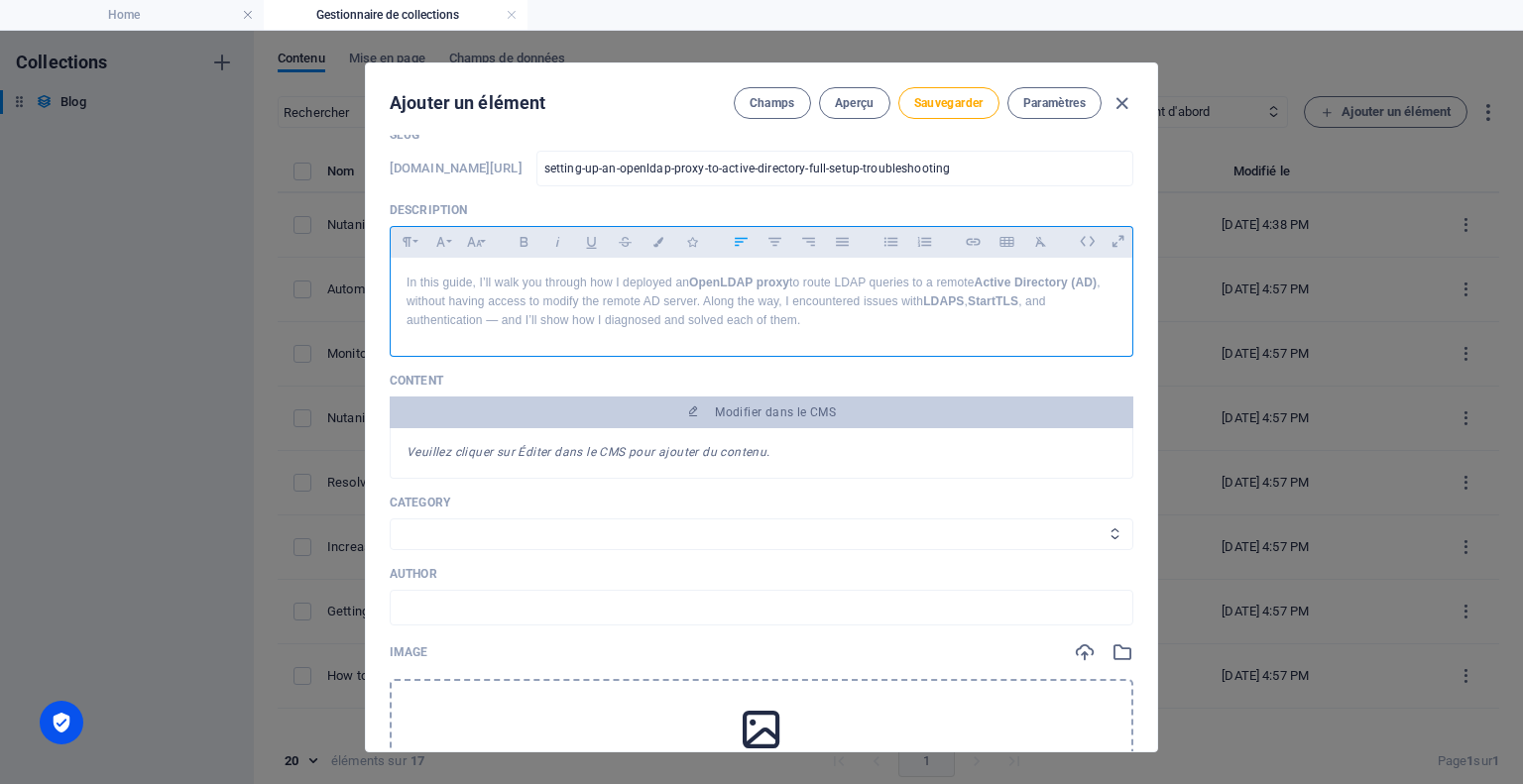 click on "Adventure Windows Technology Windows RedHat Linux" at bounding box center (762, 534) 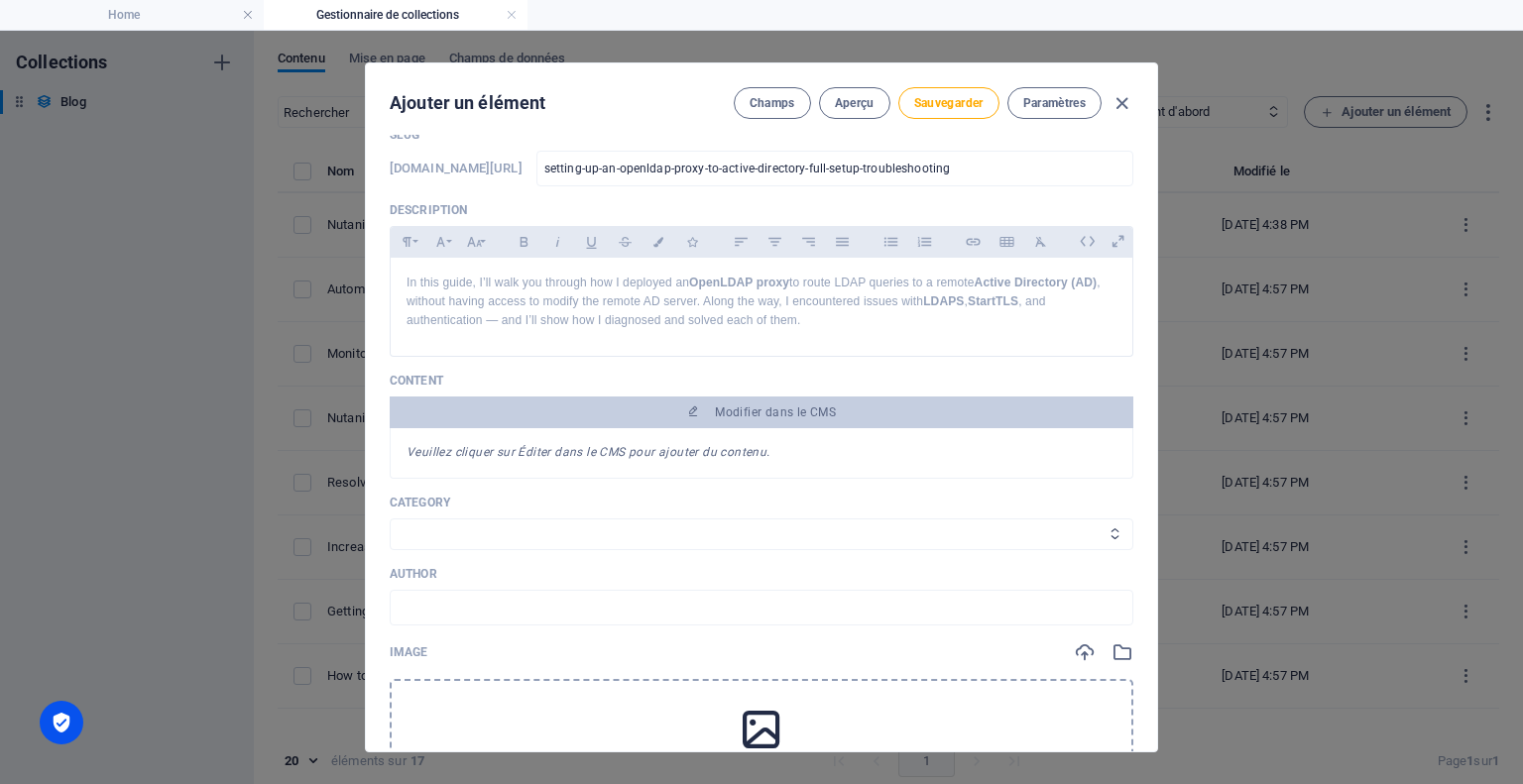 select on "RedHat" 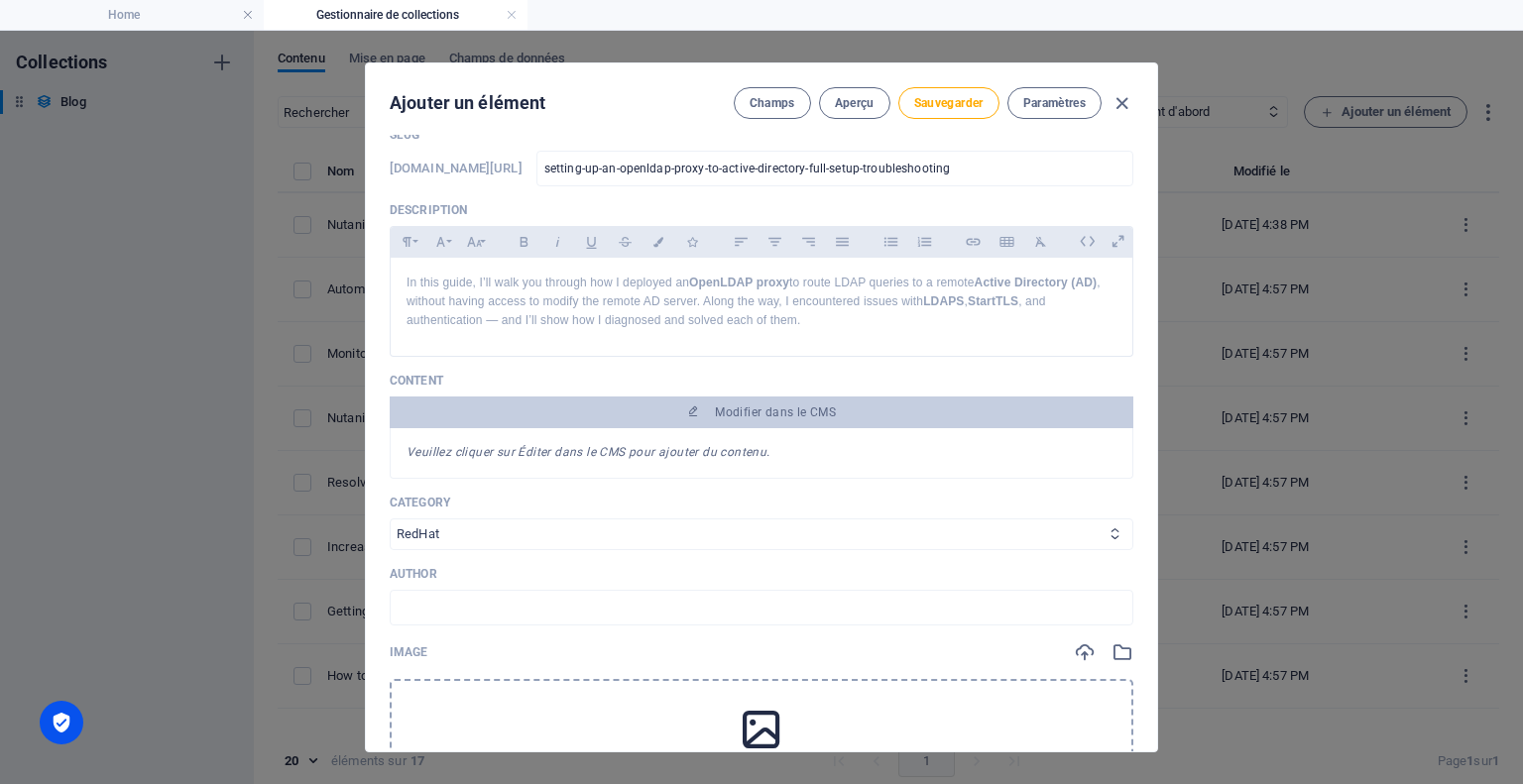 click on "Adventure Windows Technology Windows RedHat Linux" at bounding box center [762, 534] 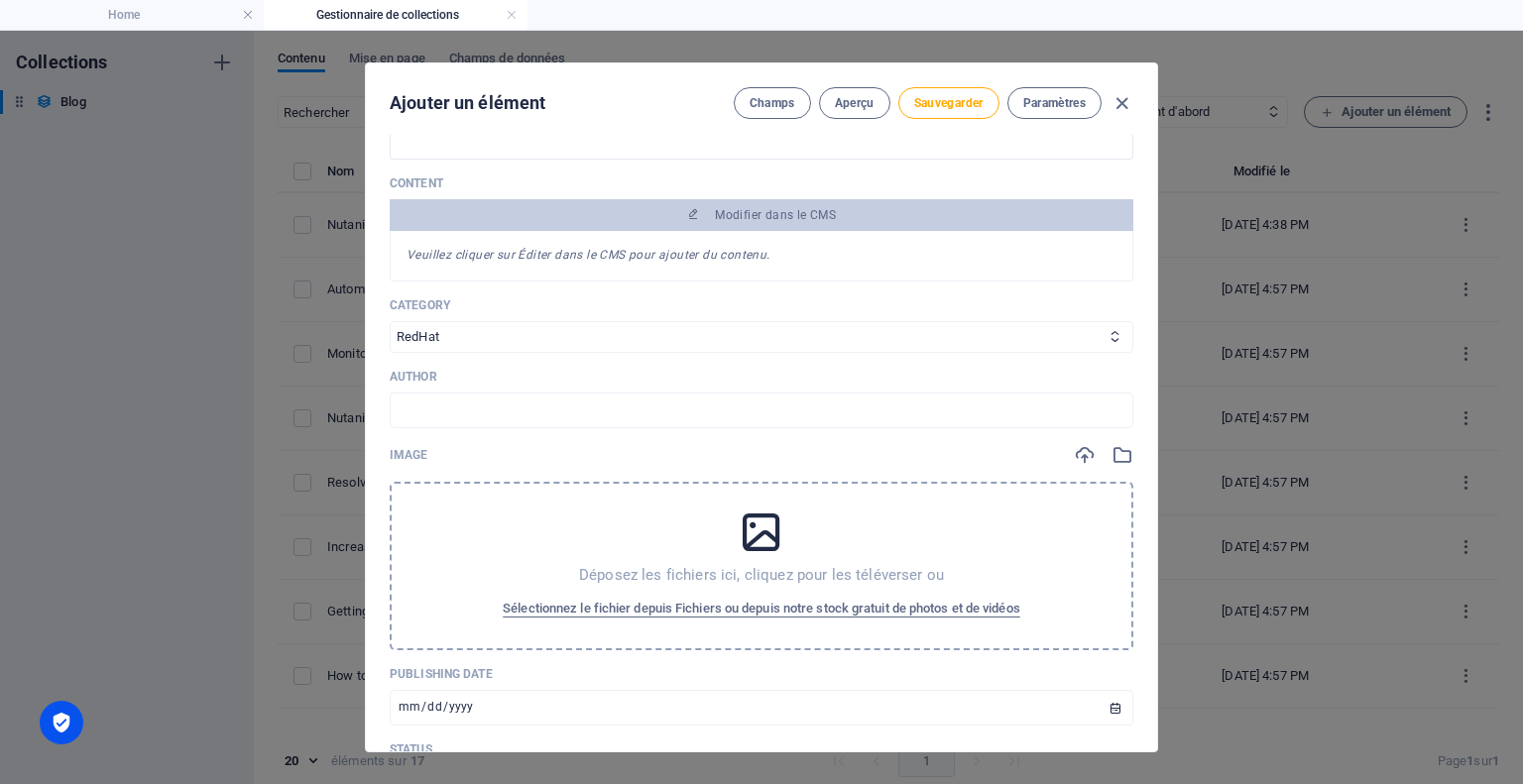 scroll, scrollTop: 297, scrollLeft: 0, axis: vertical 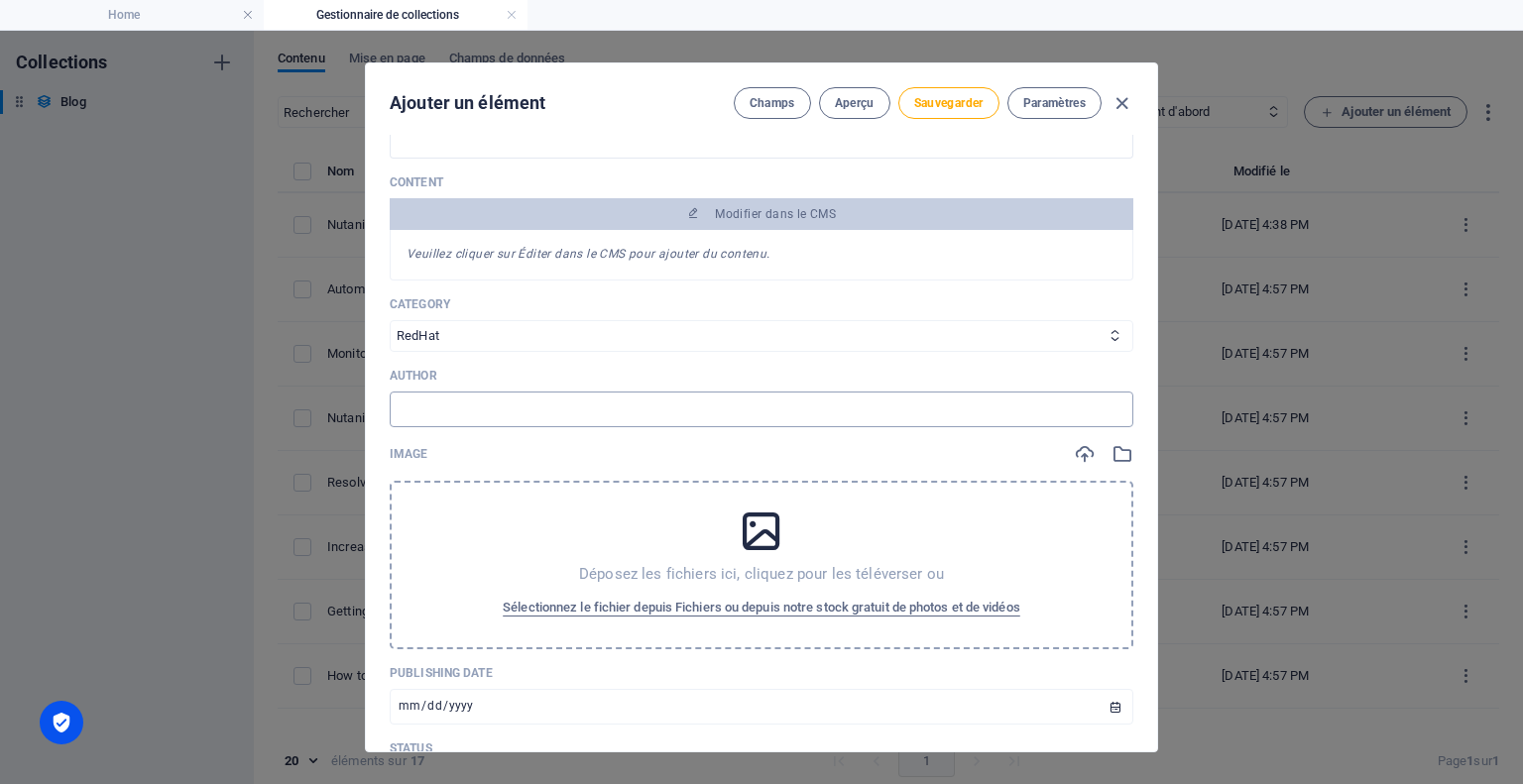 click at bounding box center (762, 409) 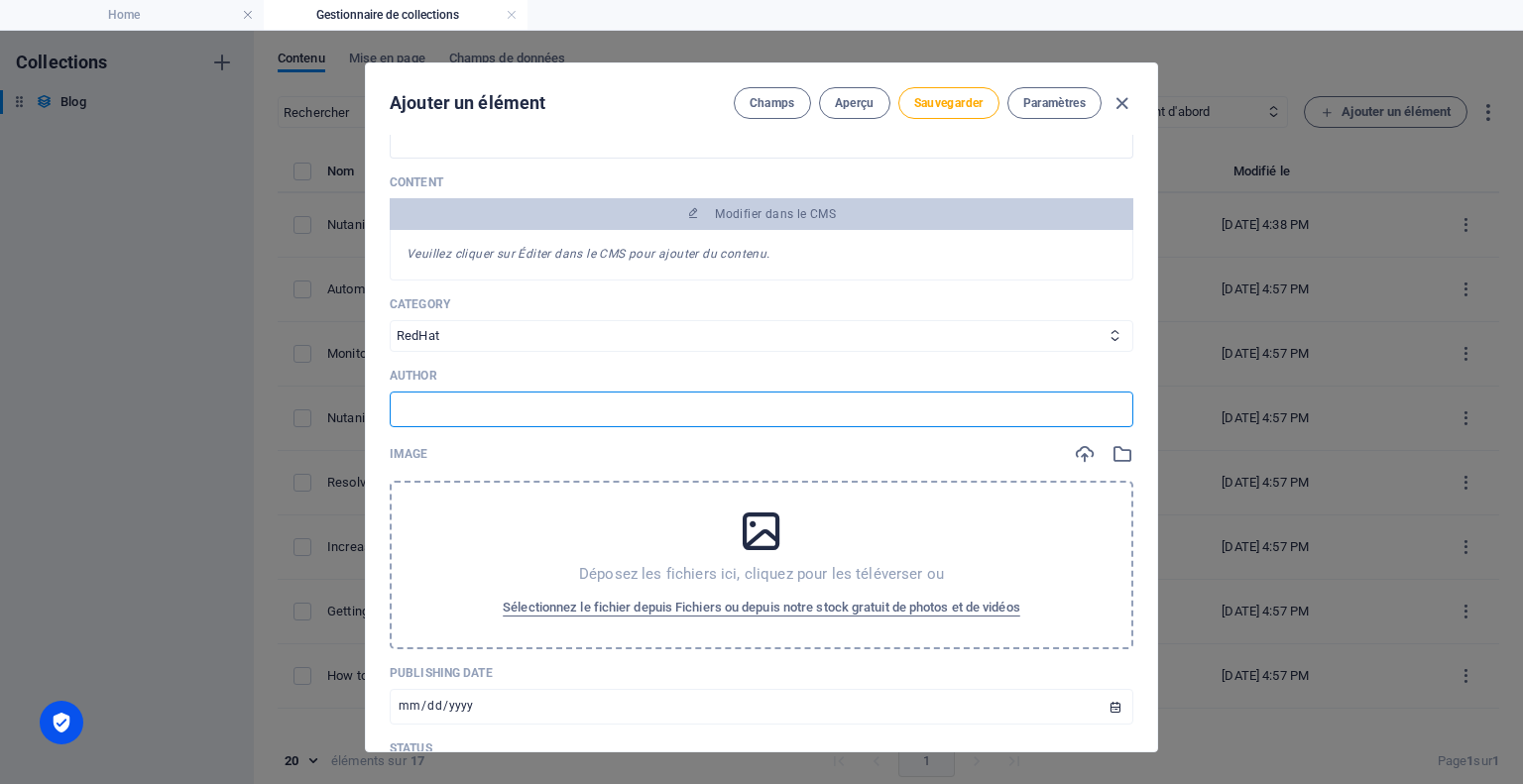 type on "[PERSON_NAME]" 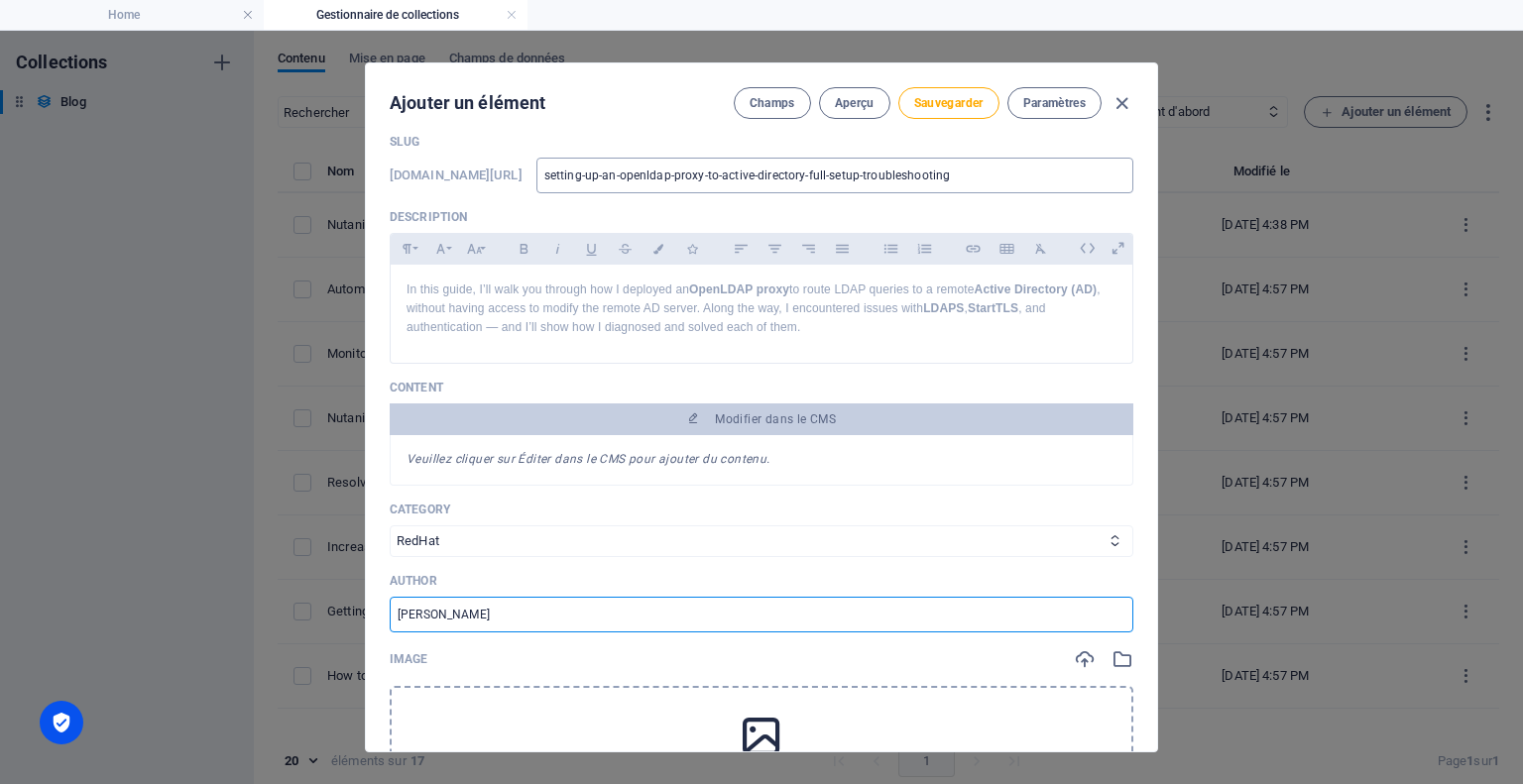 scroll, scrollTop: 0, scrollLeft: 0, axis: both 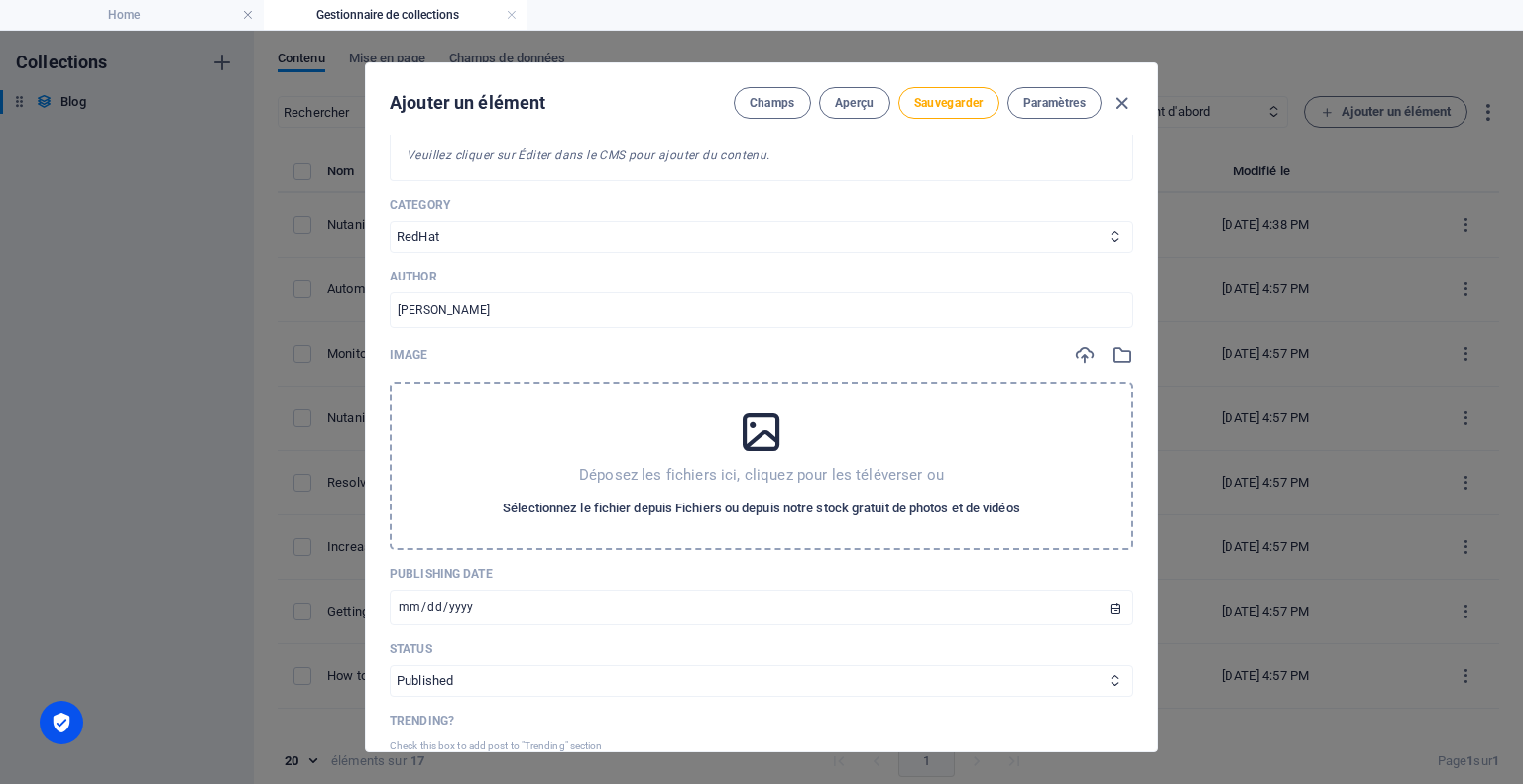 click on "Sélectionnez le fichier depuis Fichiers ou depuis notre stock gratuit de photos et de vidéos" at bounding box center (762, 508) 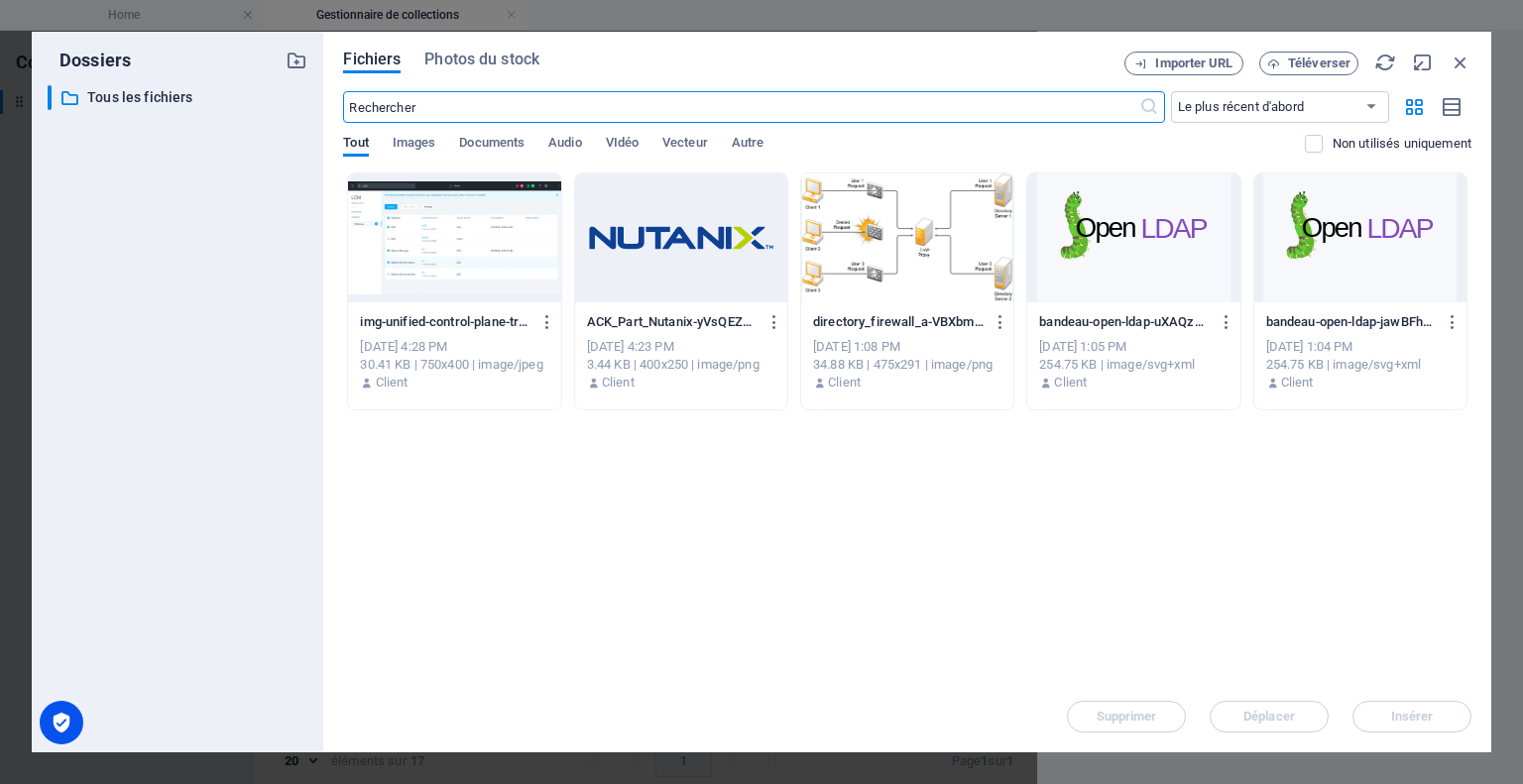 click at bounding box center (1133, 238) 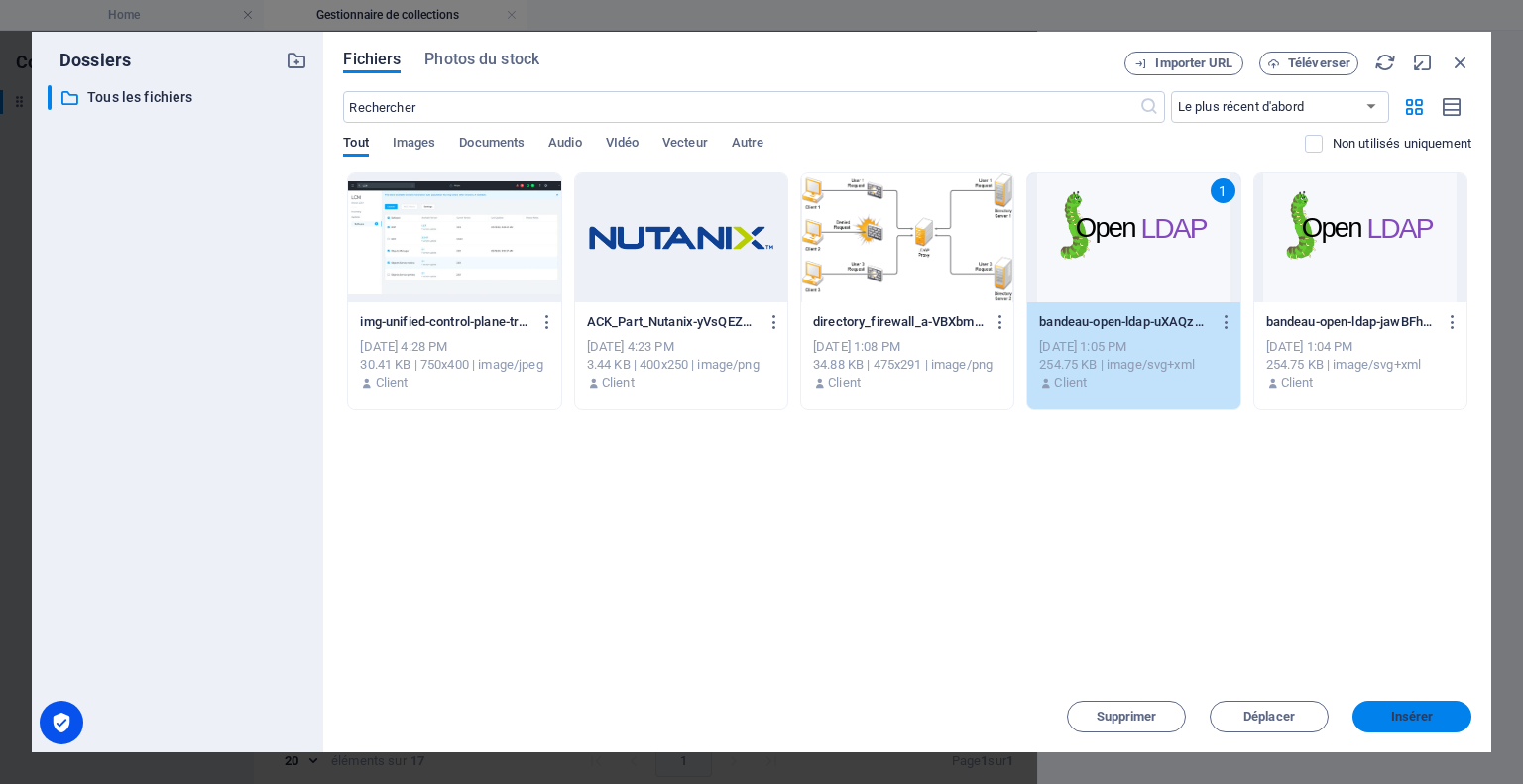 click on "Insérer" at bounding box center [1412, 717] 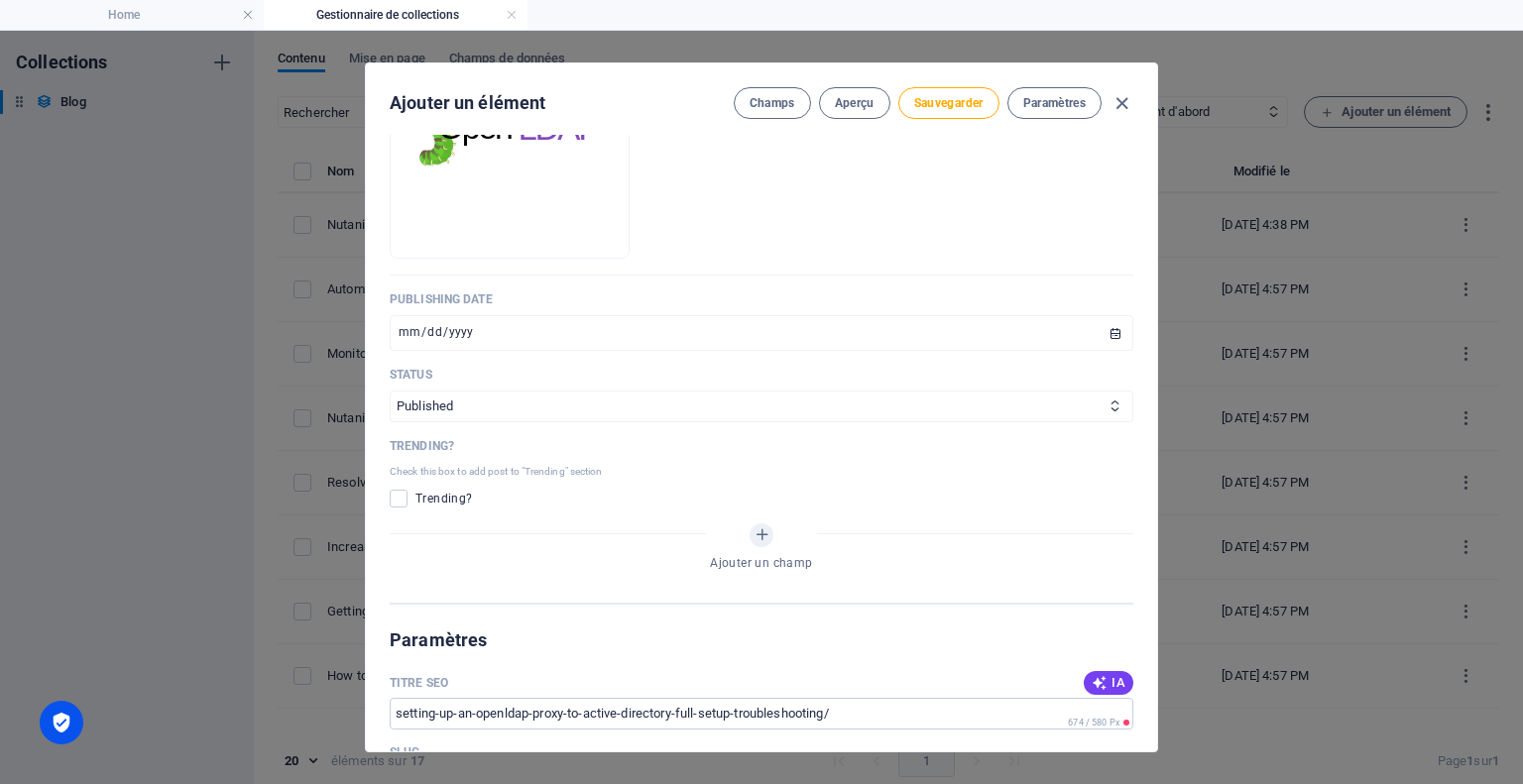 scroll, scrollTop: 793, scrollLeft: 0, axis: vertical 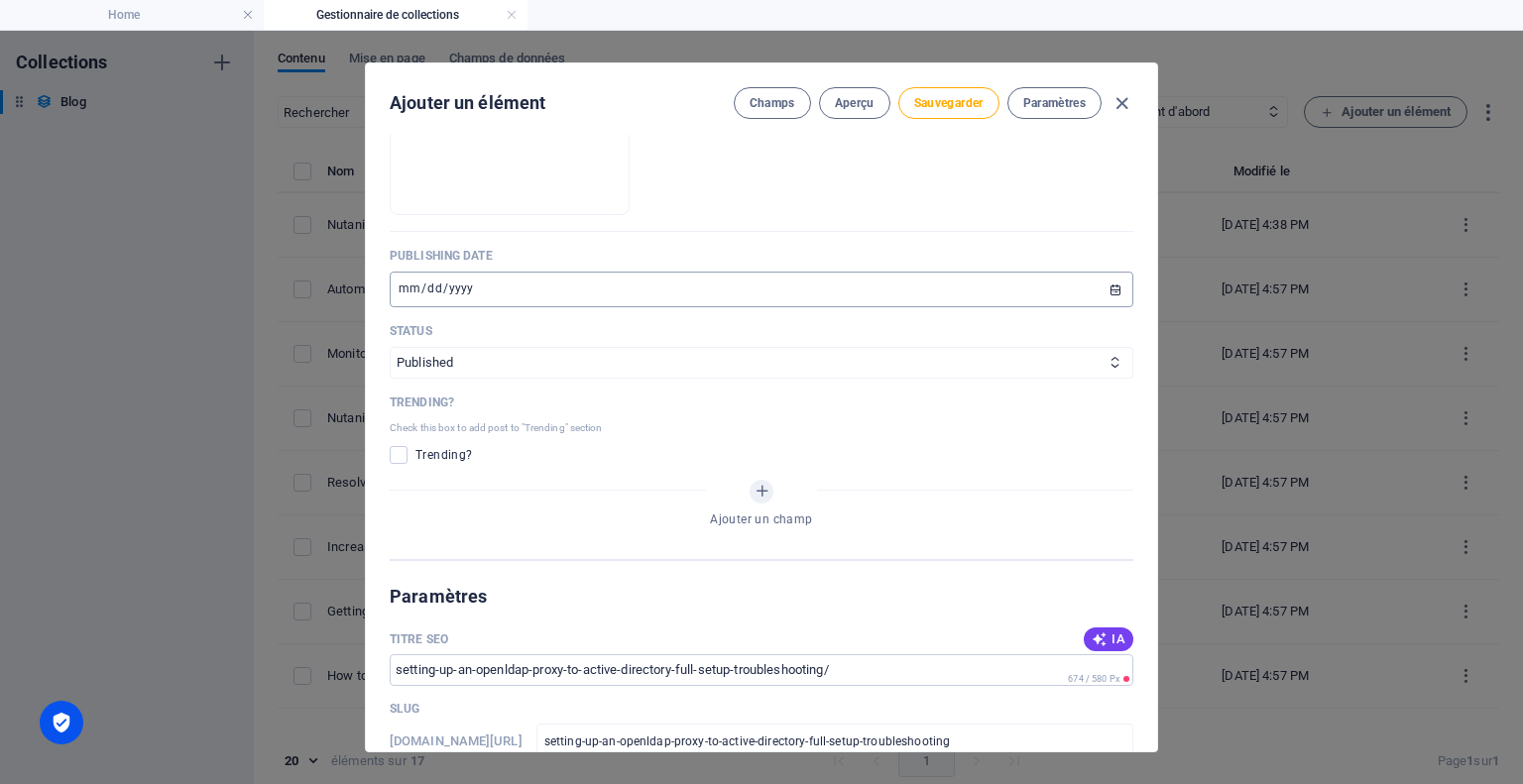 click on "[DATE]" at bounding box center [762, 289] 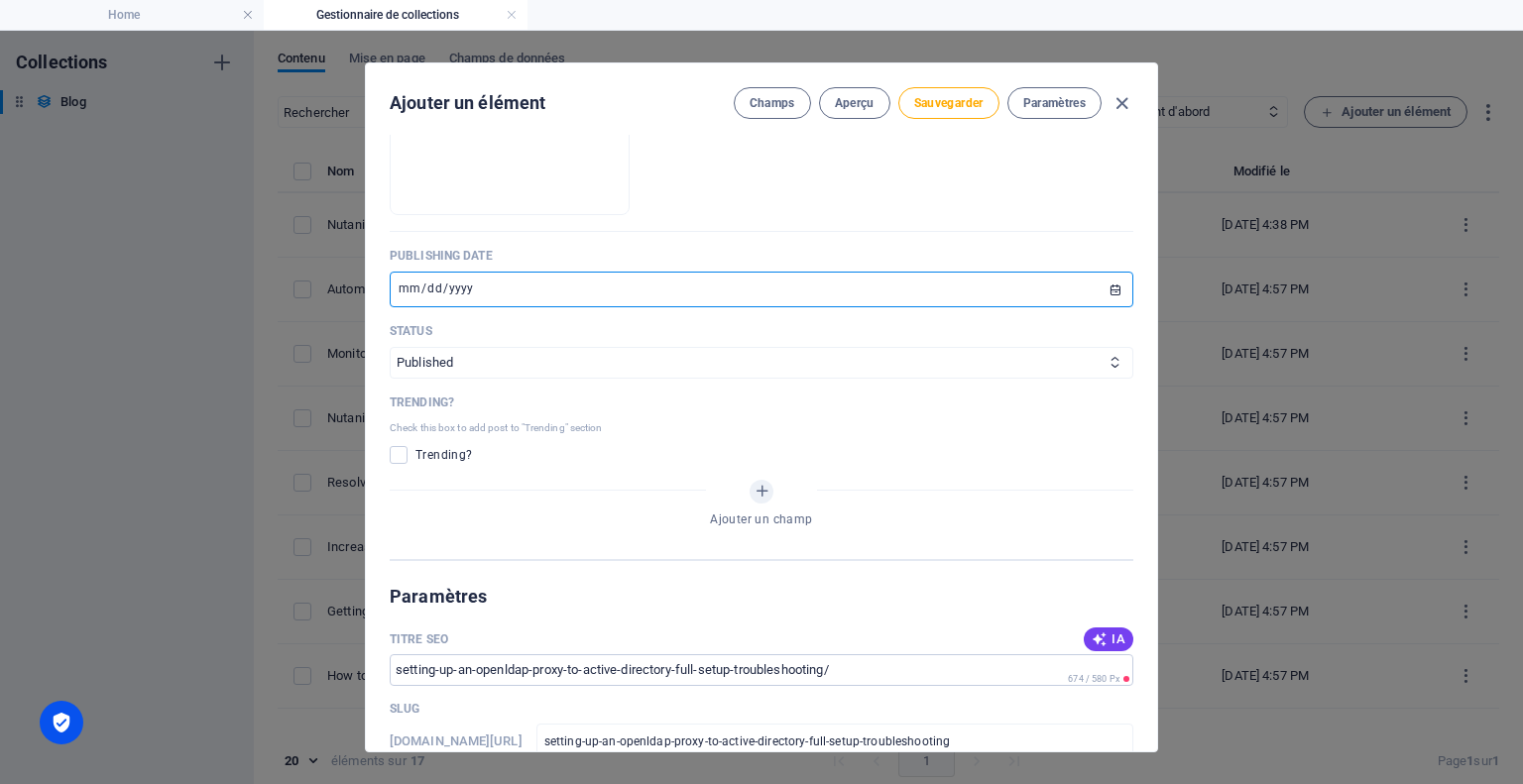 click on "[DATE]" at bounding box center (762, 289) 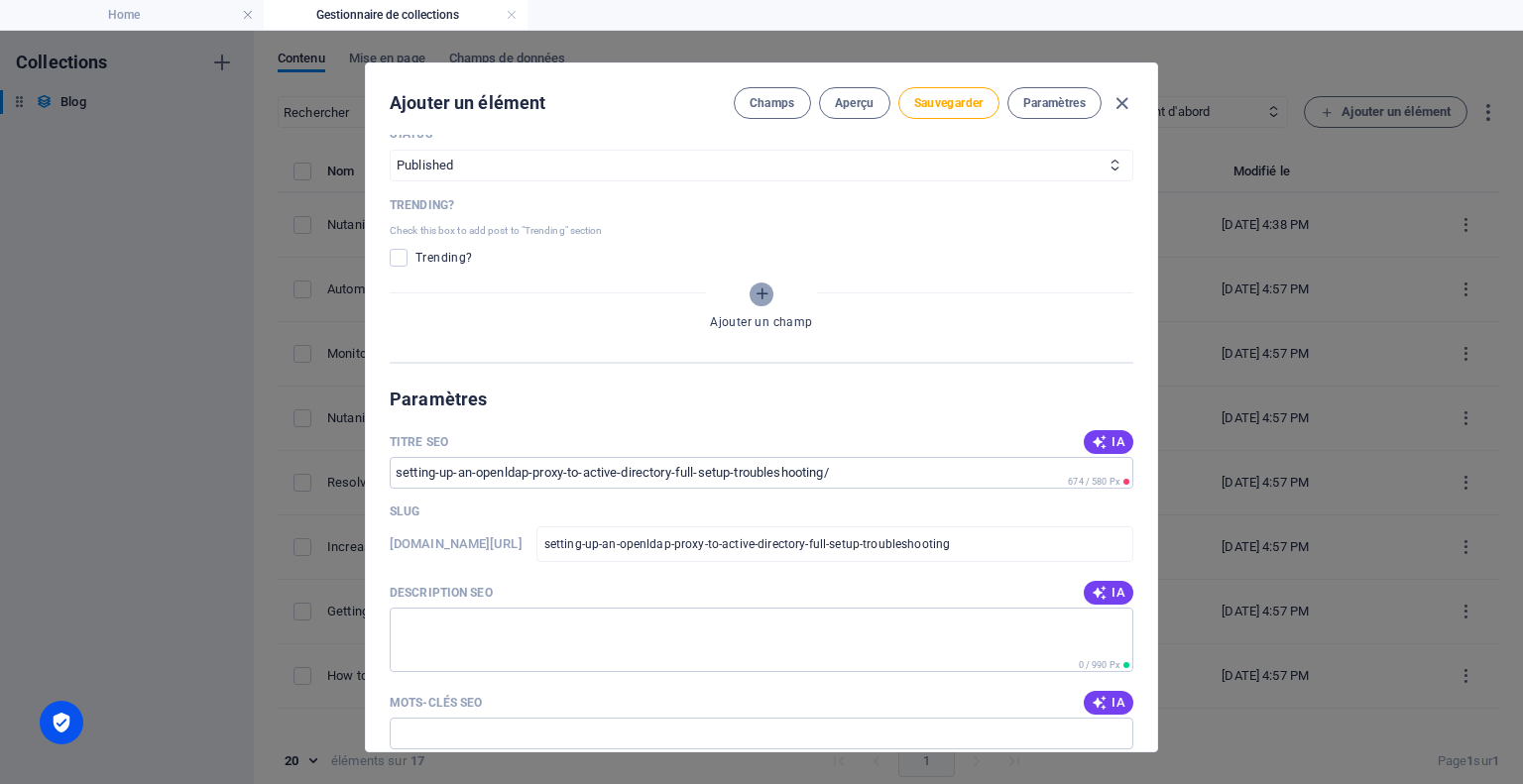 scroll, scrollTop: 991, scrollLeft: 0, axis: vertical 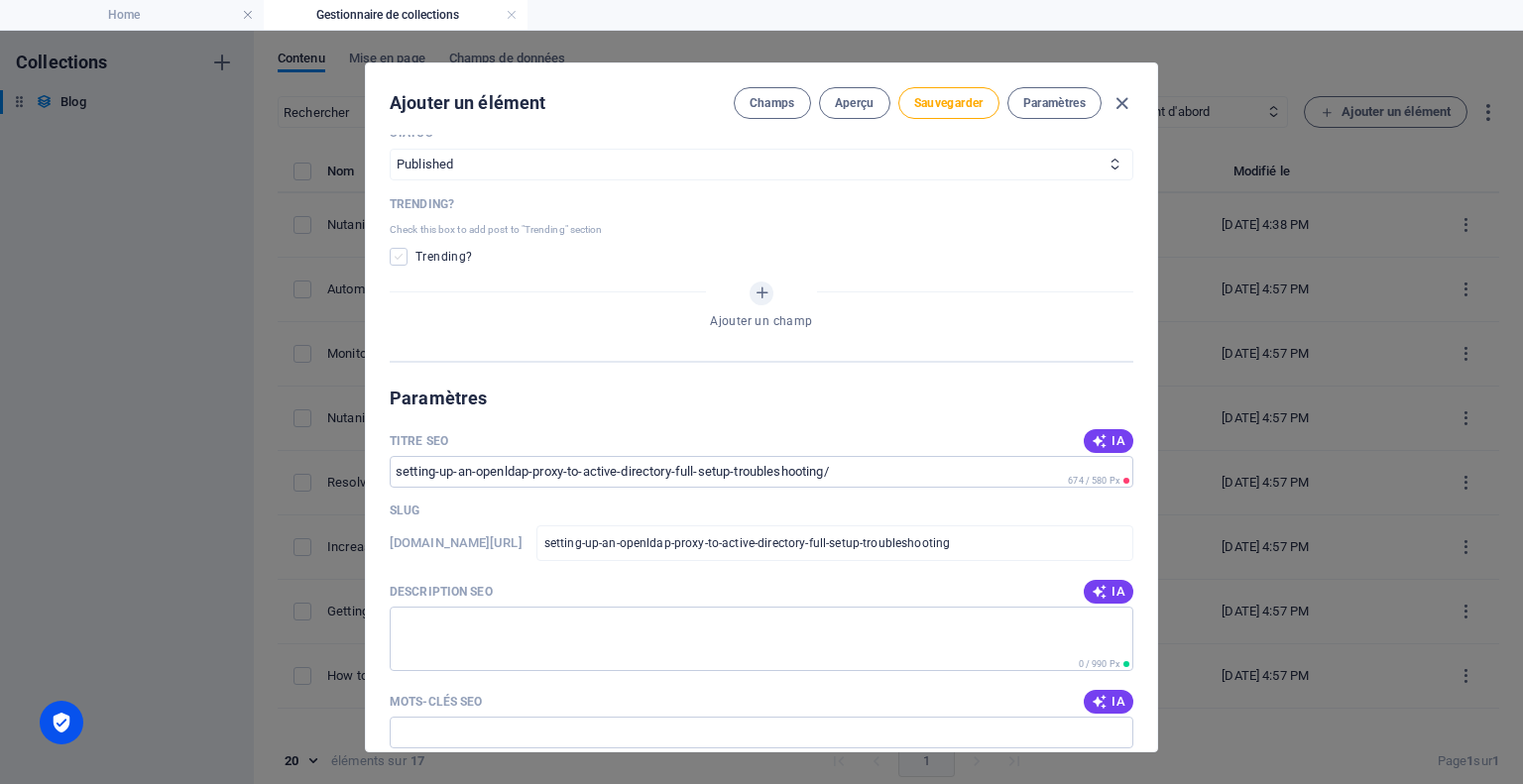 click at bounding box center (399, 257) 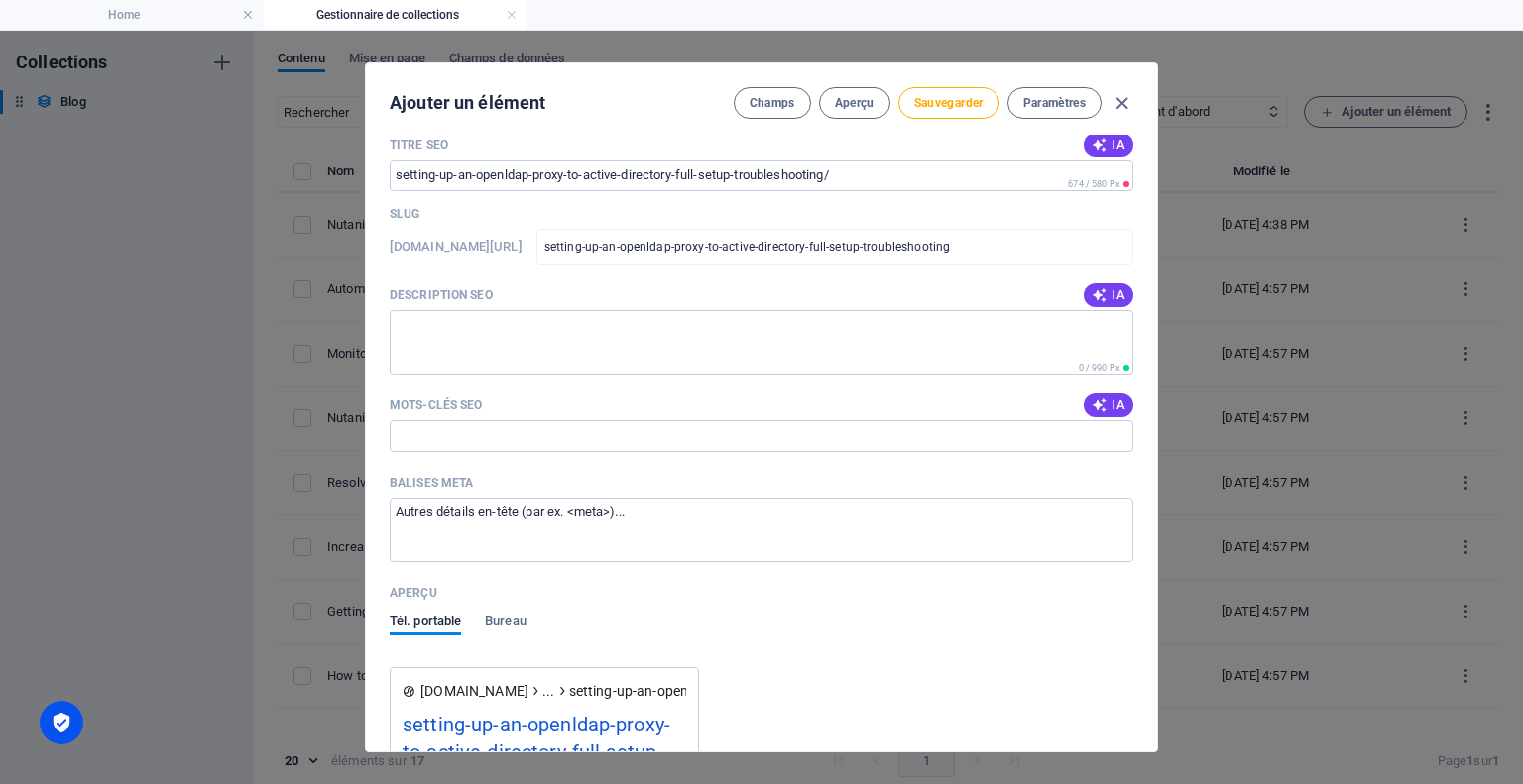 scroll, scrollTop: 1288, scrollLeft: 0, axis: vertical 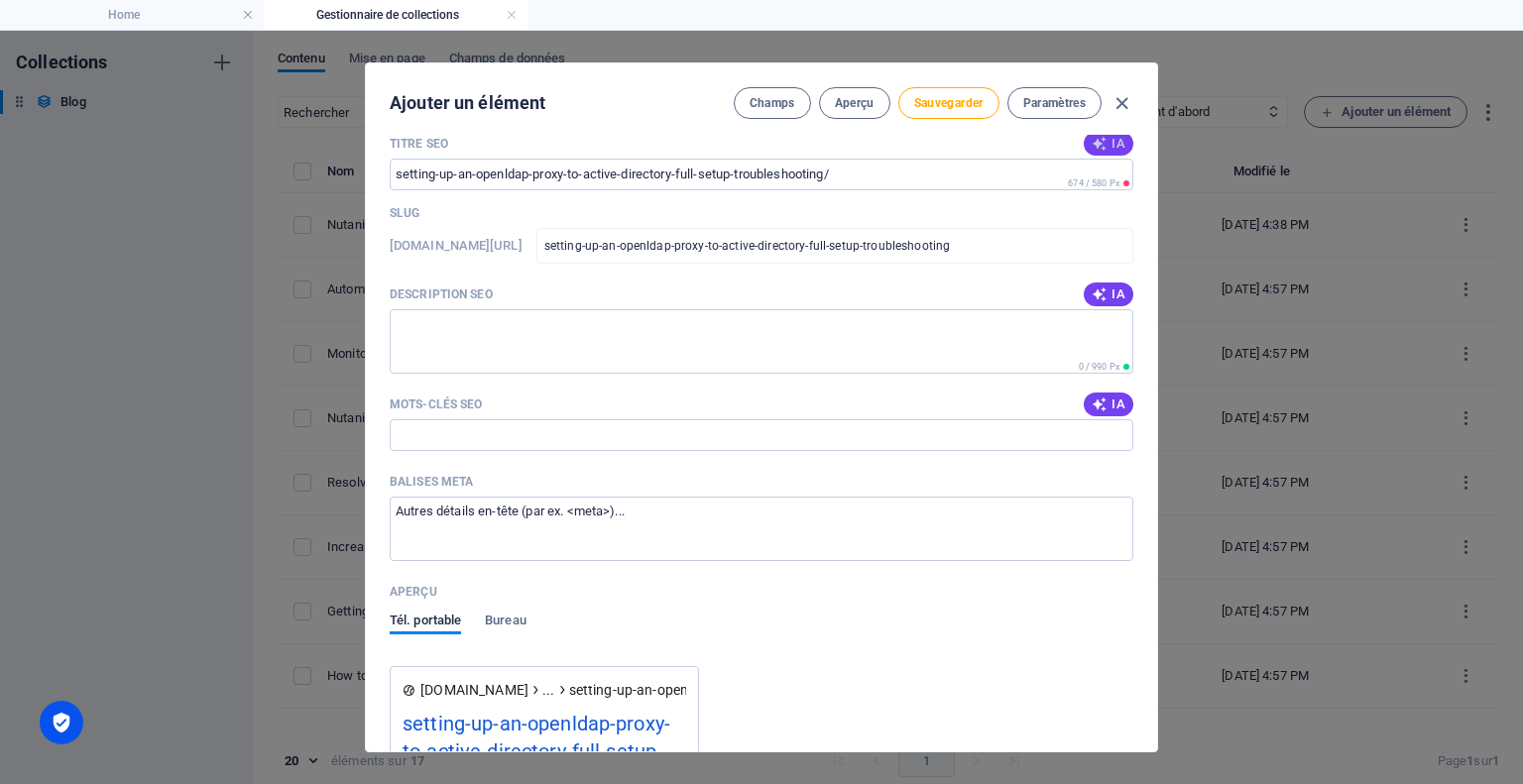 click on "IA" at bounding box center [1109, 144] 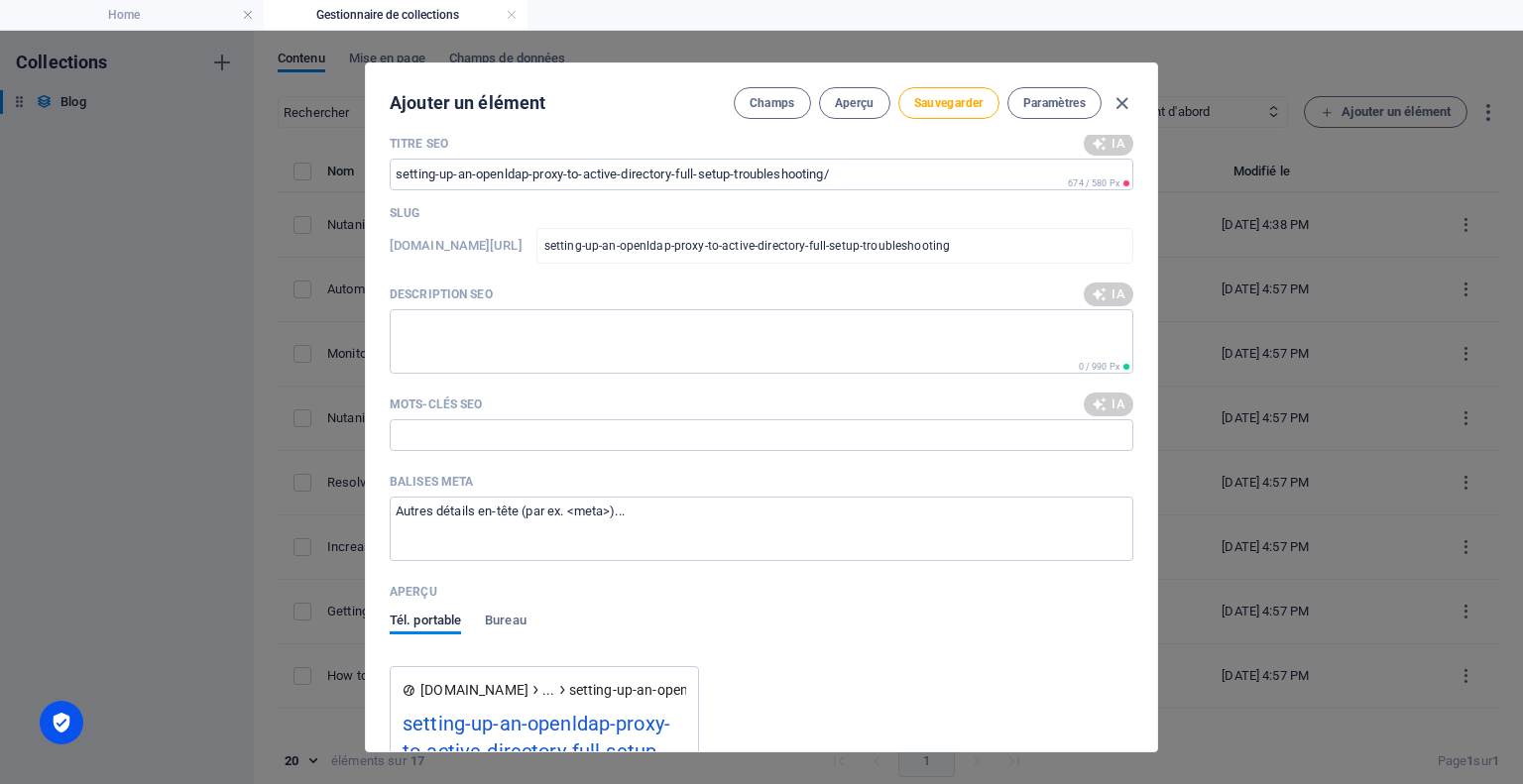 type on "OpenLDAP Proxy to AD Setup Guide" 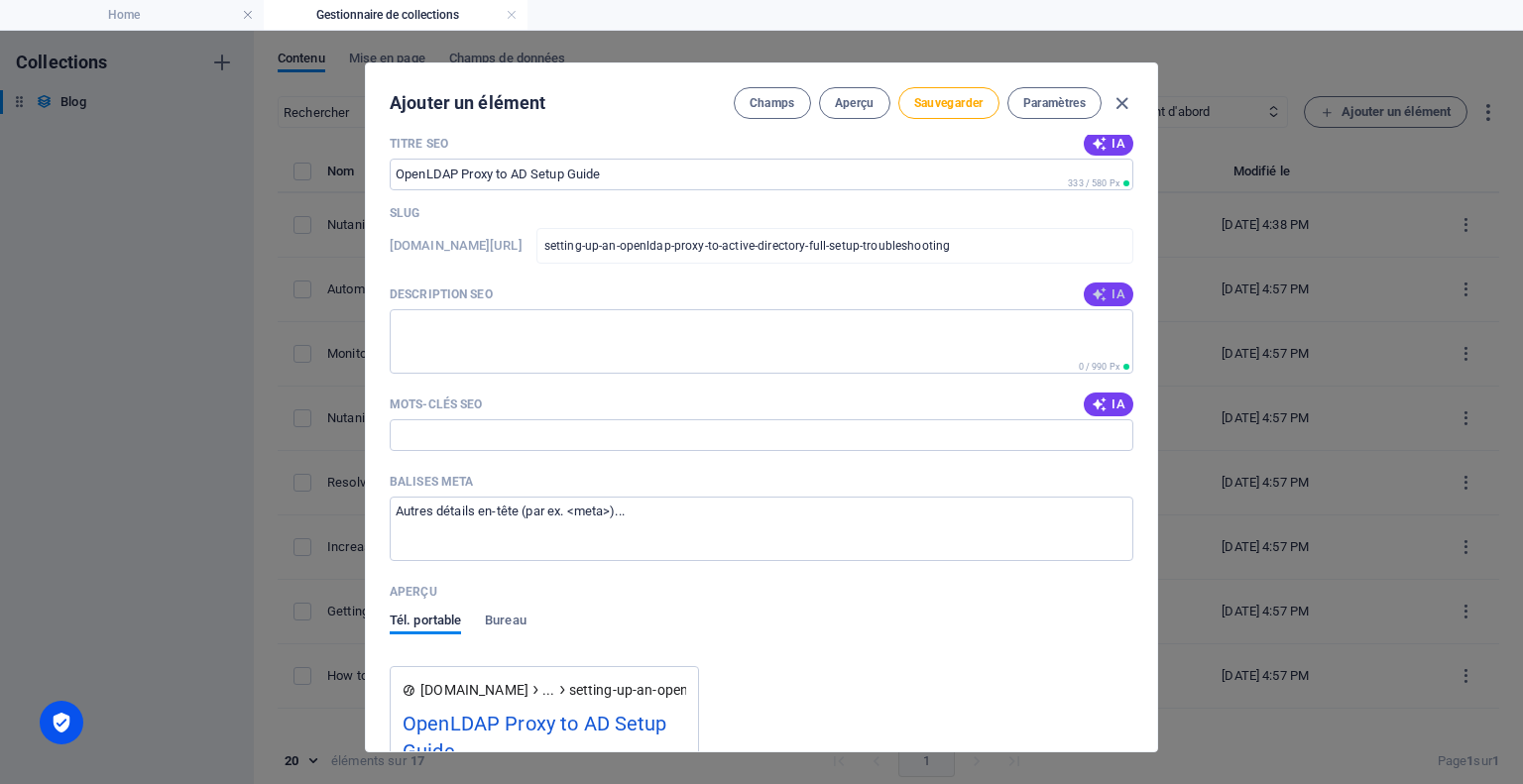 click on "IA" at bounding box center [1109, 294] 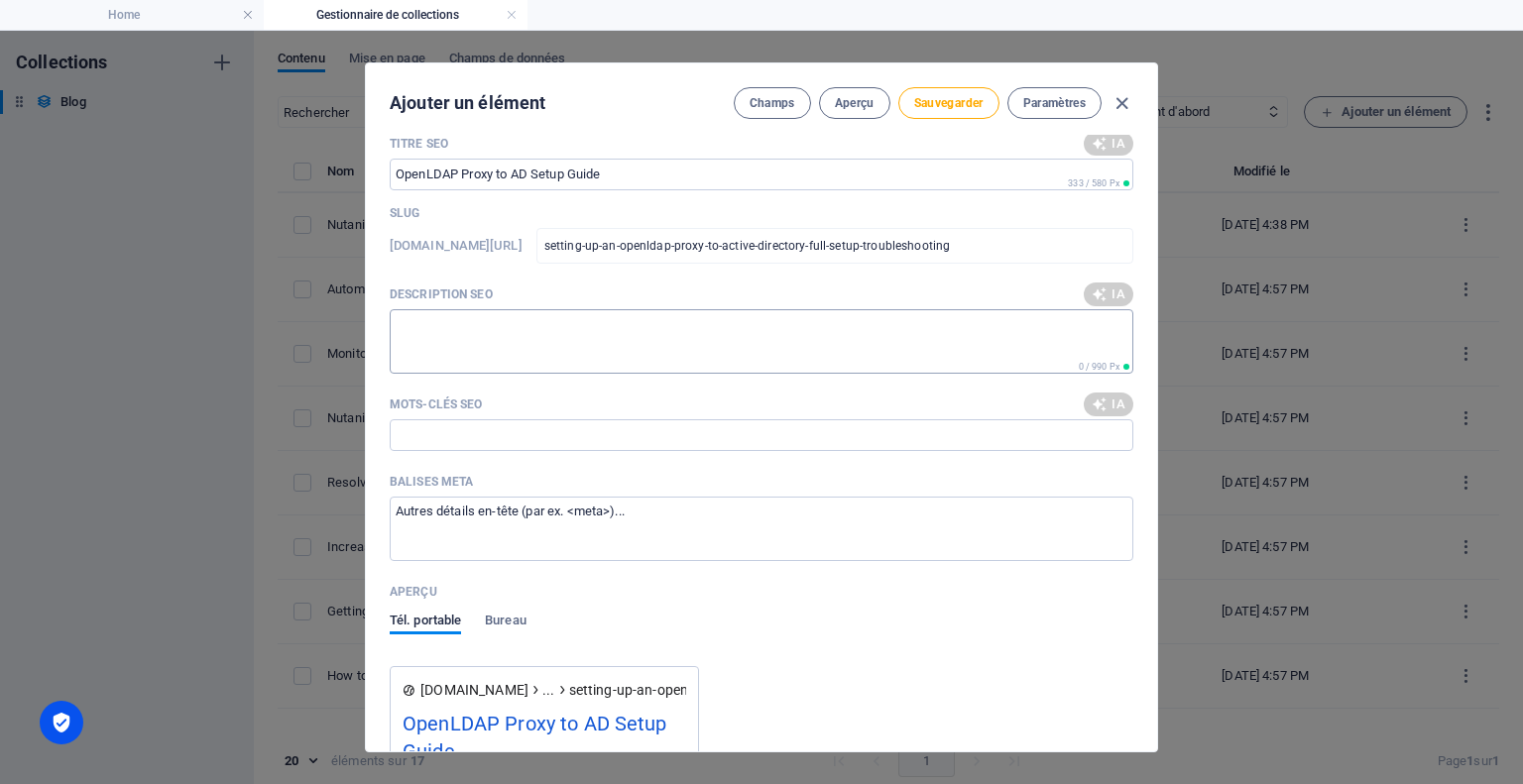type on "Learn to deploy an OpenLDAP proxy to Active Directory with troubleshooting tips for LDAPS, StartTLS, and authentication issues." 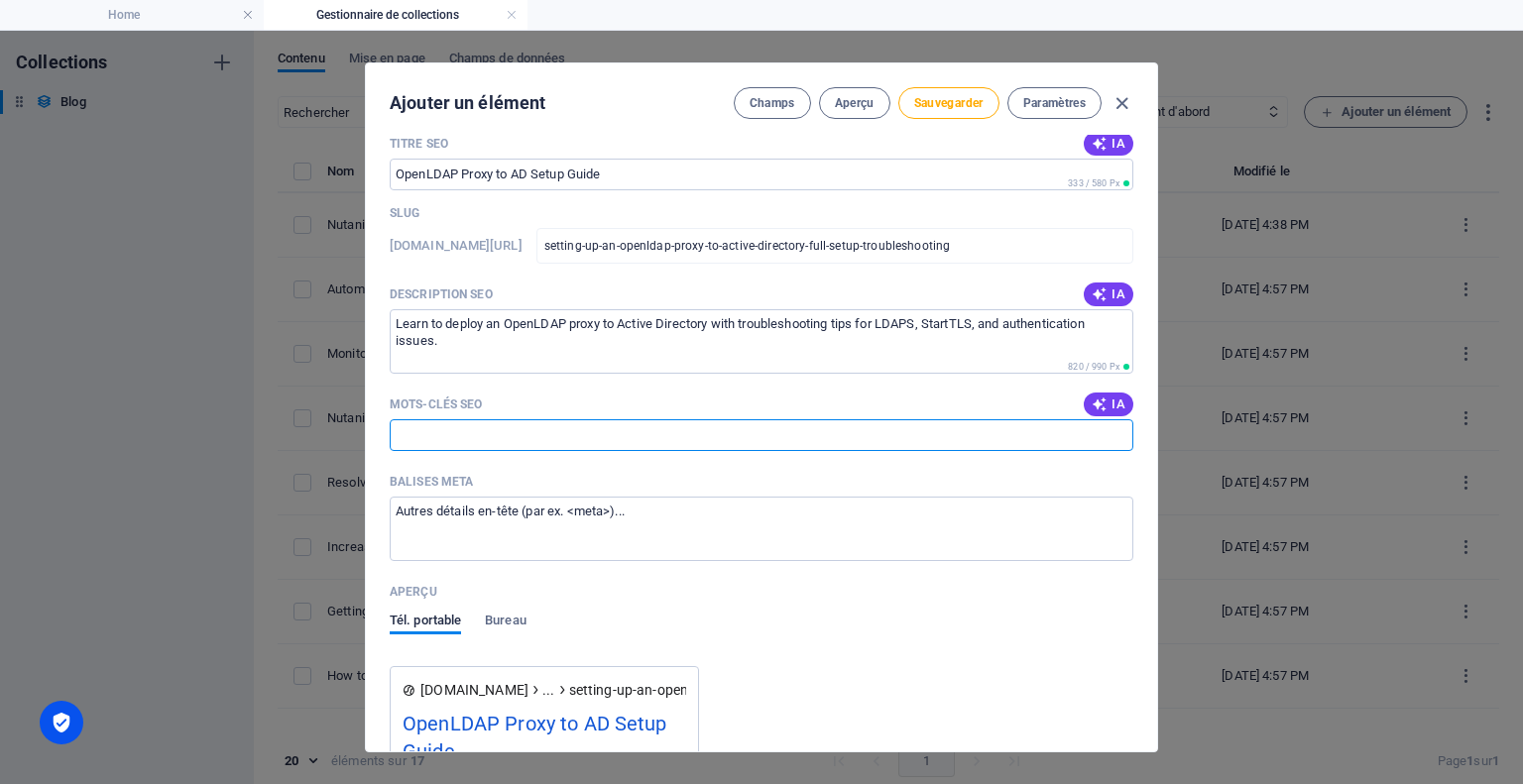 drag, startPoint x: 924, startPoint y: 447, endPoint x: 961, endPoint y: 447, distance: 37 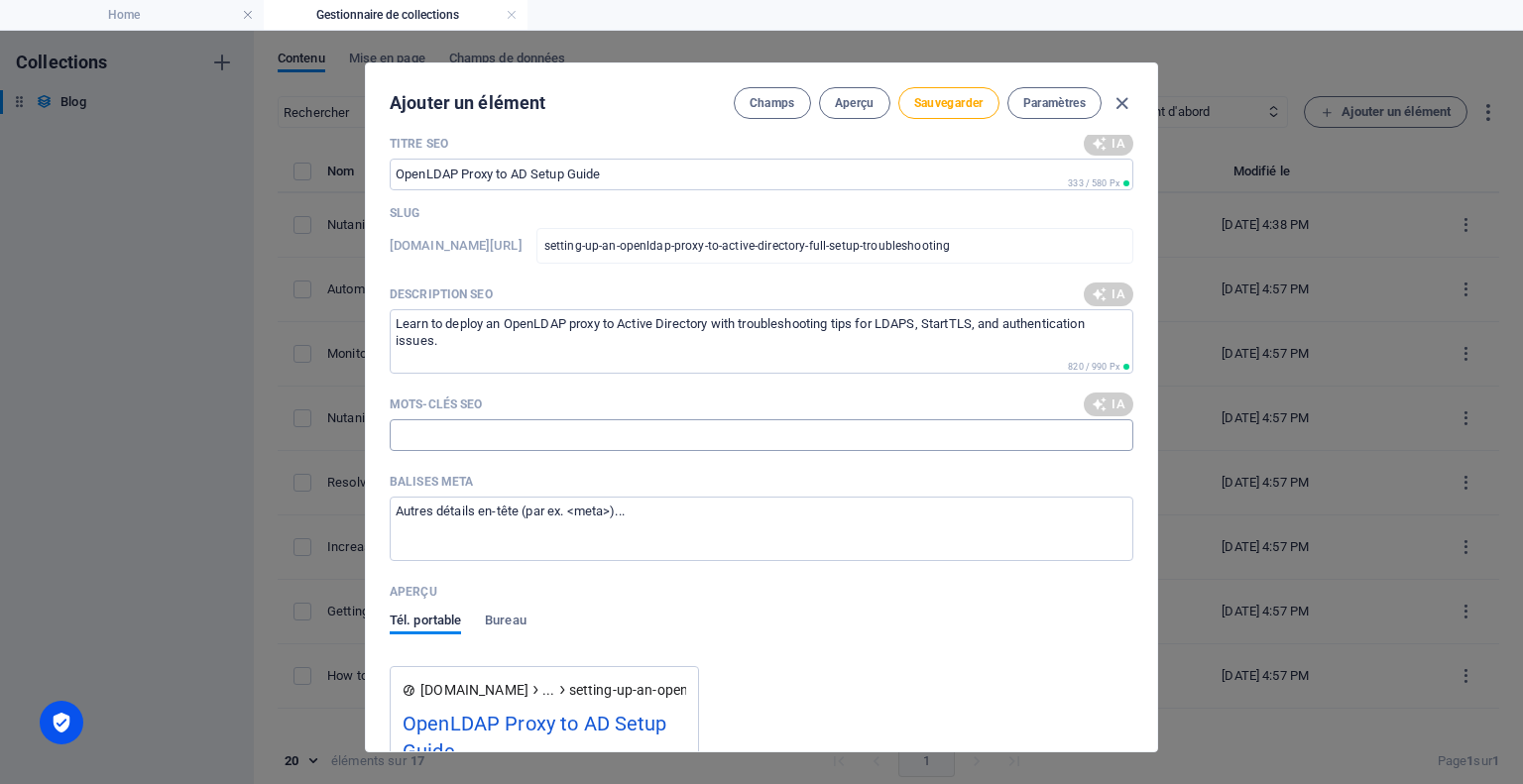 type on "OpenLDAP proxy, Active Directory setup, LDAP queries routing, LDAPS troubleshooting, StartTLS authentication, RedHat guide" 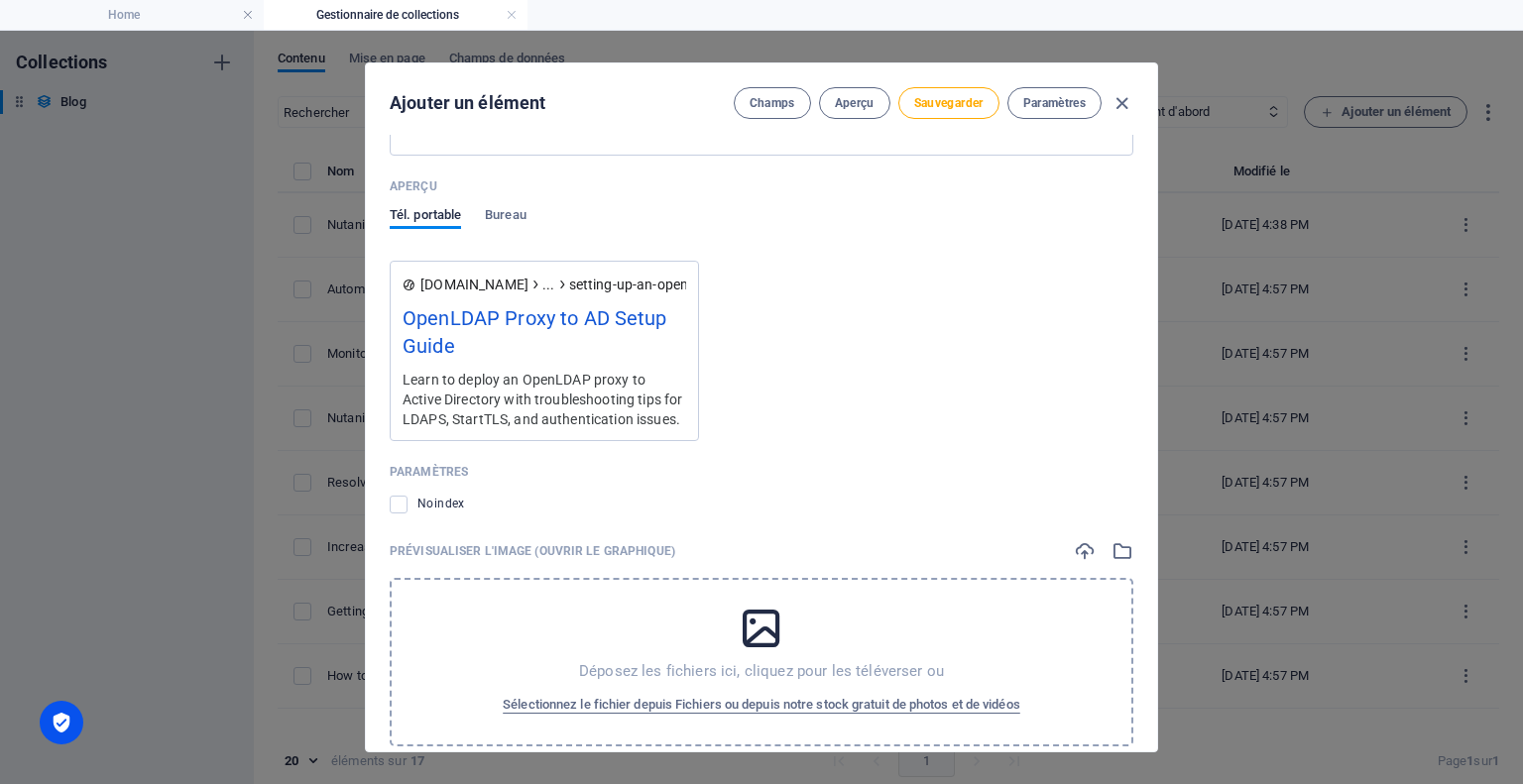 scroll, scrollTop: 1727, scrollLeft: 0, axis: vertical 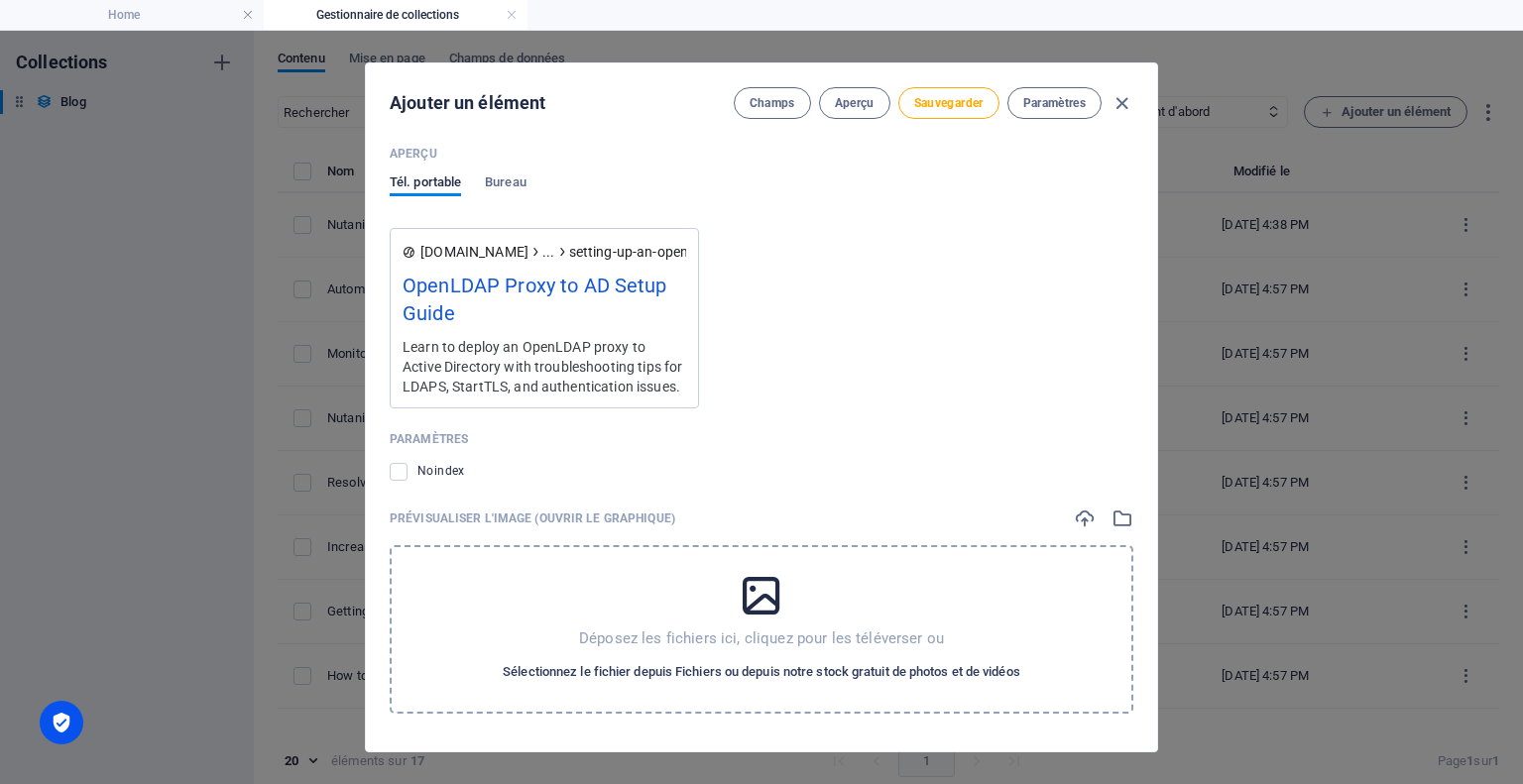 click on "Sélectionnez le fichier depuis Fichiers ou depuis notre stock gratuit de photos et de vidéos" at bounding box center [762, 672] 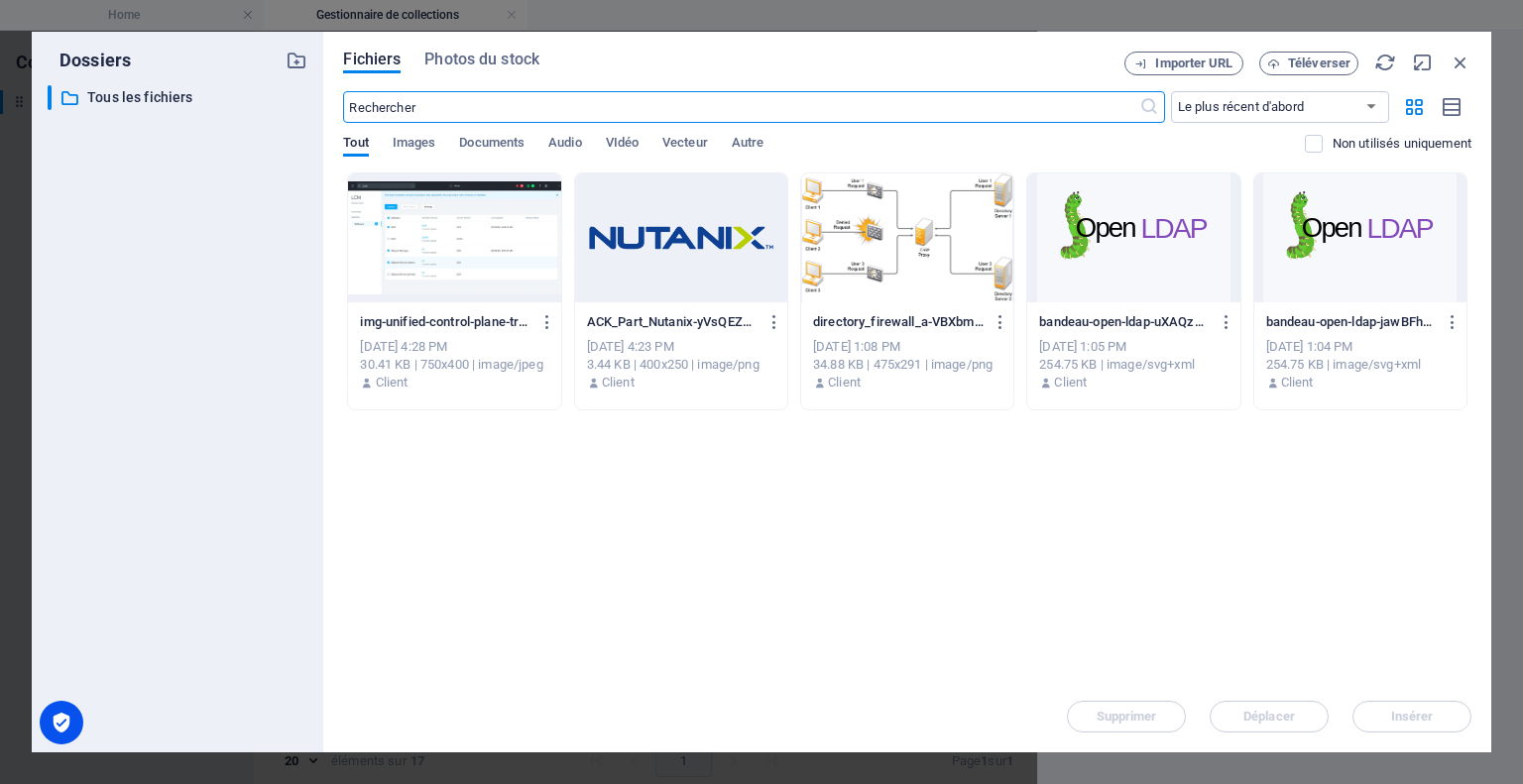click at bounding box center (1133, 238) 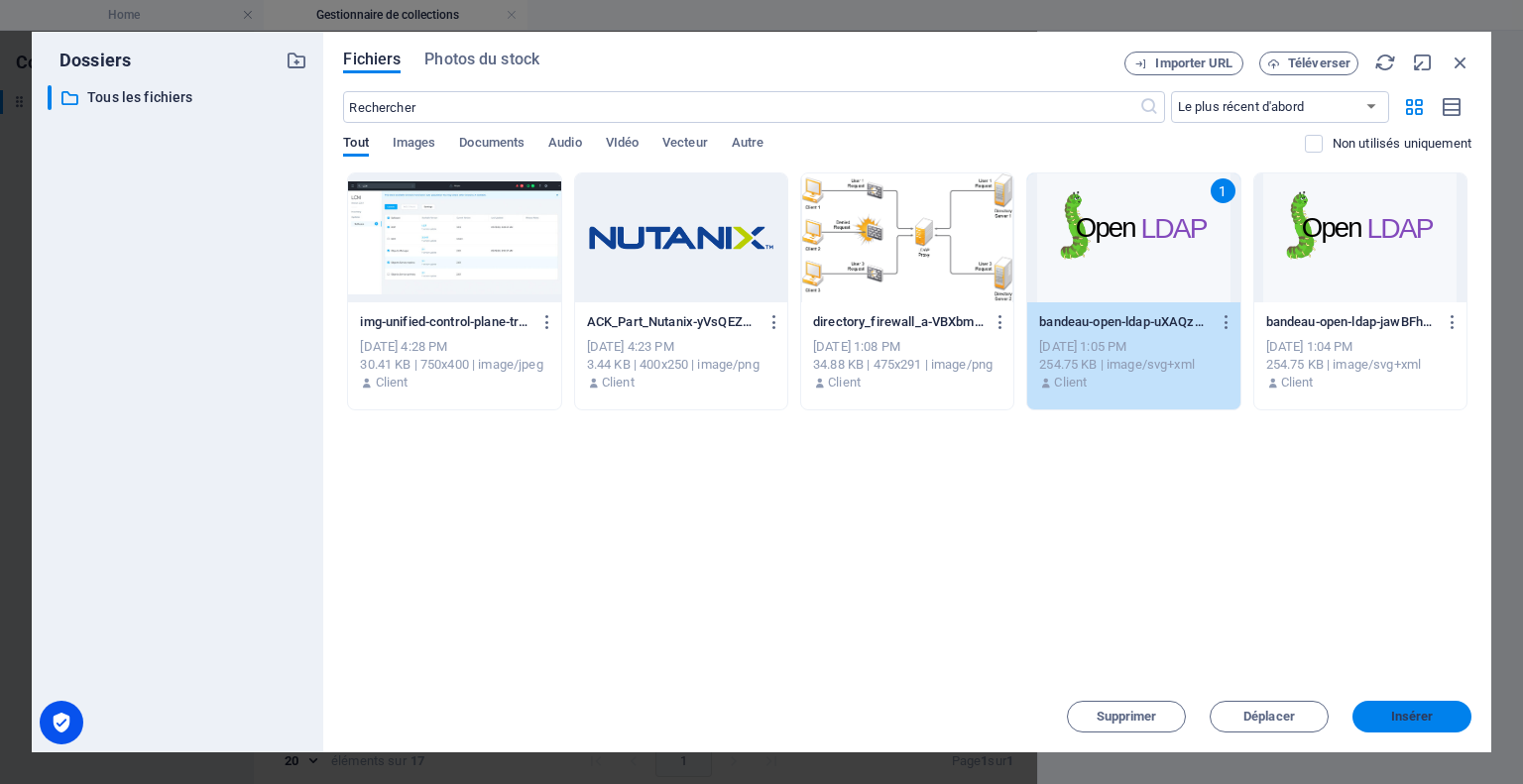 click on "Insérer" at bounding box center (1412, 717) 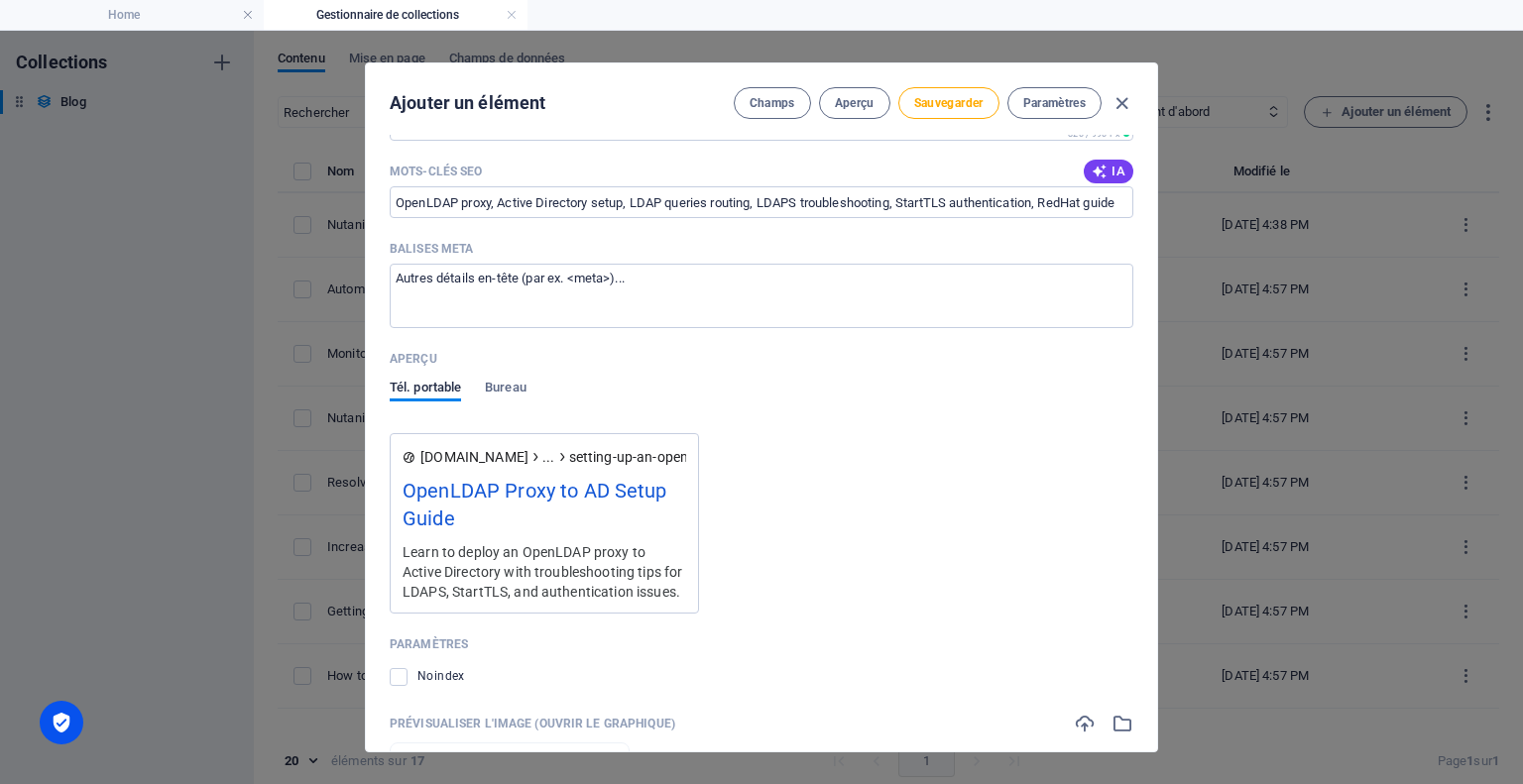 scroll, scrollTop: 1330, scrollLeft: 0, axis: vertical 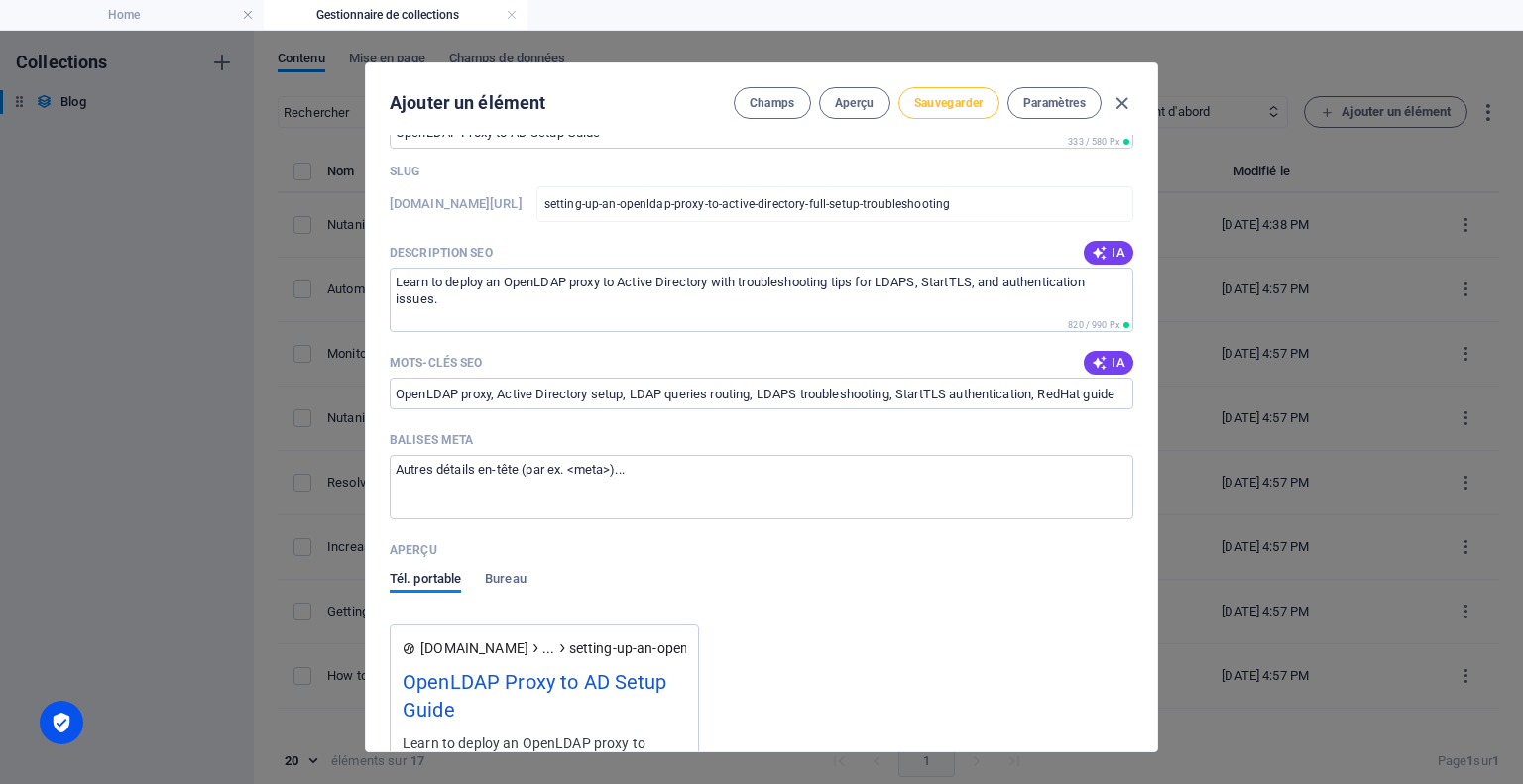 click on "Sauvegarder" at bounding box center (949, 103) 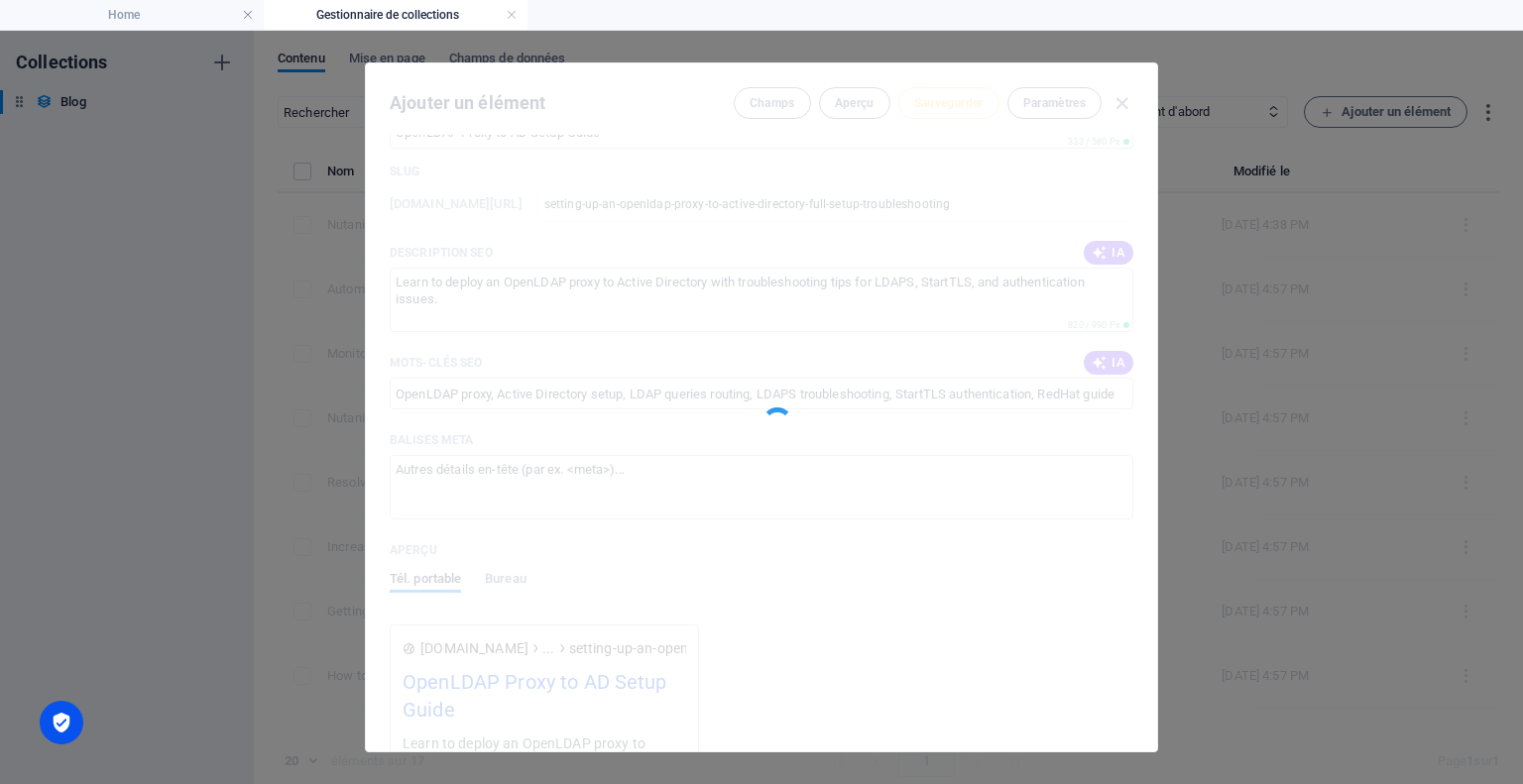 type on "setting-up-an-openldap-proxy-to-active-directory-full-setup-troubleshooting" 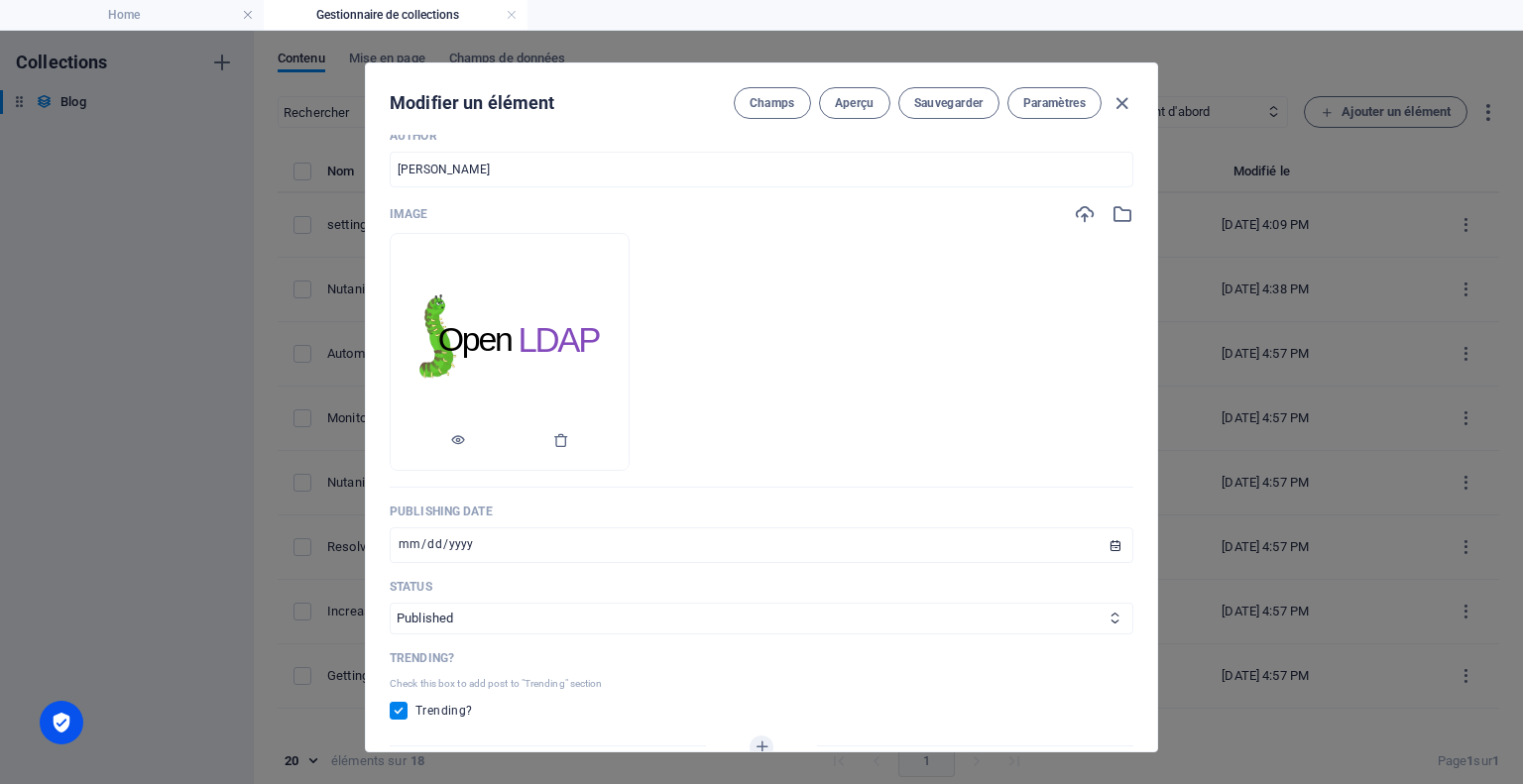 scroll, scrollTop: 141, scrollLeft: 0, axis: vertical 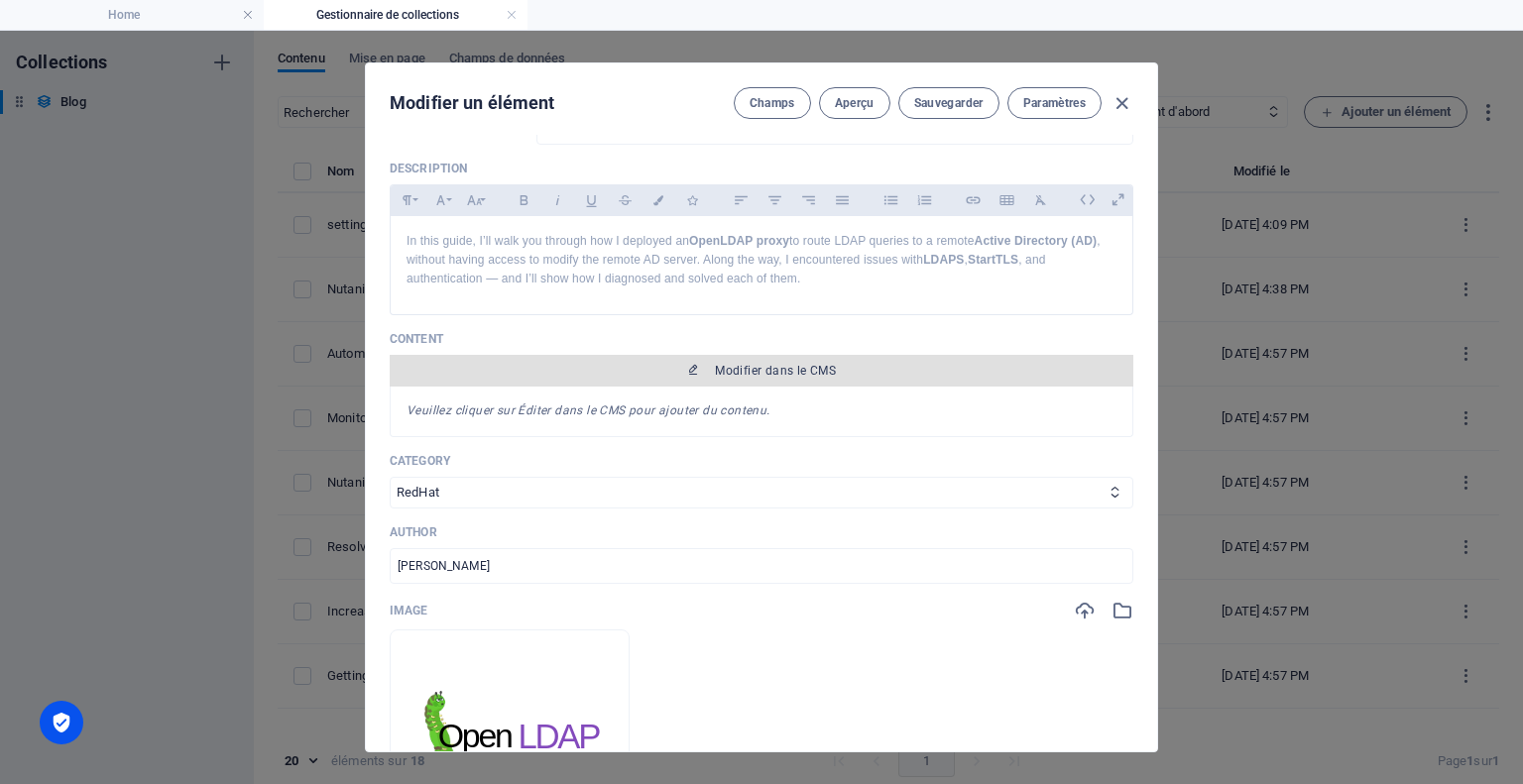 click on "Modifier dans le CMS" at bounding box center [762, 371] 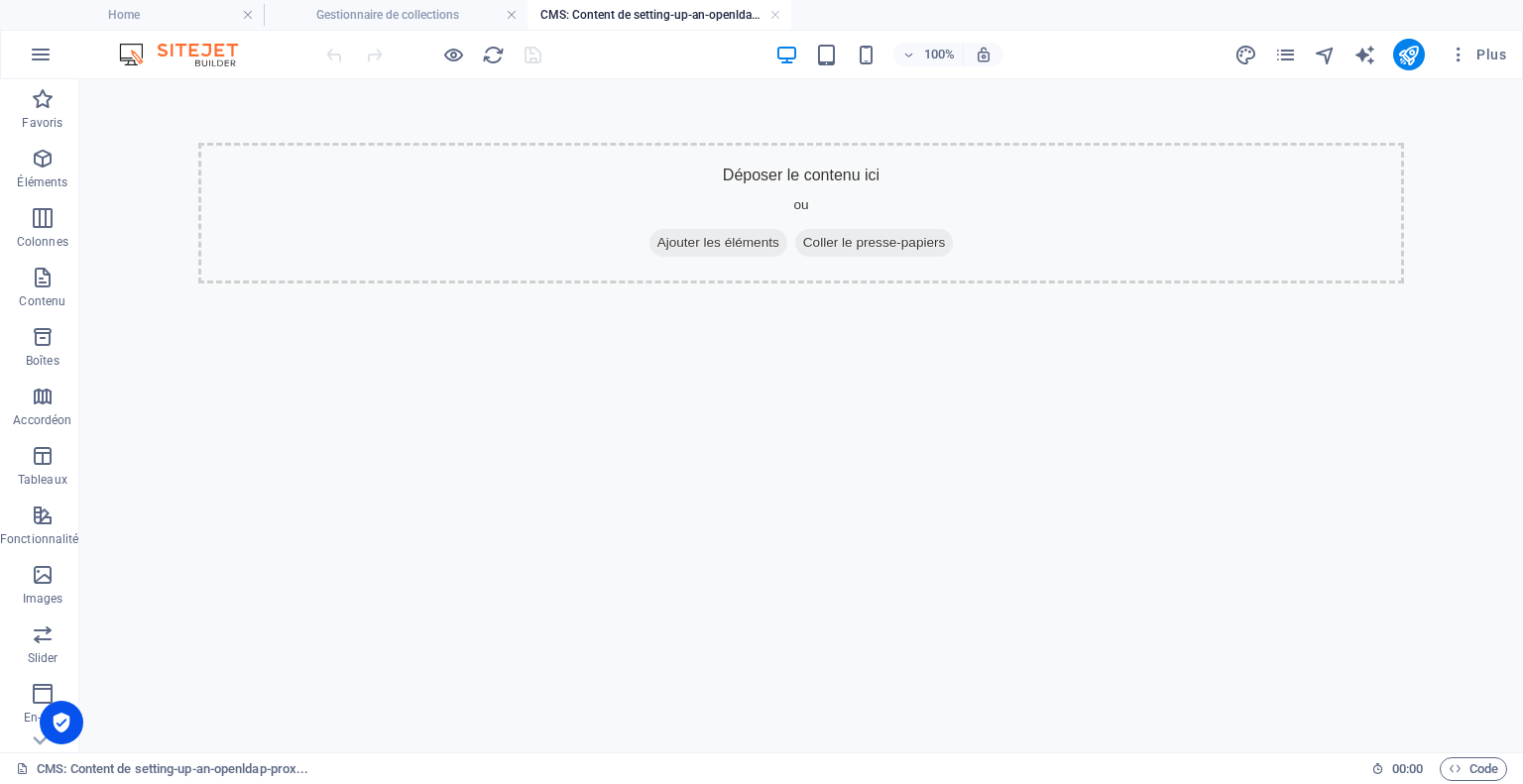 scroll, scrollTop: 0, scrollLeft: 0, axis: both 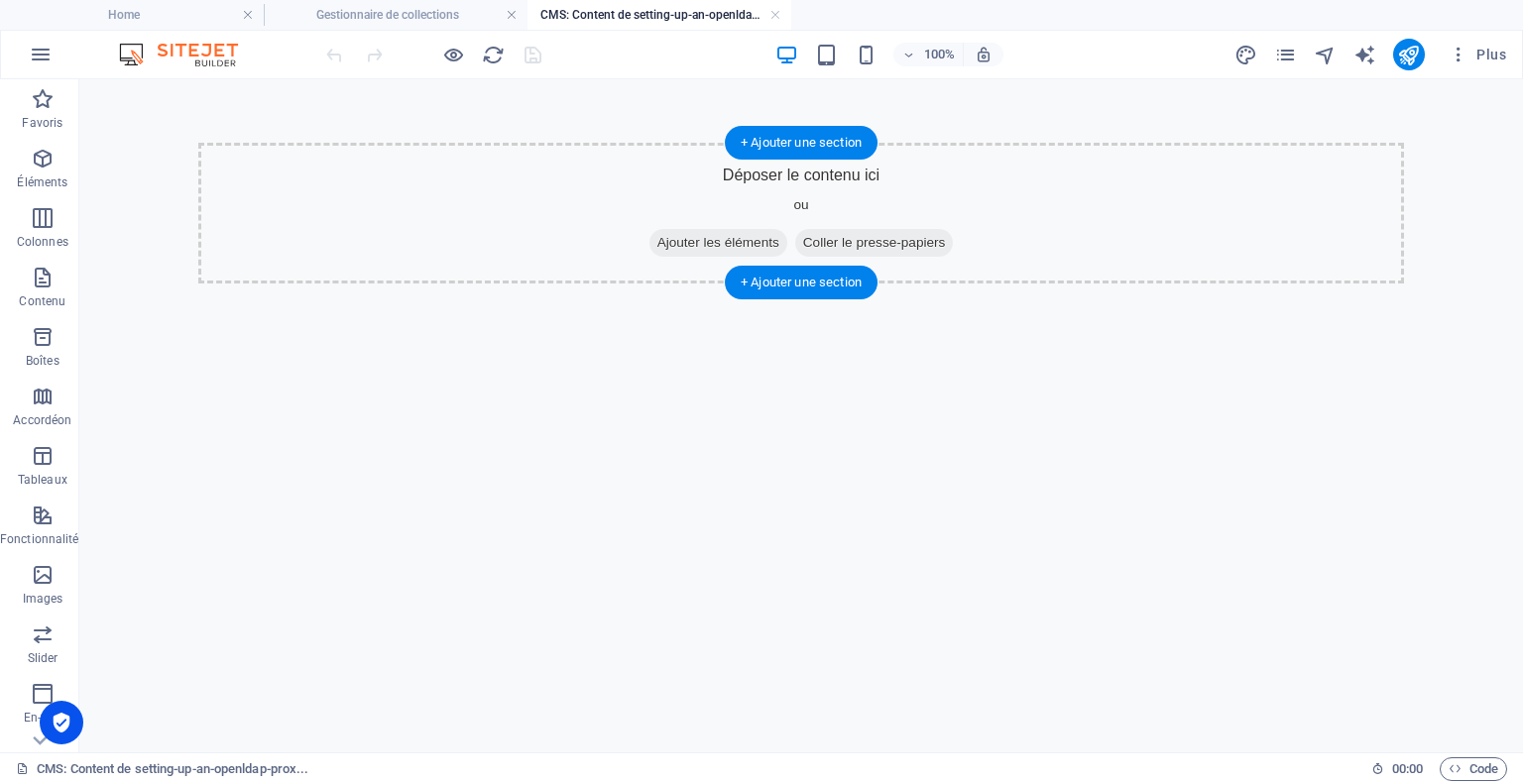 click on "Coller le presse-papiers" at bounding box center (875, 243) 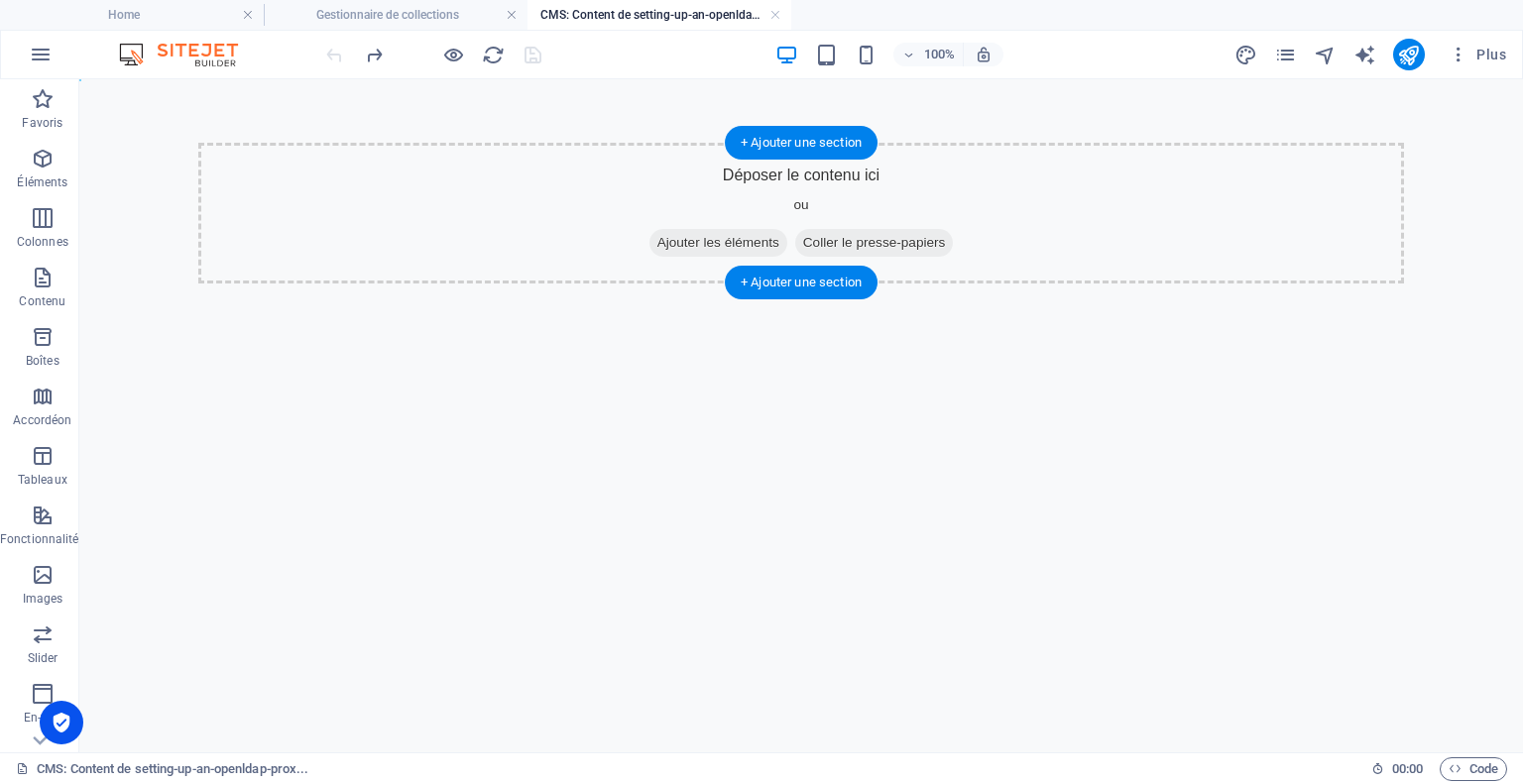 click on "Ajouter les éléments" at bounding box center (718, 243) 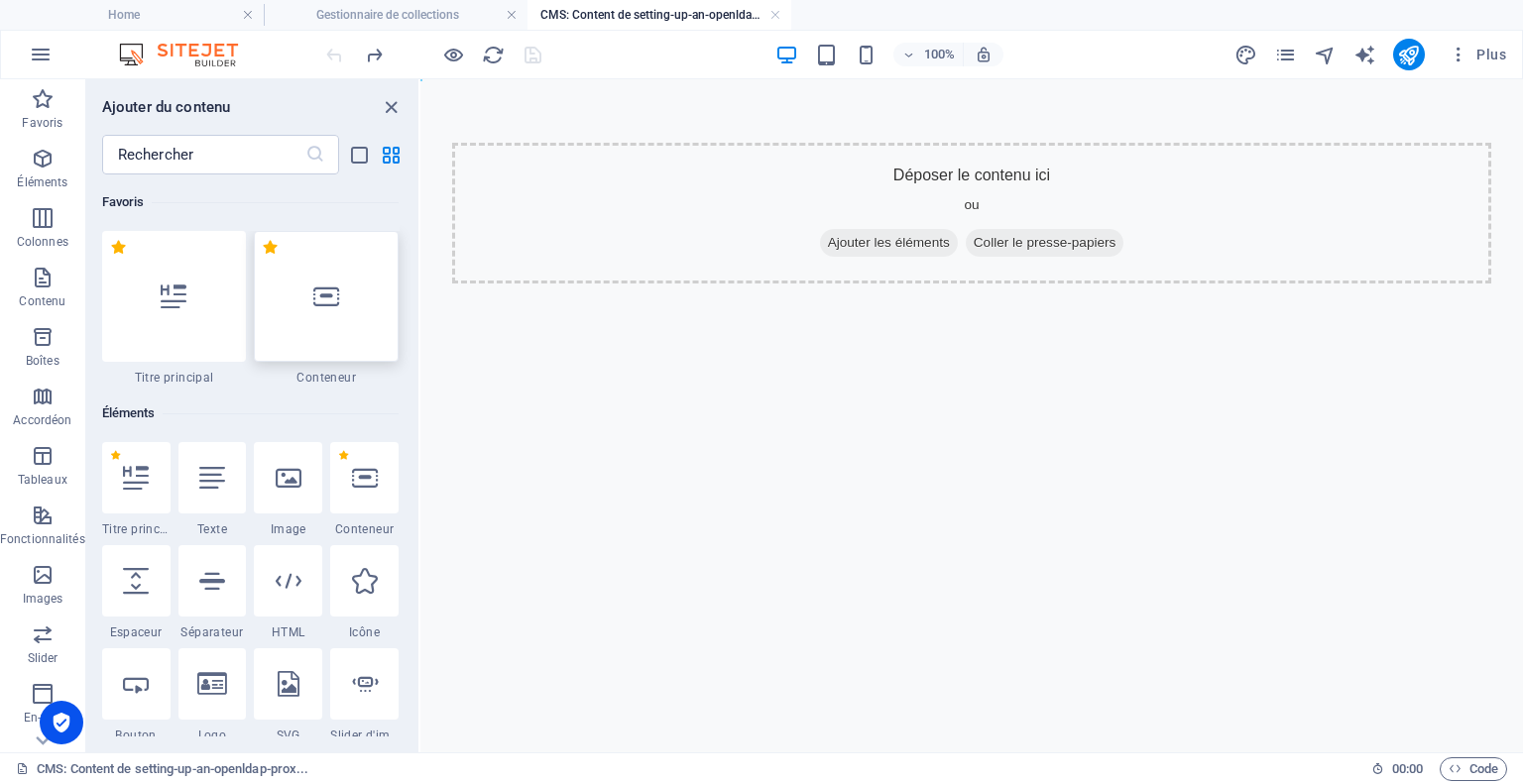 click at bounding box center (326, 296) 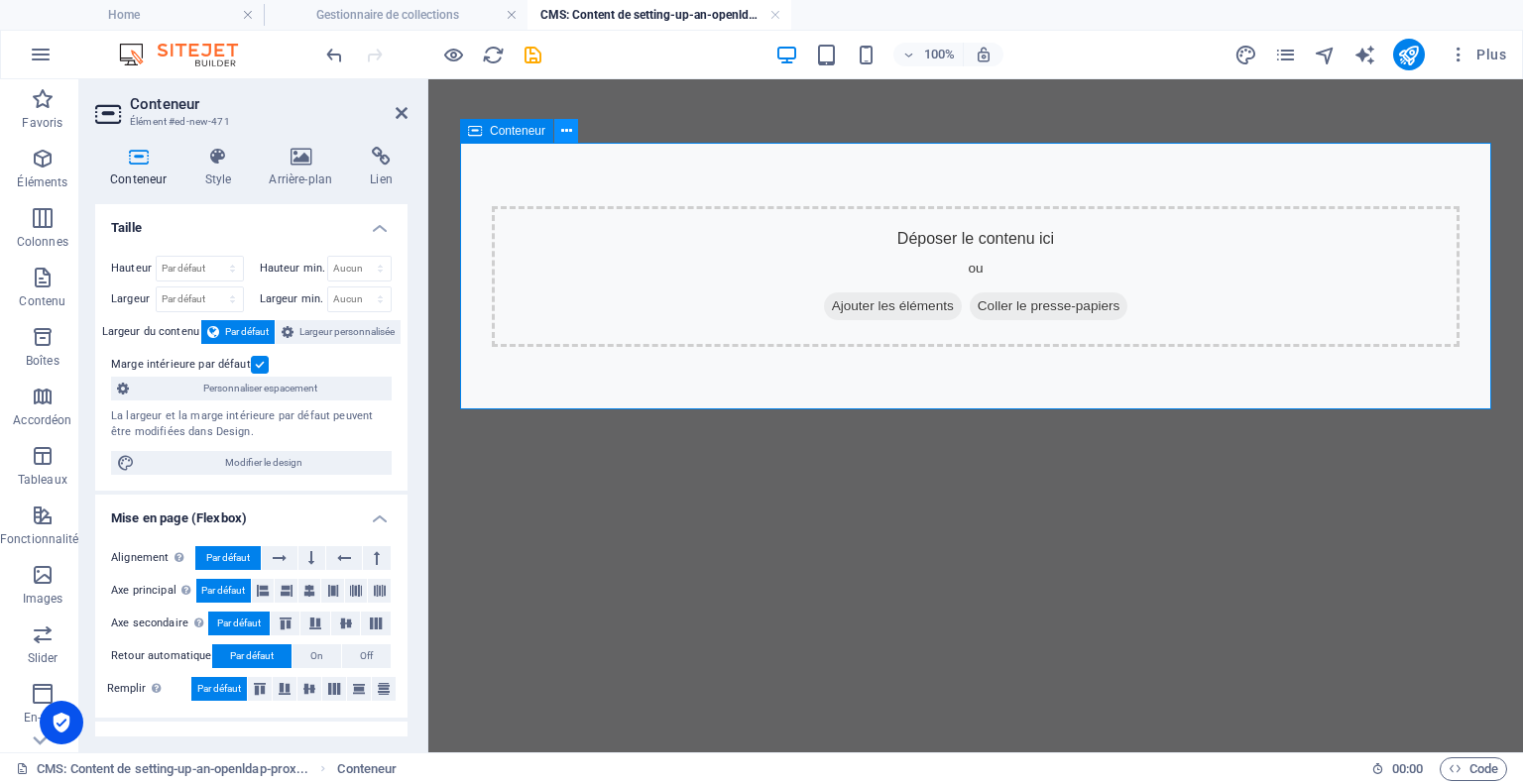 click at bounding box center (566, 131) 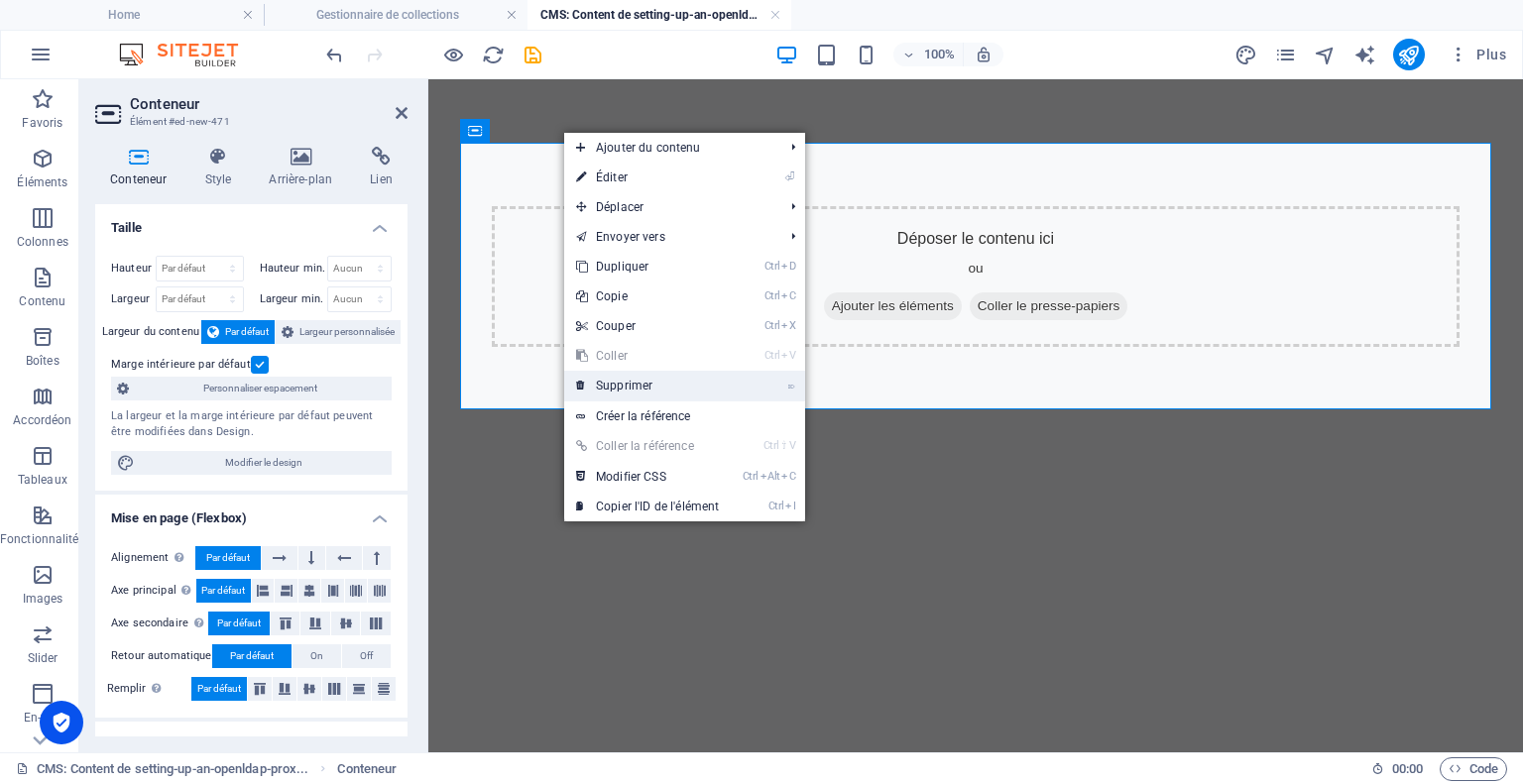 drag, startPoint x: 621, startPoint y: 379, endPoint x: 541, endPoint y: 298, distance: 113.84639 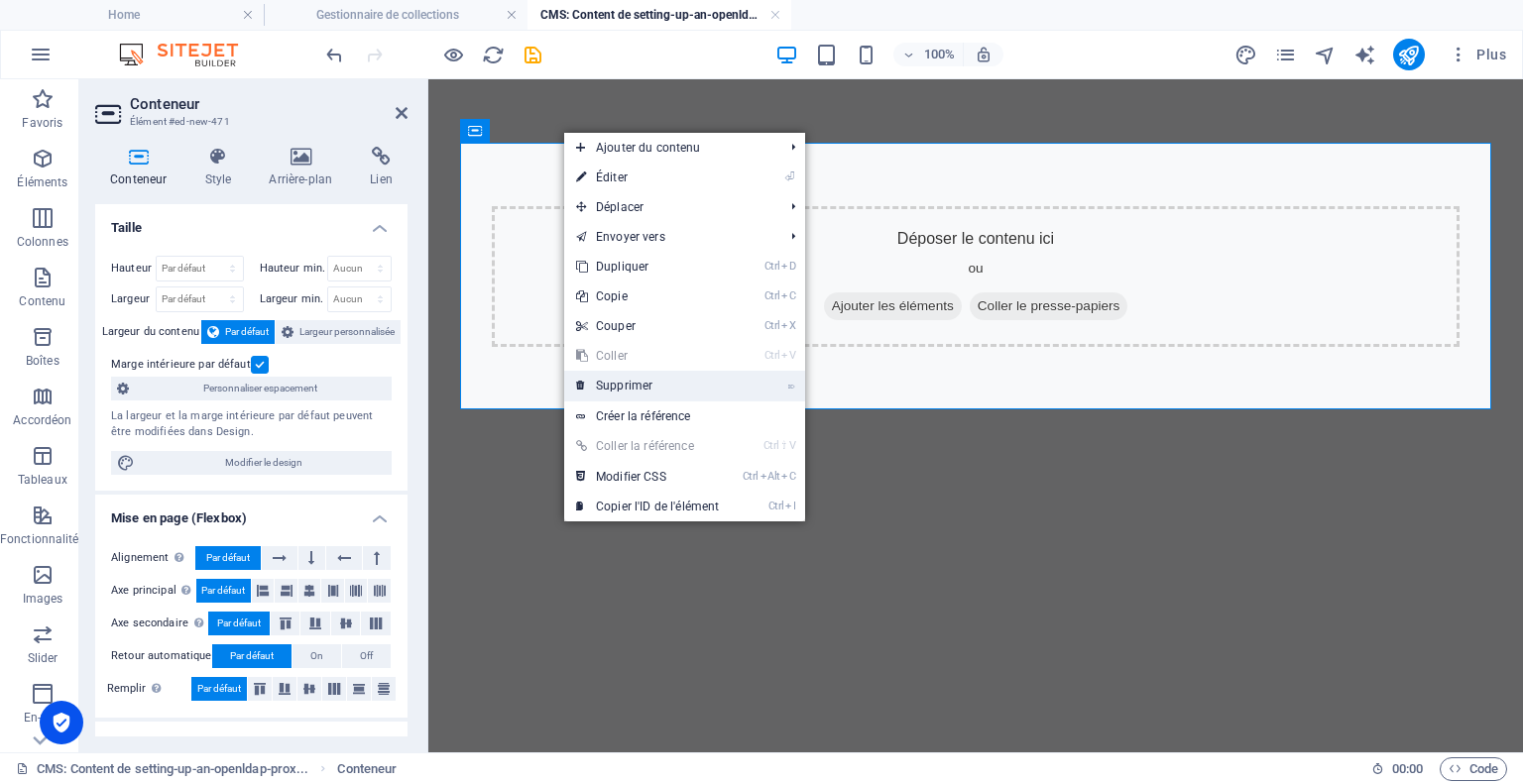 click on "⌦  Supprimer" at bounding box center (647, 386) 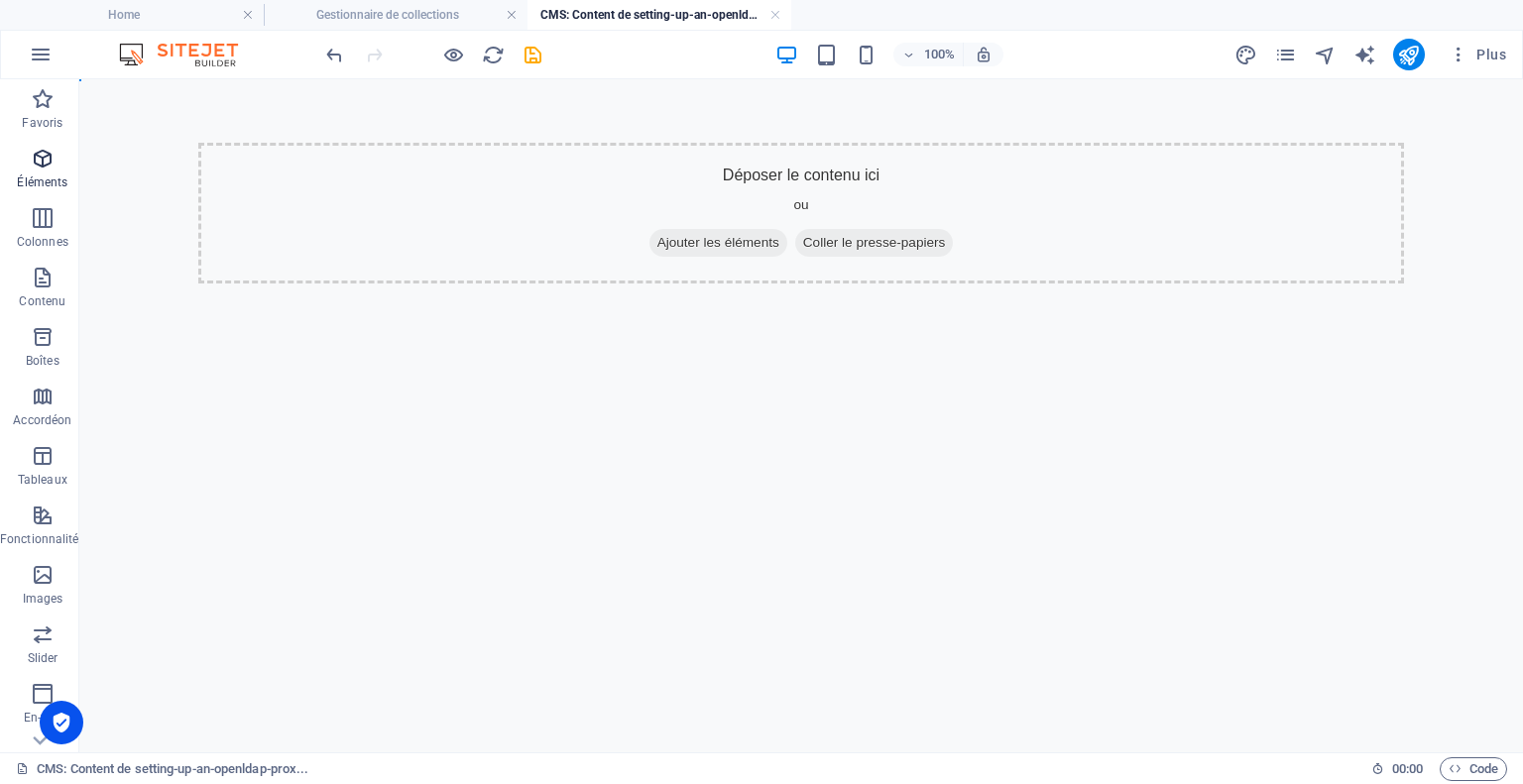 click on "Éléments" at bounding box center [43, 170] 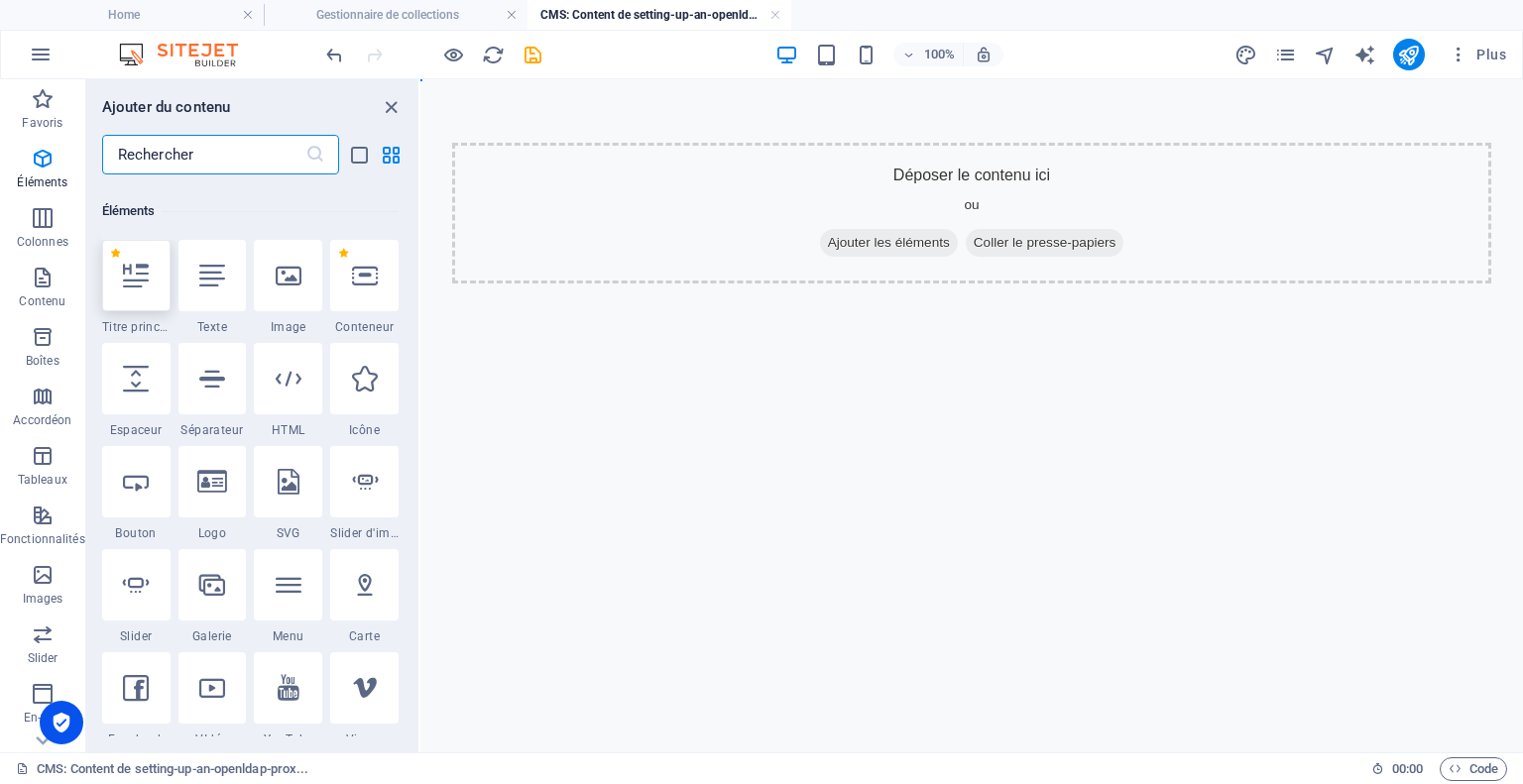 scroll, scrollTop: 210, scrollLeft: 0, axis: vertical 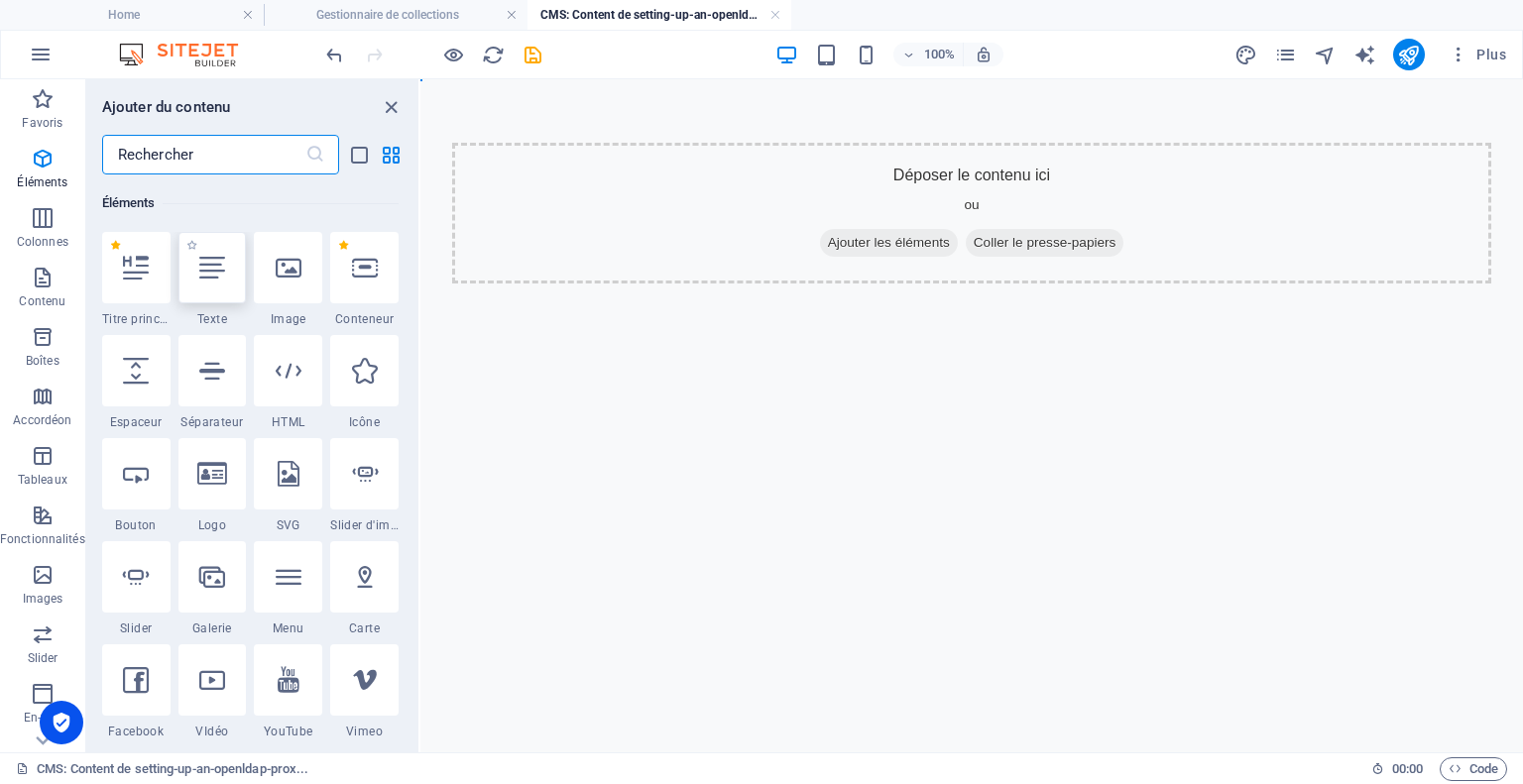 click at bounding box center [212, 268] 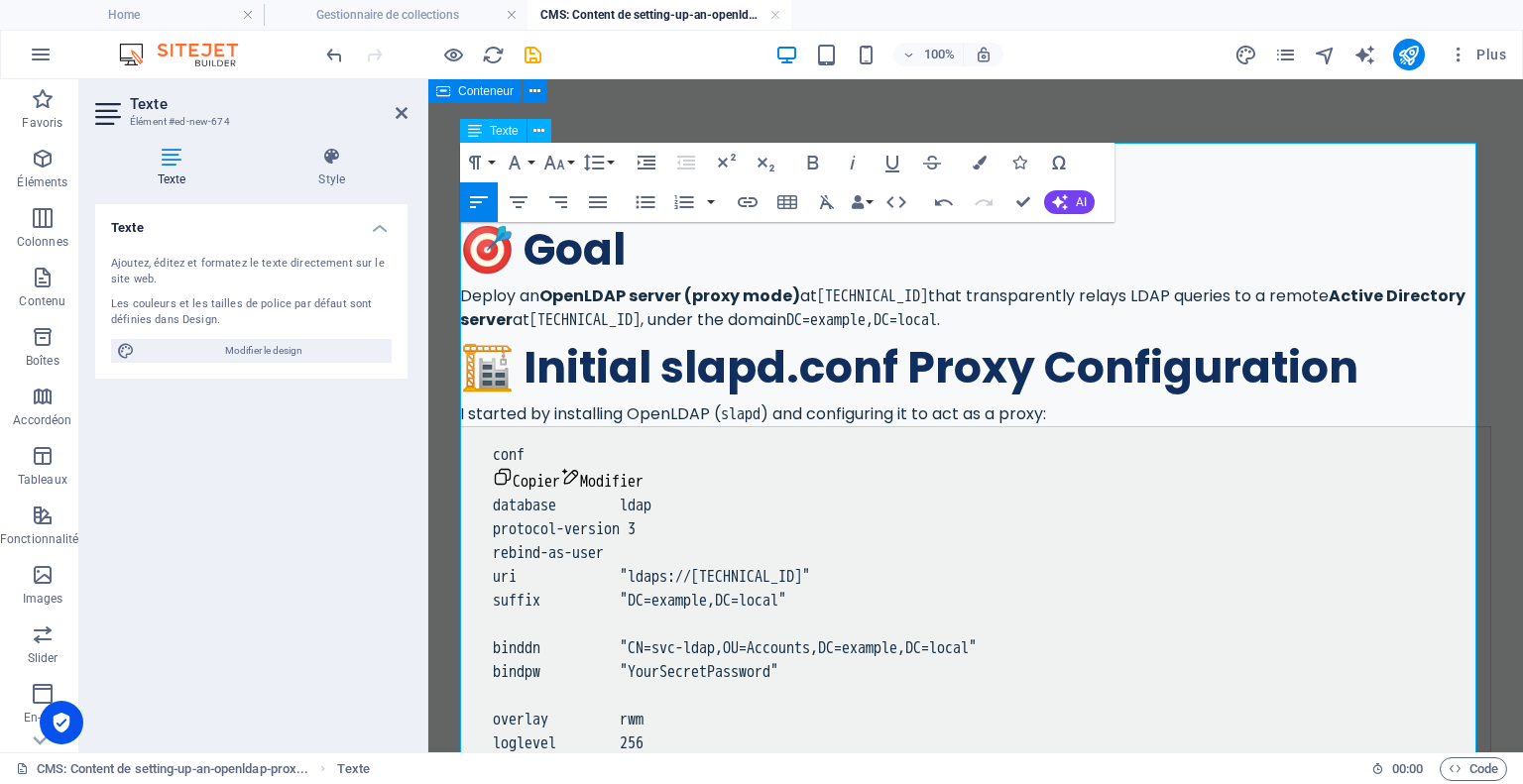click on "Deploy an  OpenLDAP server (proxy mode)  at  [TECHNICAL_ID]  that transparently relays LDAP queries to a remote  Active Directory server  at  [TECHNICAL_ID] , under the domain  DC=example,DC=local ." at bounding box center (976, 308) 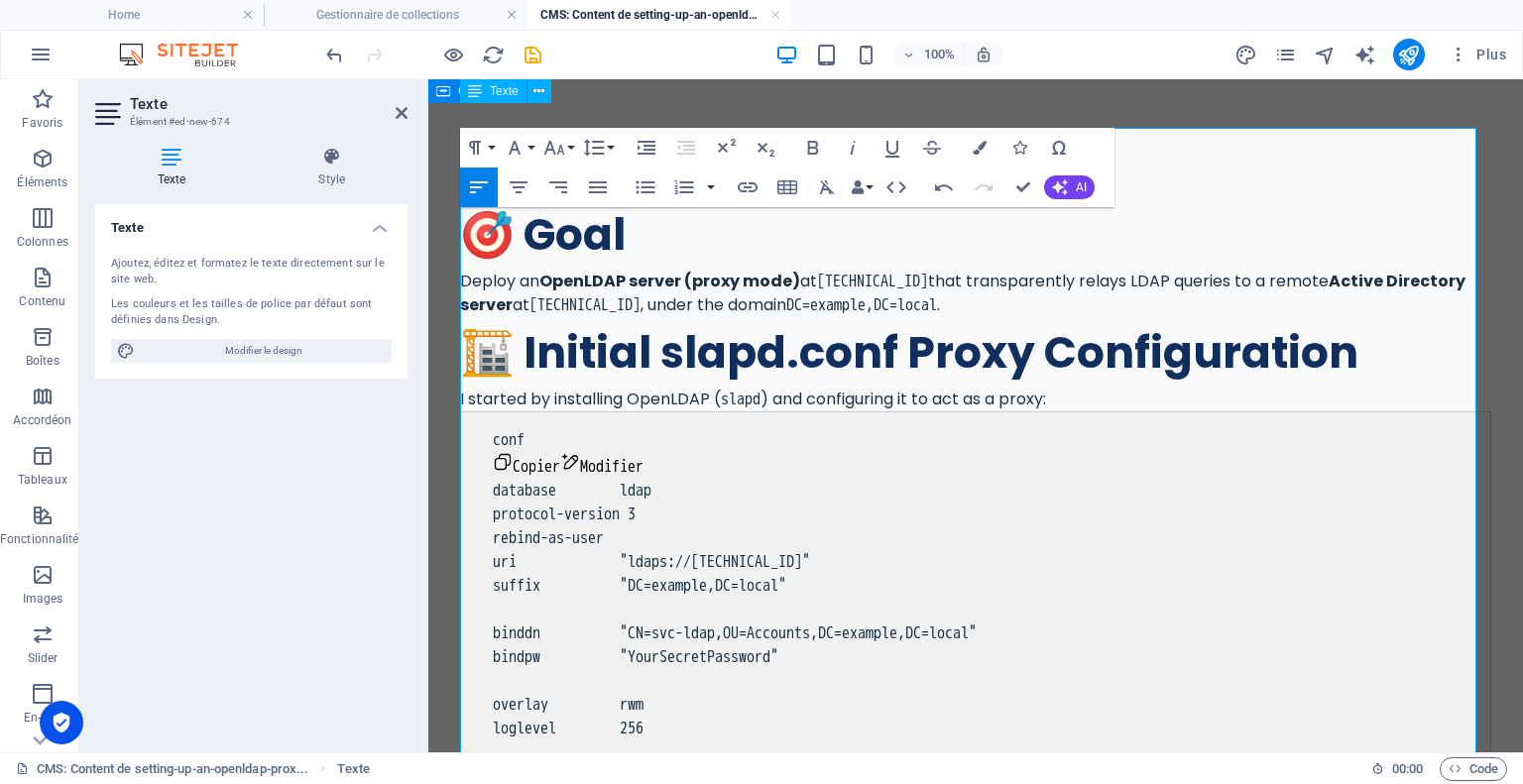 scroll, scrollTop: 0, scrollLeft: 0, axis: both 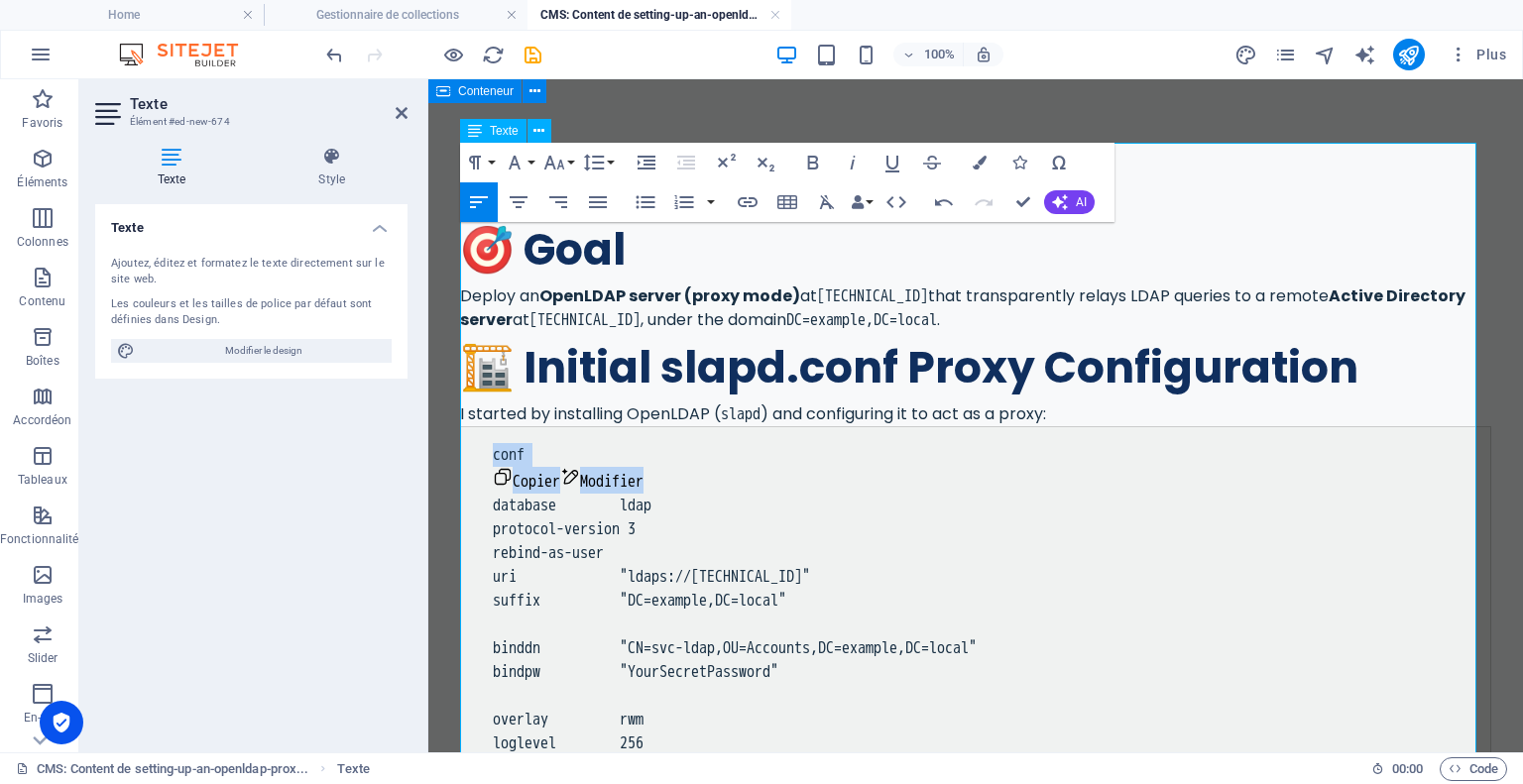 drag, startPoint x: 664, startPoint y: 483, endPoint x: 492, endPoint y: 463, distance: 173.15889 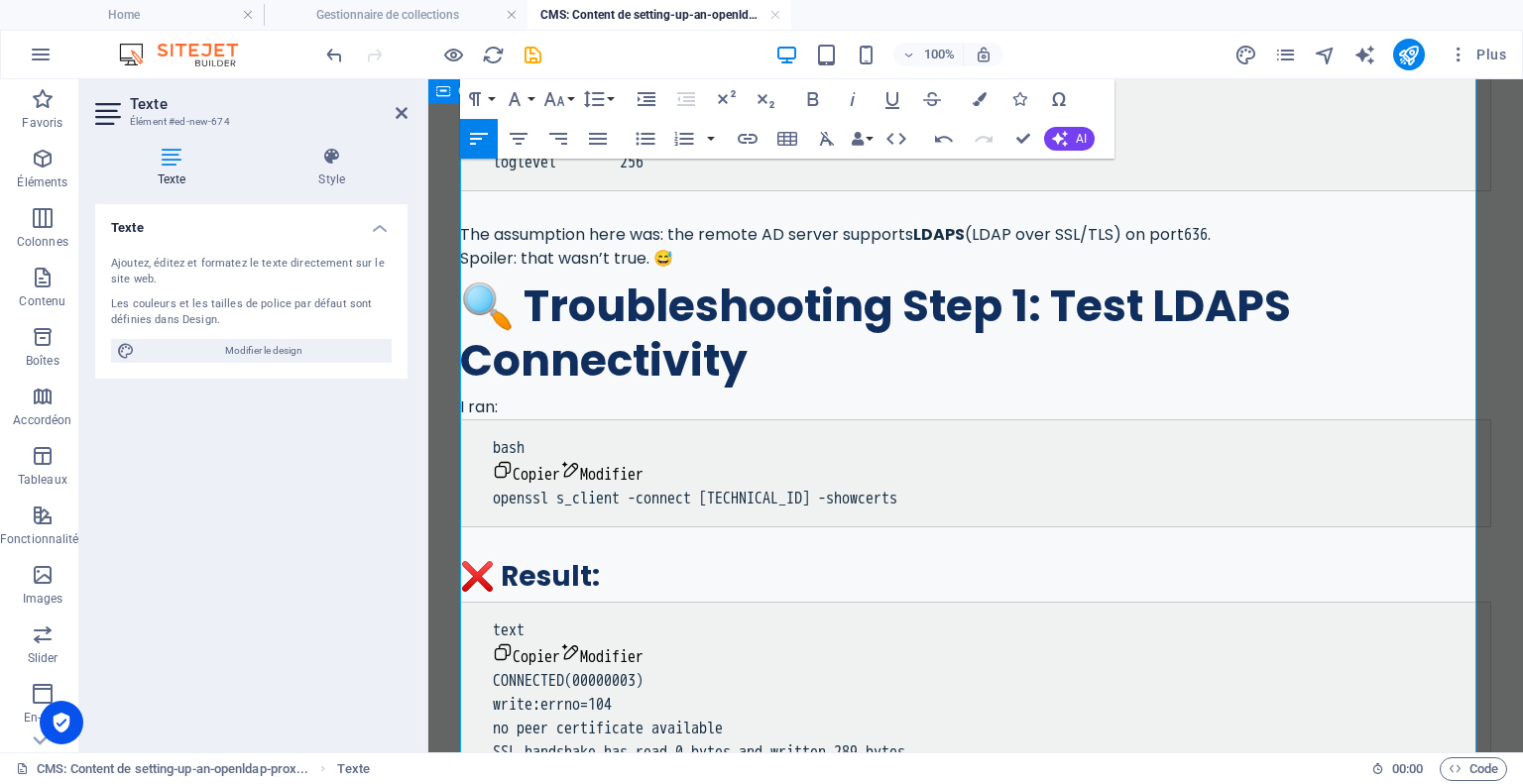 scroll, scrollTop: 595, scrollLeft: 0, axis: vertical 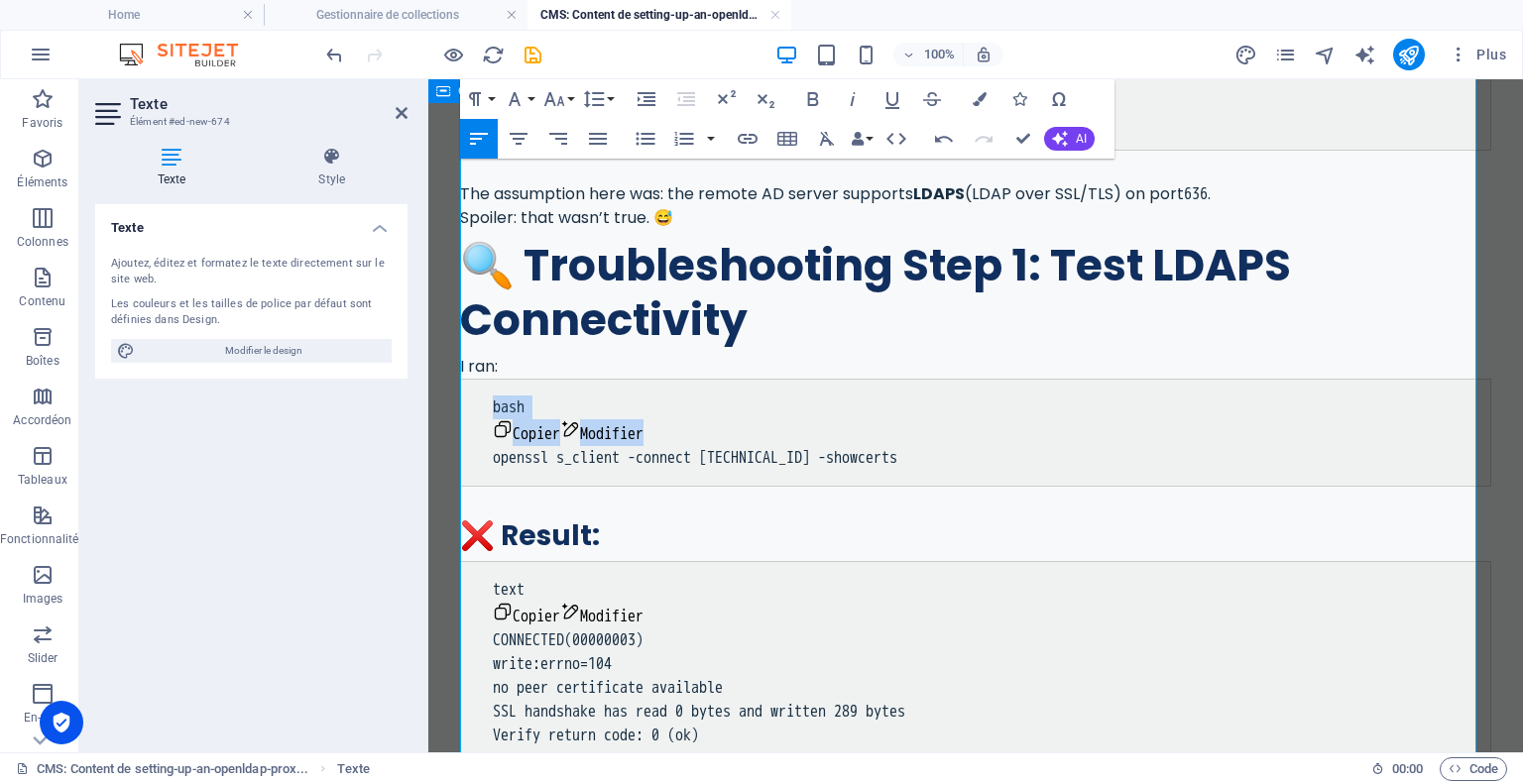 drag, startPoint x: 655, startPoint y: 439, endPoint x: 429, endPoint y: 402, distance: 229.00873 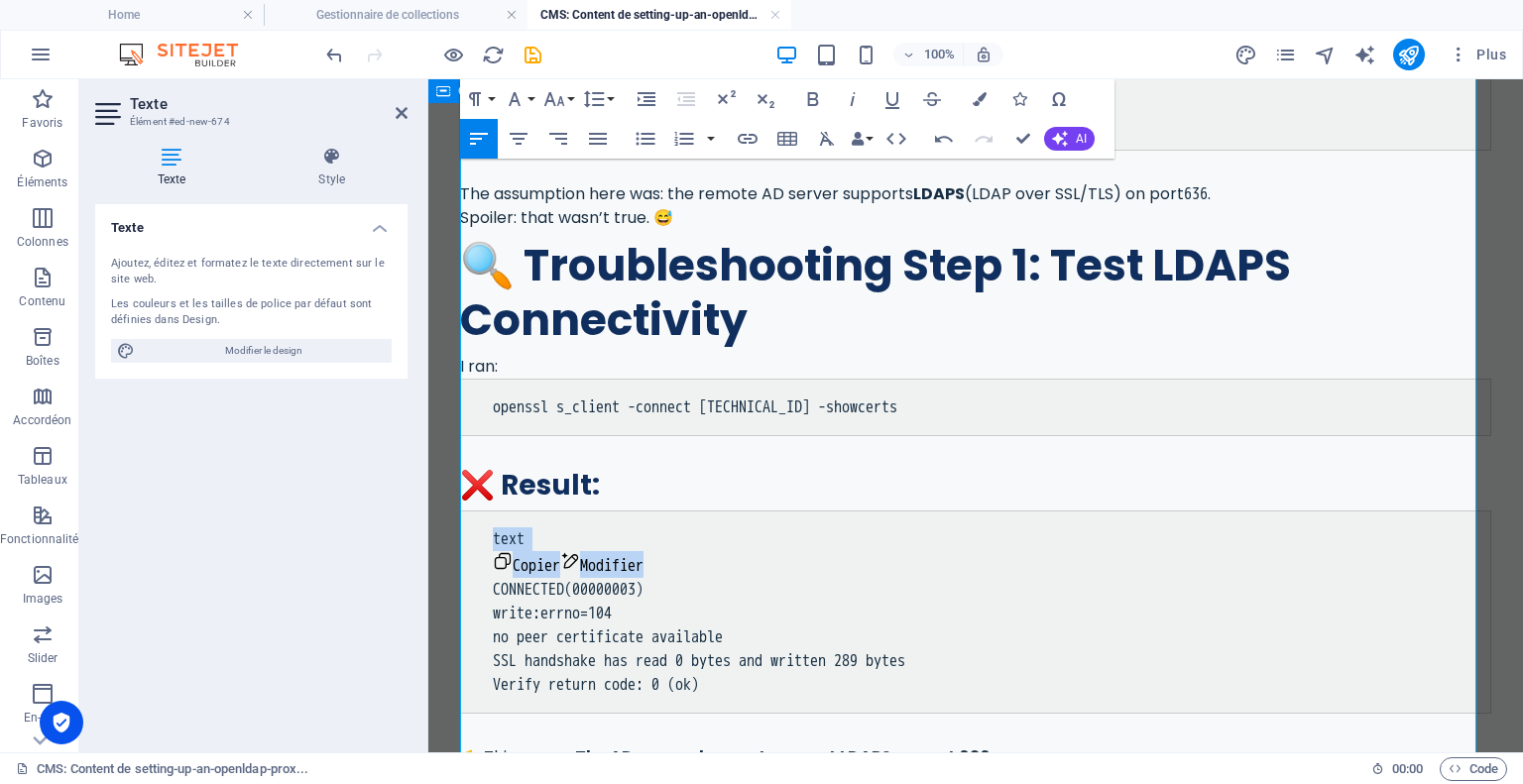 drag, startPoint x: 659, startPoint y: 566, endPoint x: 476, endPoint y: 532, distance: 186.13167 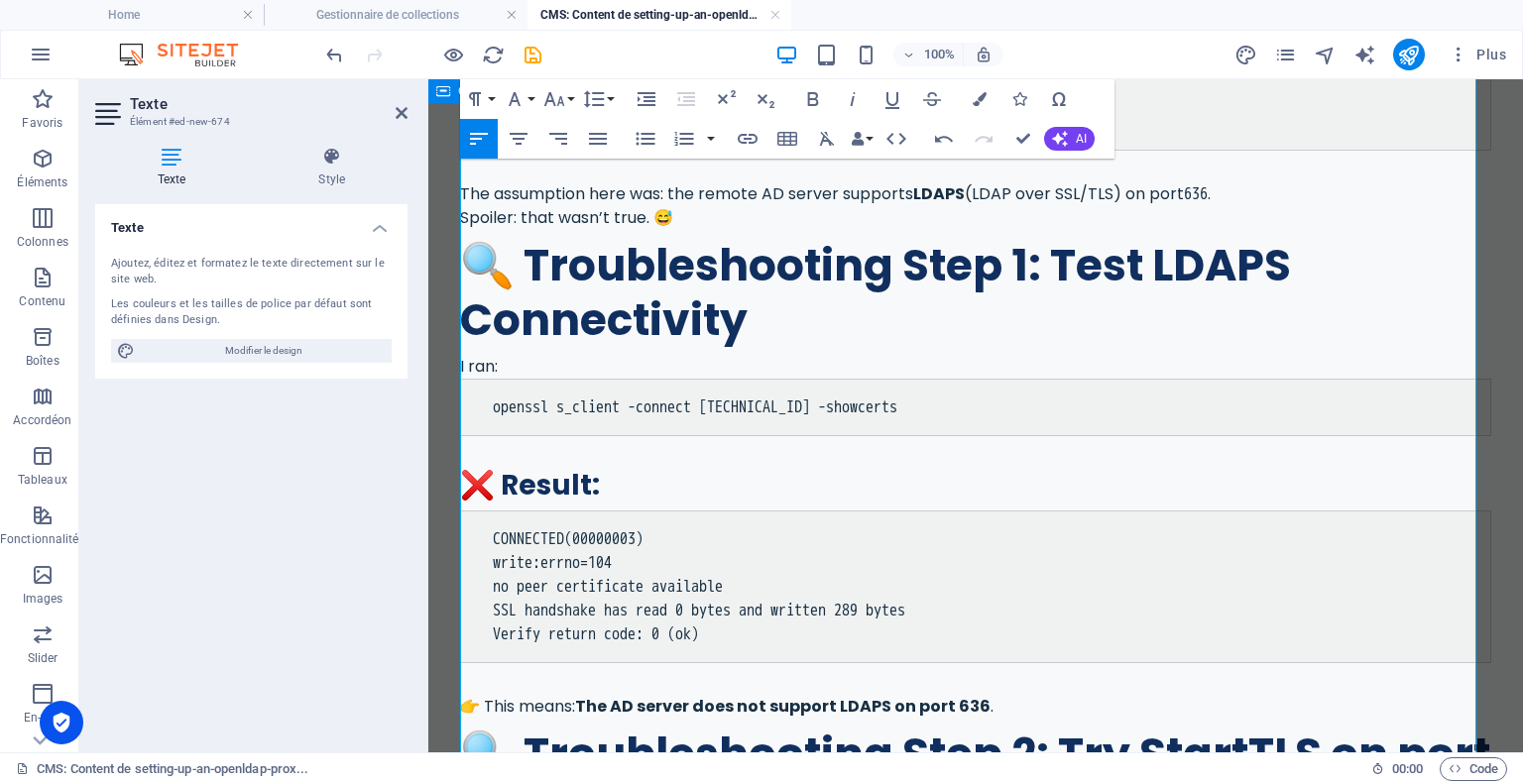 scroll, scrollTop: 991, scrollLeft: 0, axis: vertical 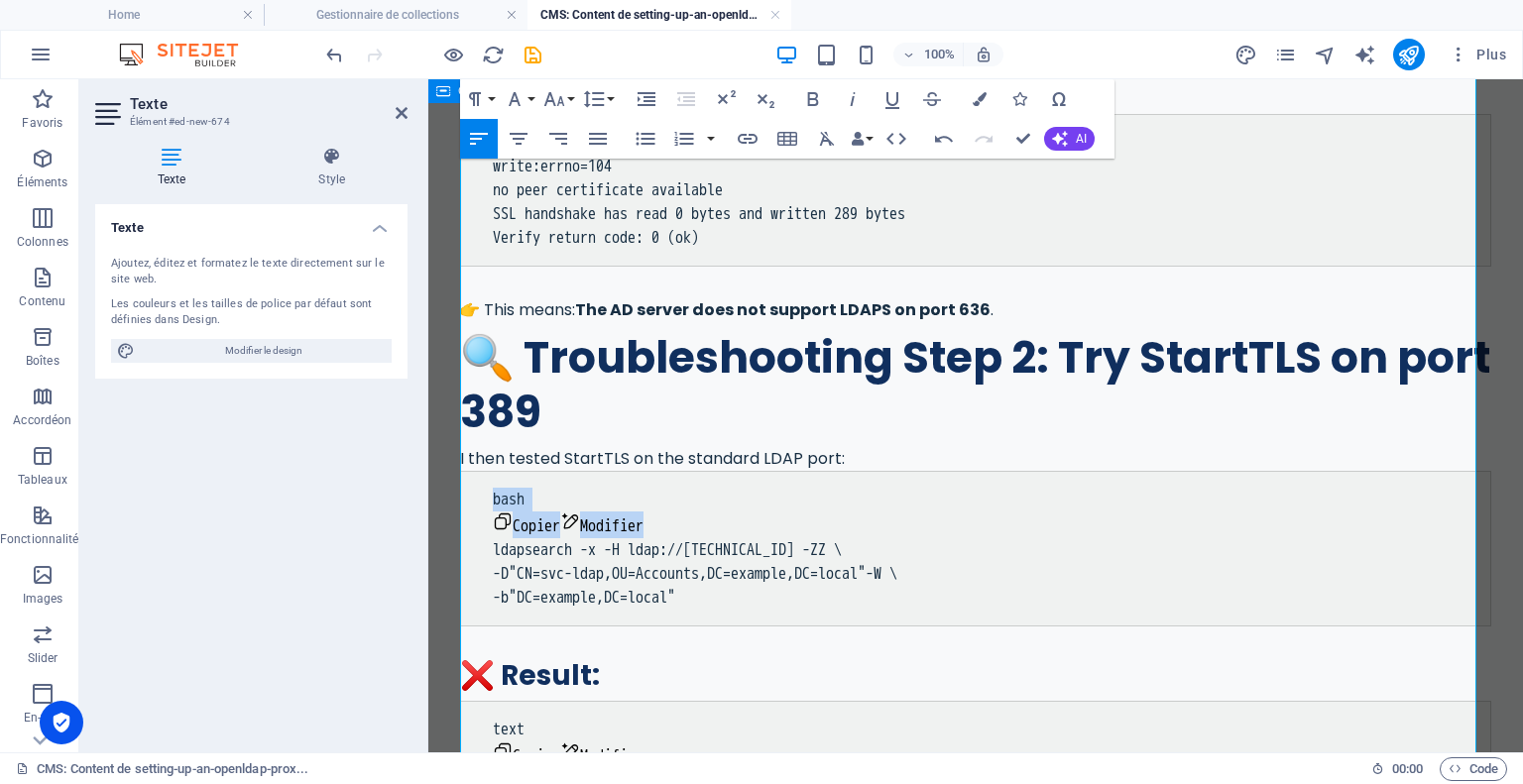 drag, startPoint x: 664, startPoint y: 529, endPoint x: 487, endPoint y: 492, distance: 180.82588 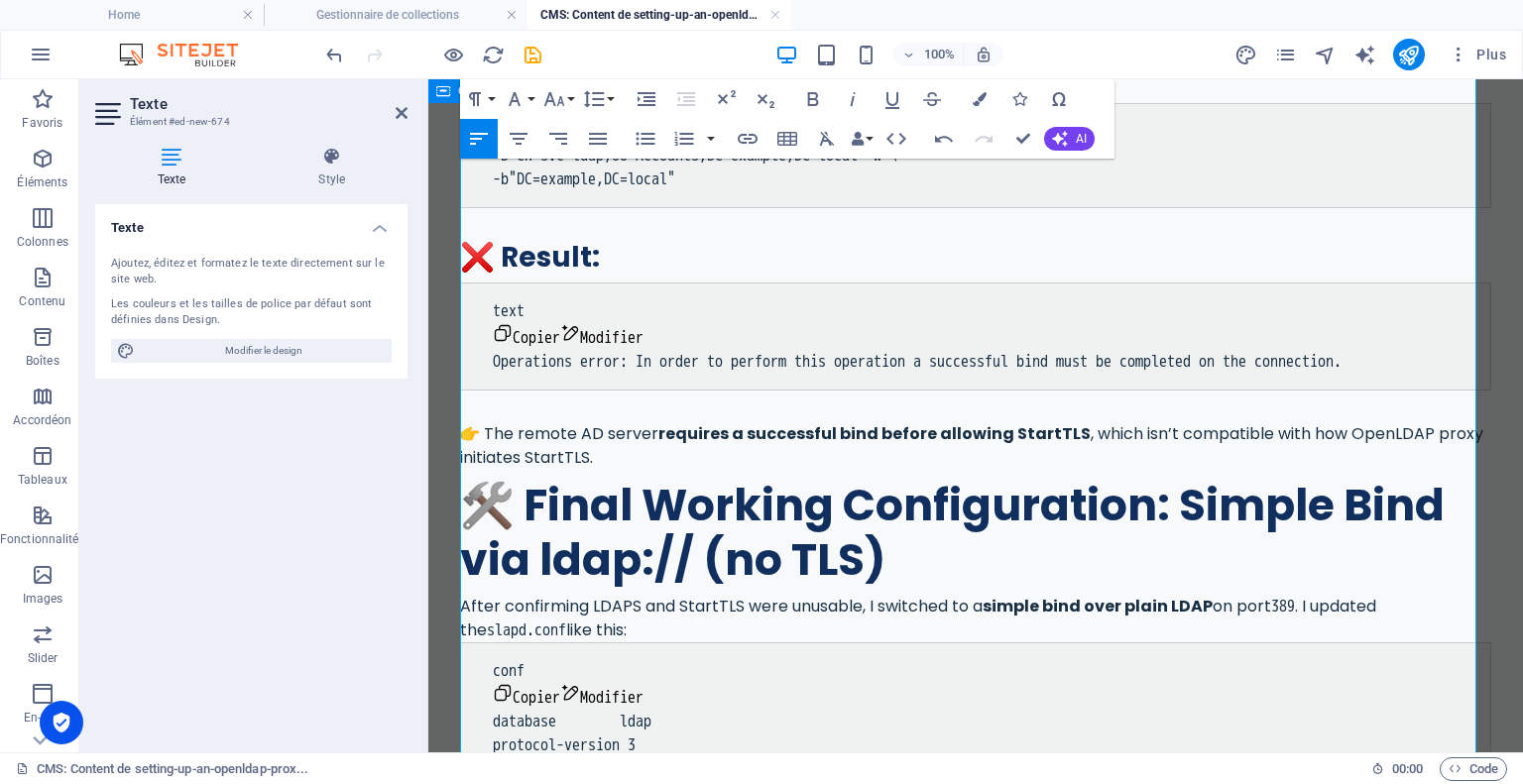 scroll, scrollTop: 1388, scrollLeft: 0, axis: vertical 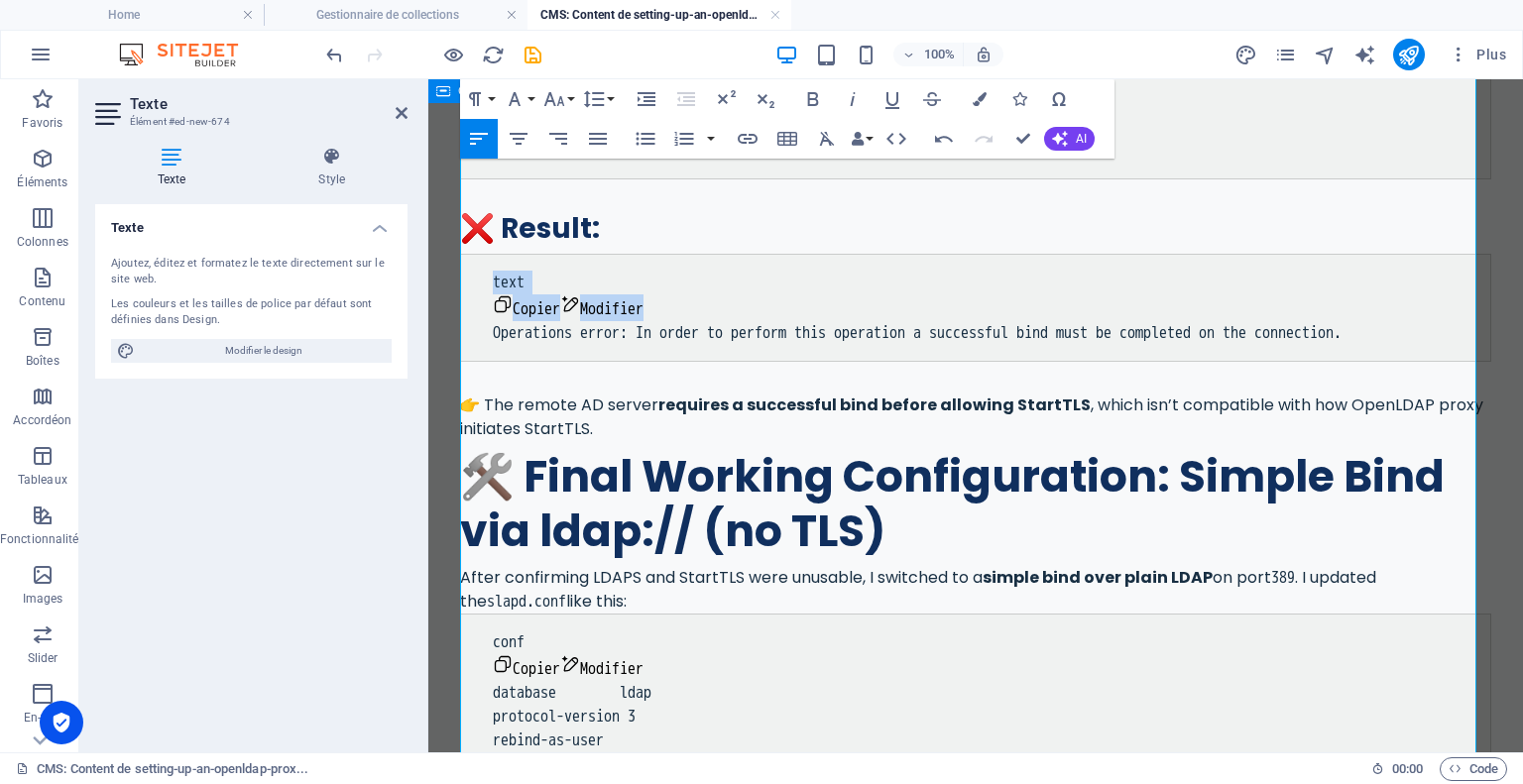 drag, startPoint x: 659, startPoint y: 309, endPoint x: 482, endPoint y: 285, distance: 178.61971 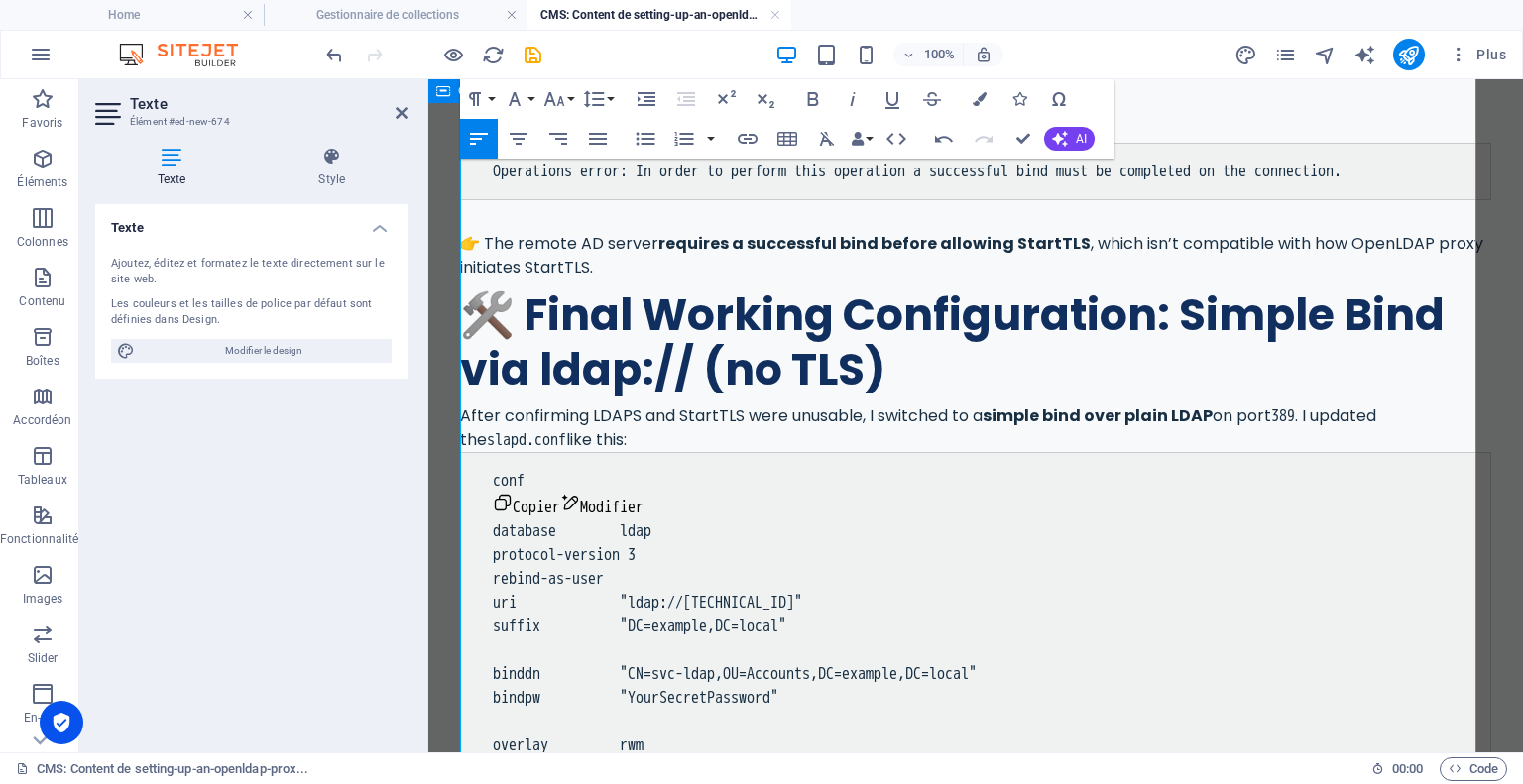 scroll, scrollTop: 1685, scrollLeft: 0, axis: vertical 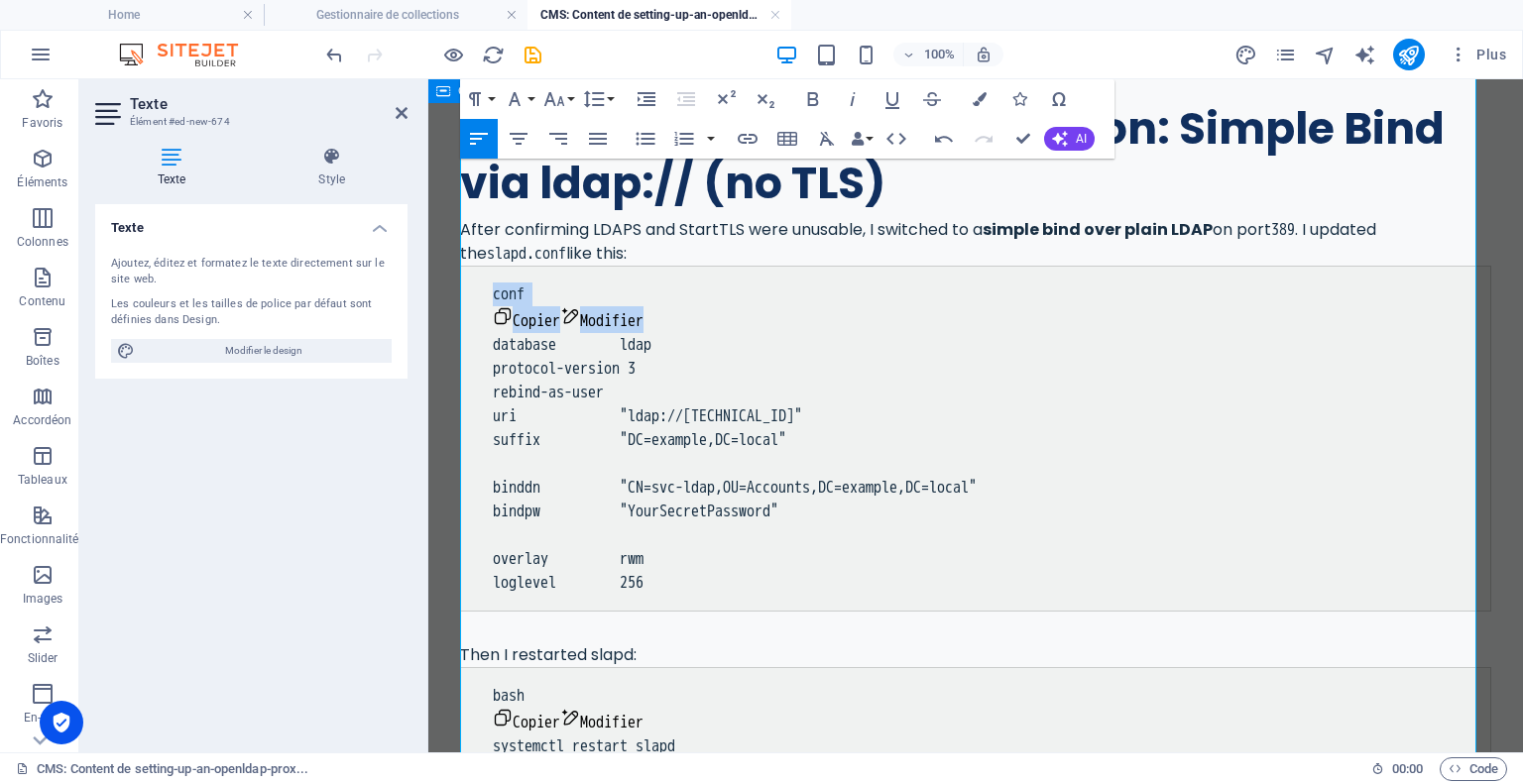 drag, startPoint x: 662, startPoint y: 323, endPoint x: 480, endPoint y: 297, distance: 183.84776 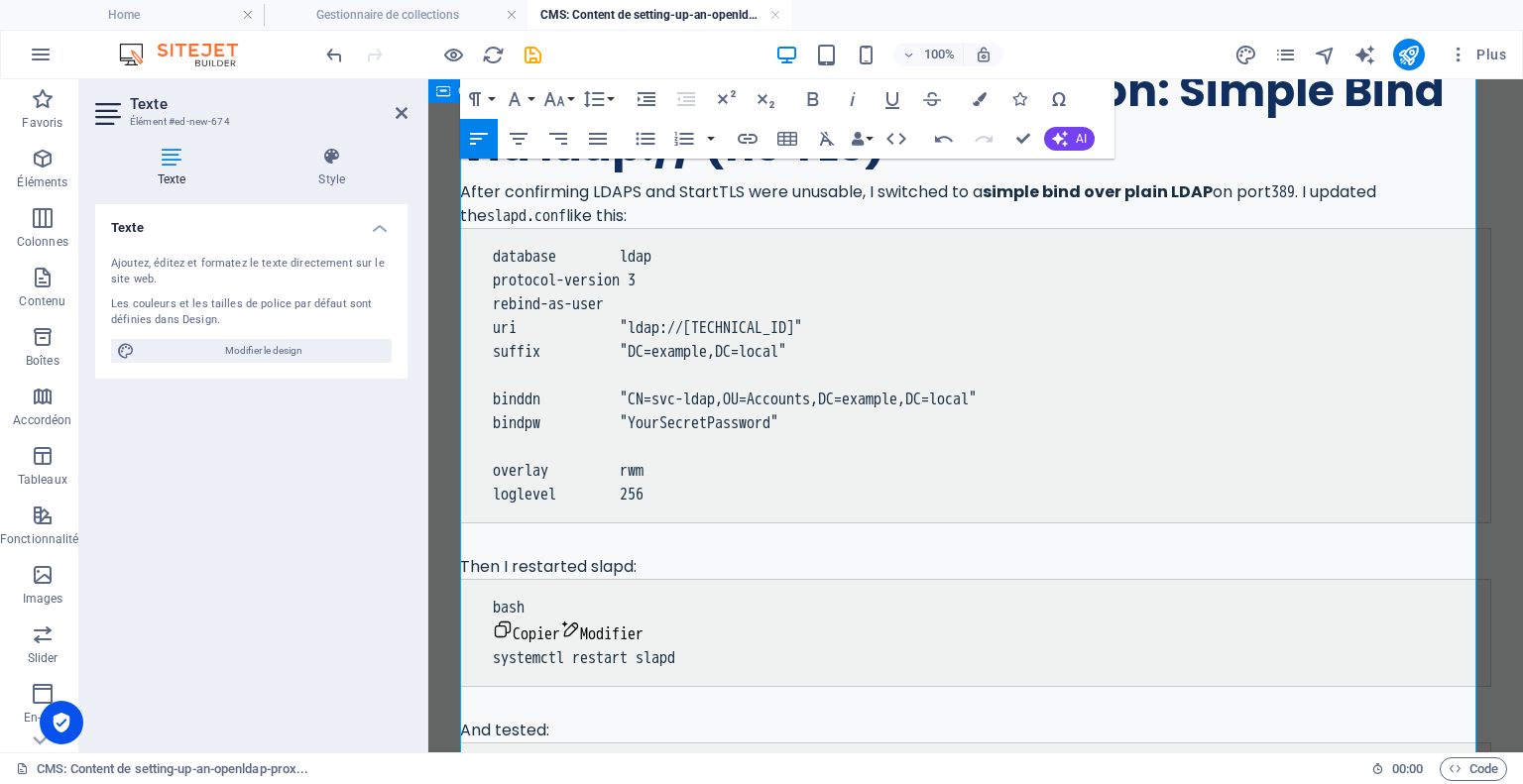 scroll, scrollTop: 1982, scrollLeft: 0, axis: vertical 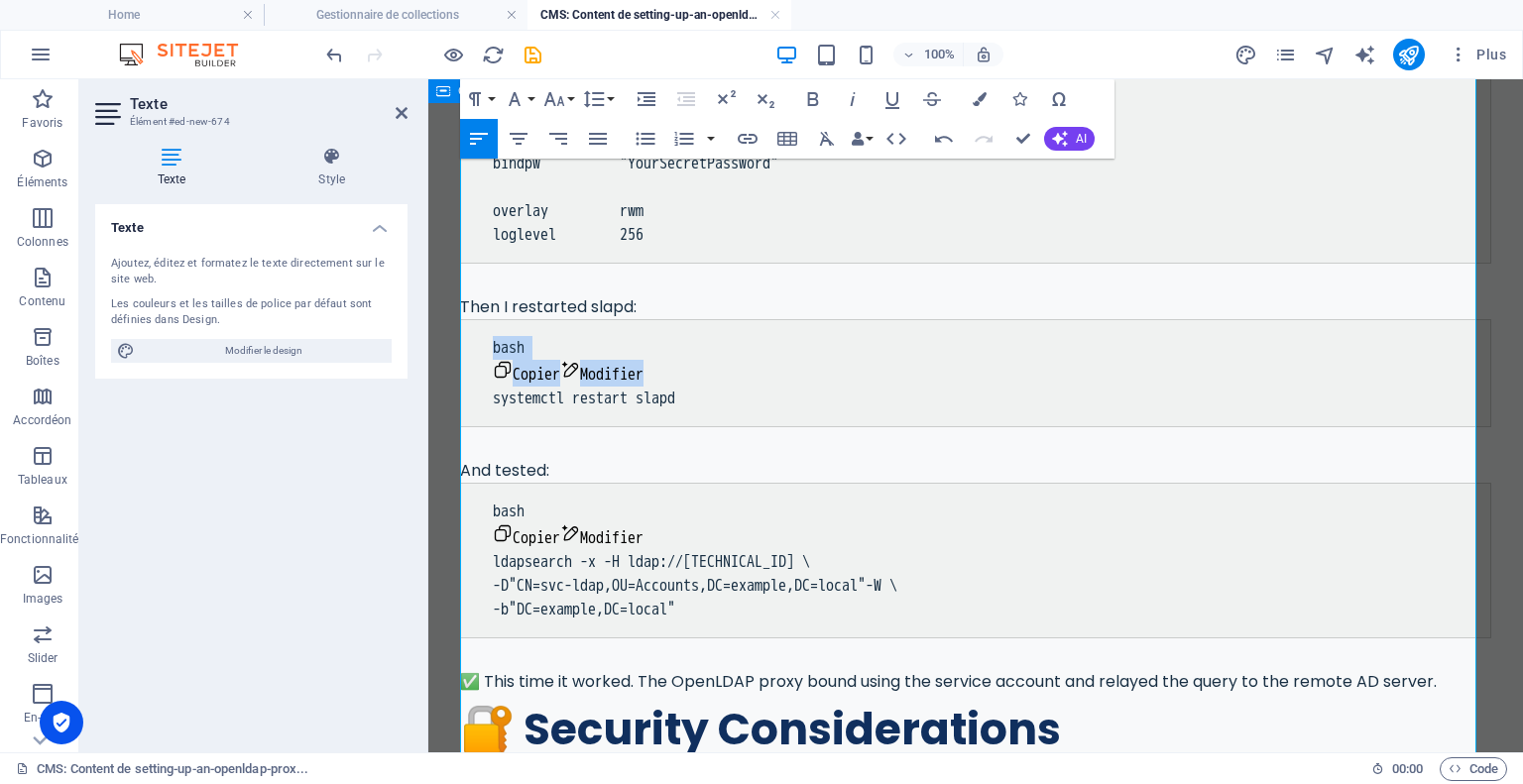 drag, startPoint x: 667, startPoint y: 375, endPoint x: 482, endPoint y: 341, distance: 188.09838 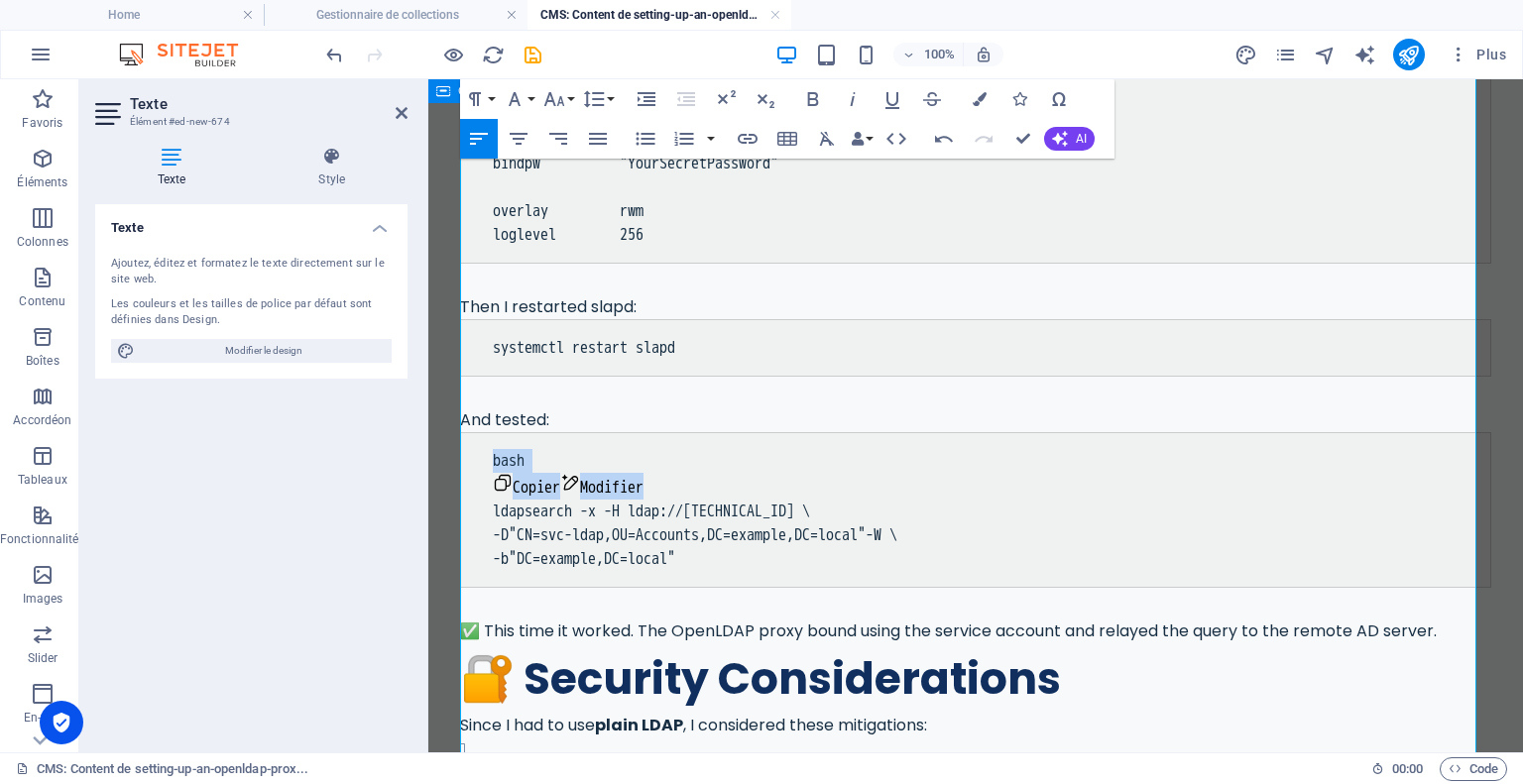 drag, startPoint x: 660, startPoint y: 487, endPoint x: 490, endPoint y: 442, distance: 175.8551 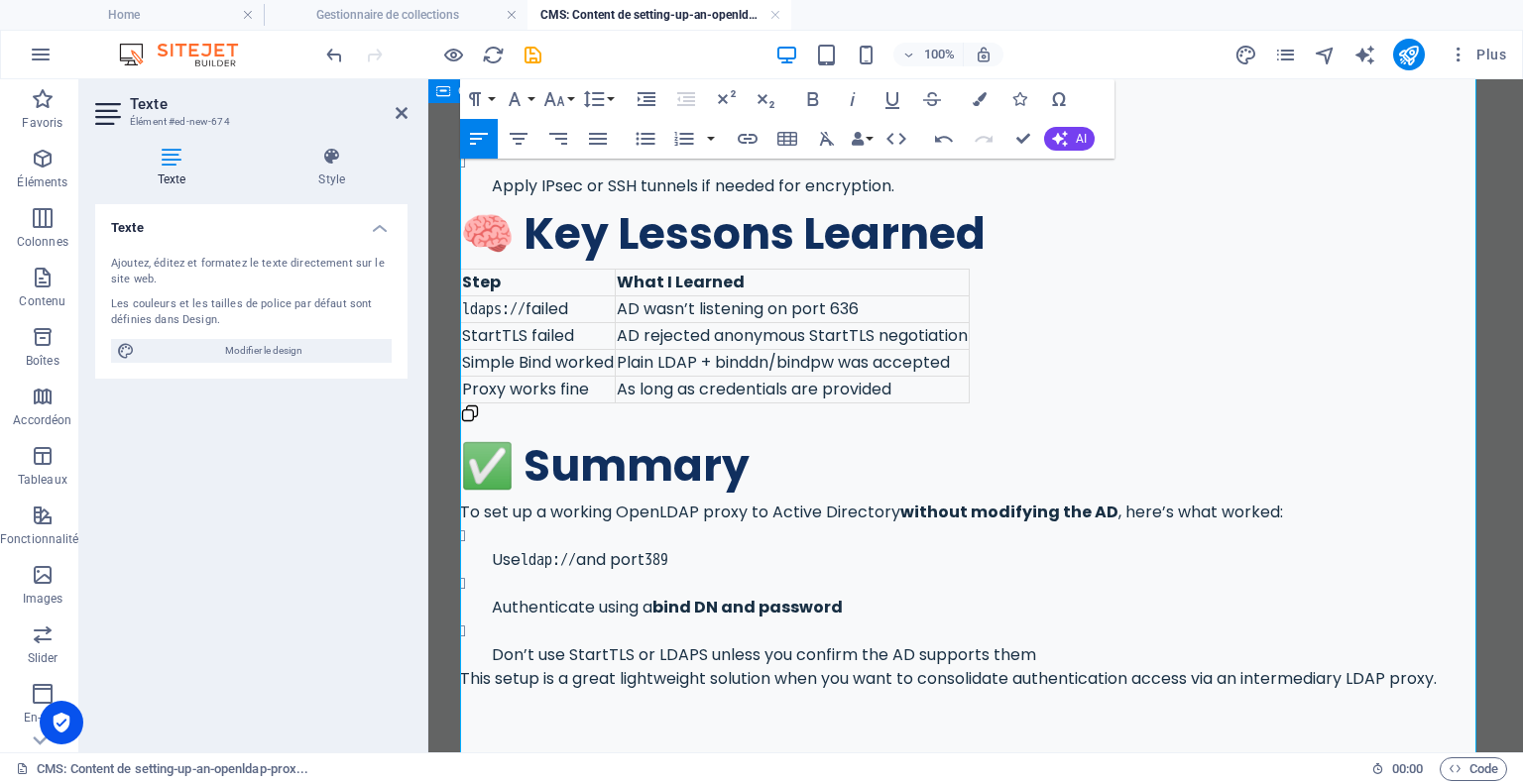 scroll, scrollTop: 2617, scrollLeft: 0, axis: vertical 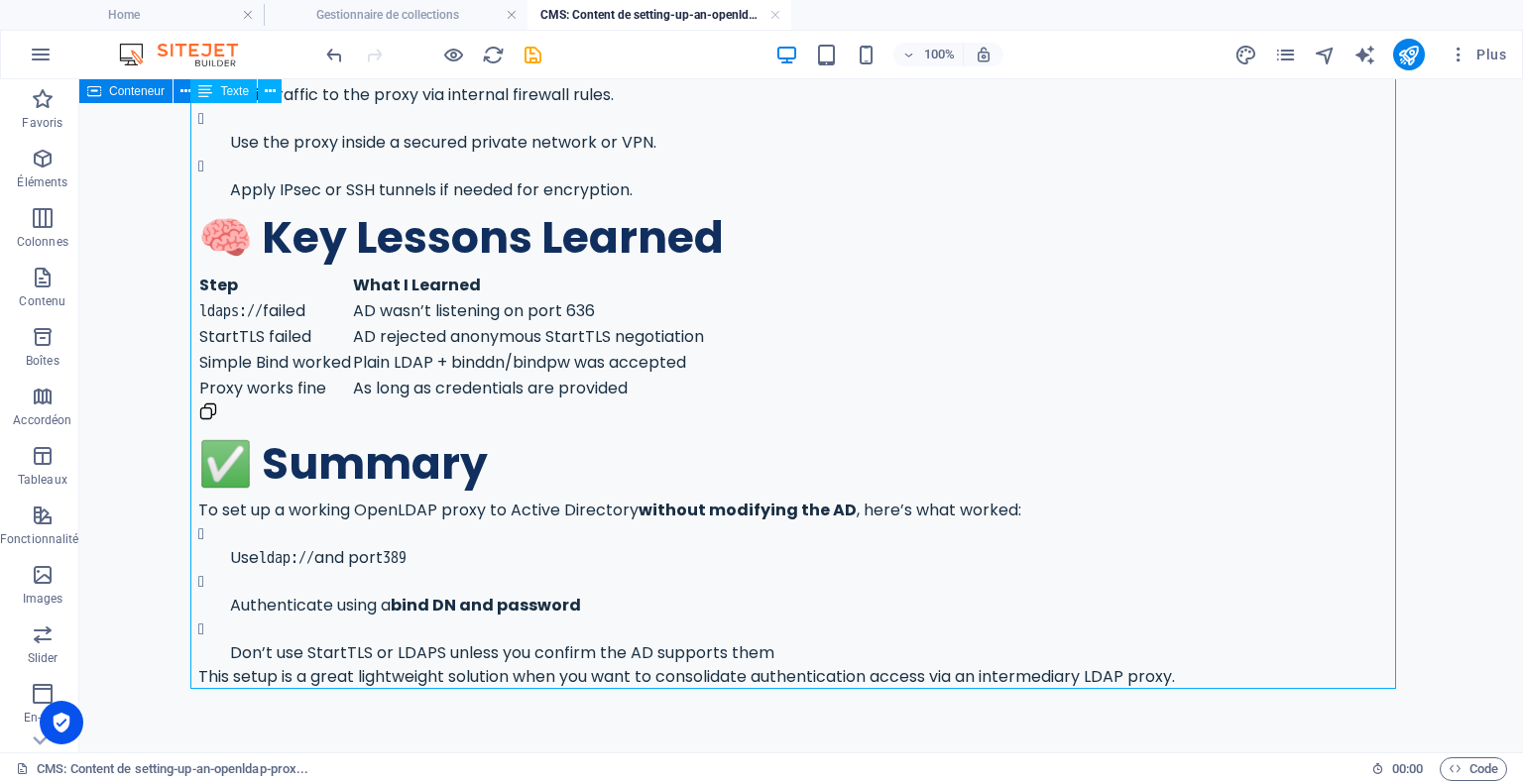 click on "🎯 Goal Deploy an  OpenLDAP server (proxy mode)  at  [TECHNICAL_ID]  that transparently relays LDAP queries to a remote  Active Directory server  at  [TECHNICAL_ID] , under the domain  DC=example,DC=local . 🏗️ Initial slapd.conf Proxy Configuration I started by installing OpenLDAP ( slapd ) and configuring it to act as a proxy:
database        ldap
protocol-version 3
rebind-as-user
uri             "ldaps://[TECHNICAL_ID]"
suffix          "DC=example,DC=local"
binddn          "CN=svc-ldap,OU=Accounts,DC=example,DC=local"
bindpw          "YourSecretPassword"
overlay         rwm
loglevel        256
The assumption here was: the remote AD server supports  LDAPS  (LDAP over SSL/TLS) on port  636 . Spoiler: that wasn’t true. 😅 🔍 Troubleshooting Step 1: Test LDAPS Connectivity I ran: openssl s_client -connect [TECHNICAL_ID] -showcerts
❌ Result: CONNECTED(00000003)
write:errno=104
no peer certificate available
SSL handshake has read 0 bytes and written 289 bytes
Verify return code: 0 (ok)
." at bounding box center (801, -771) 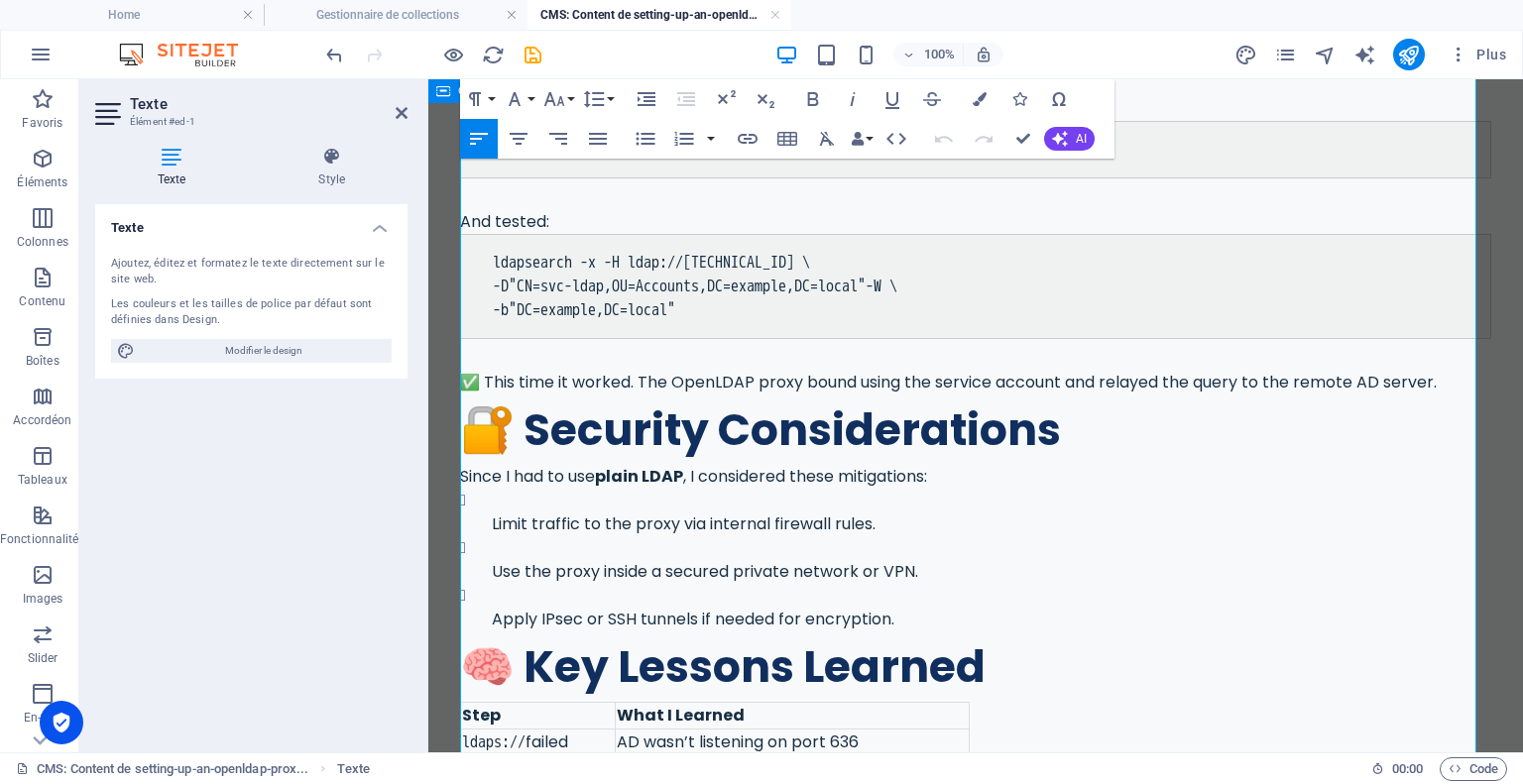 scroll, scrollTop: 2379, scrollLeft: 0, axis: vertical 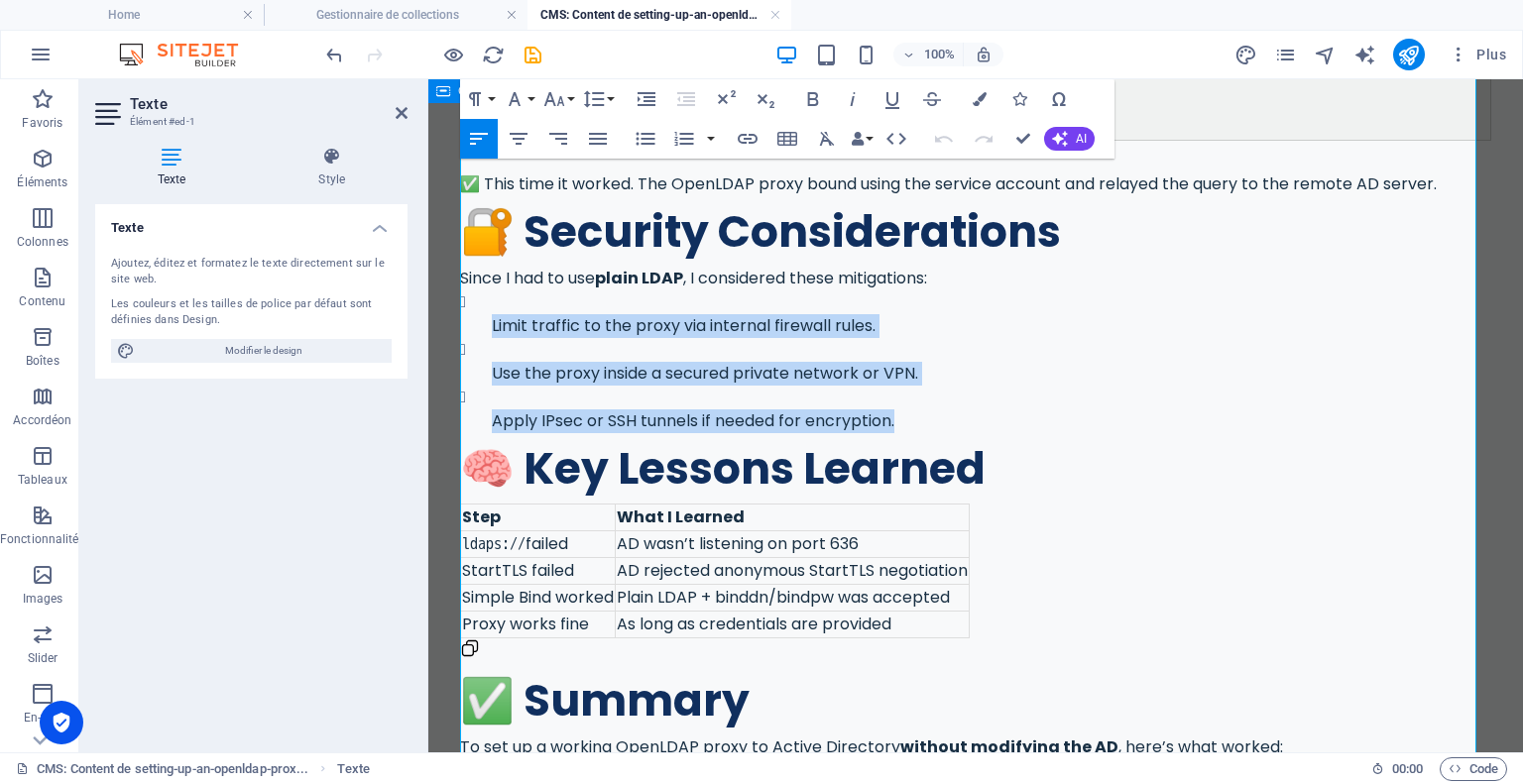drag, startPoint x: 905, startPoint y: 421, endPoint x: 462, endPoint y: 320, distance: 454.3677 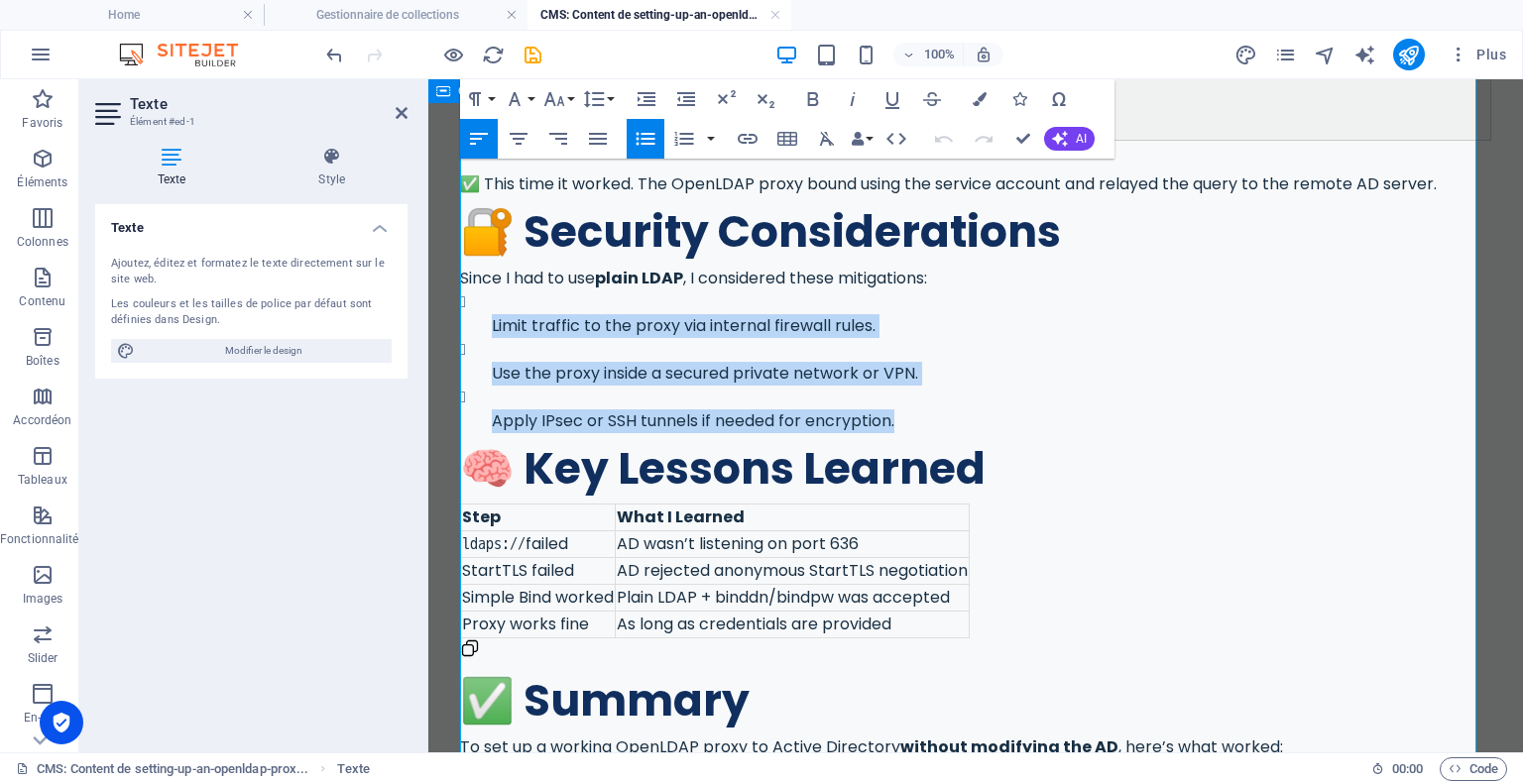 click 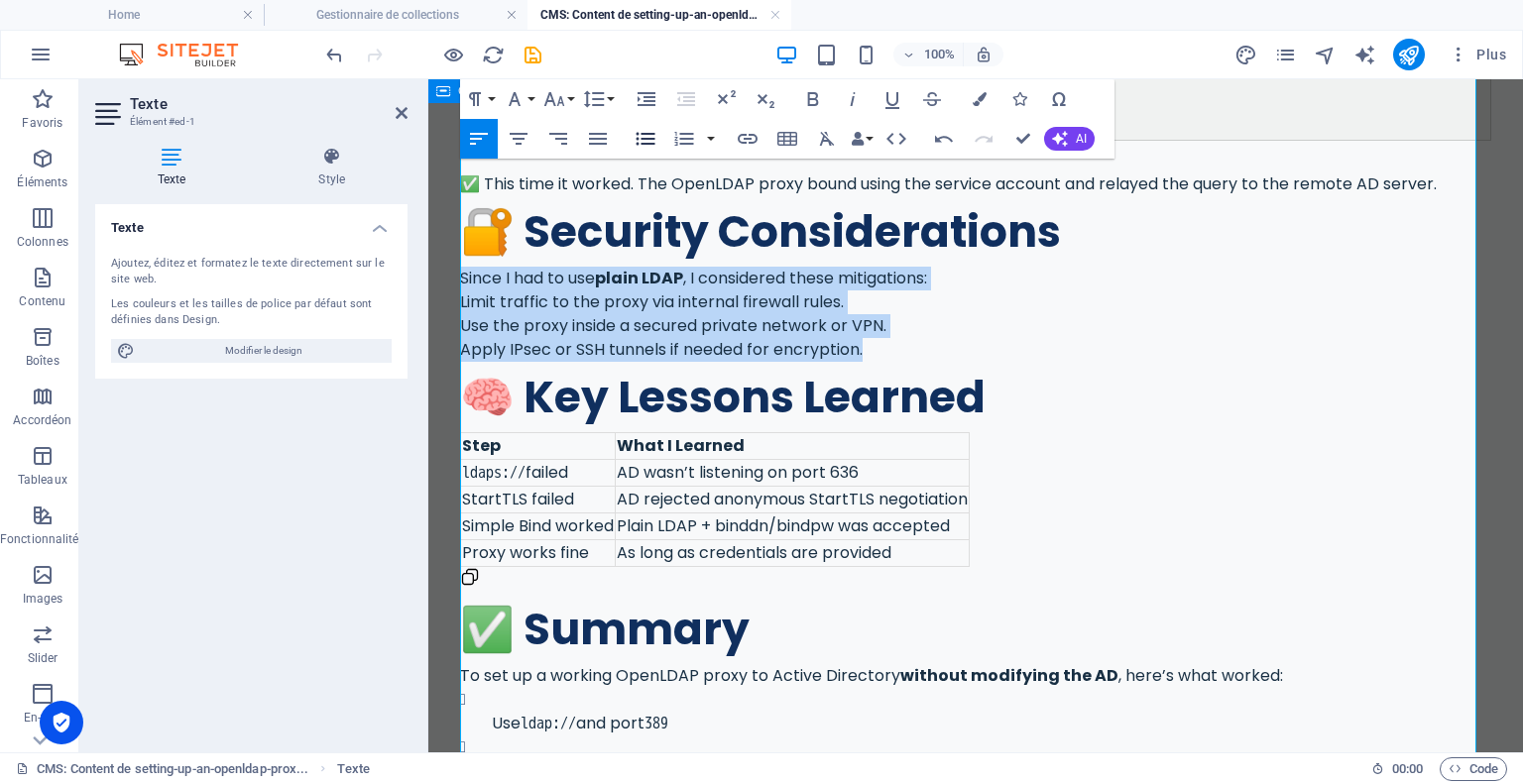 click 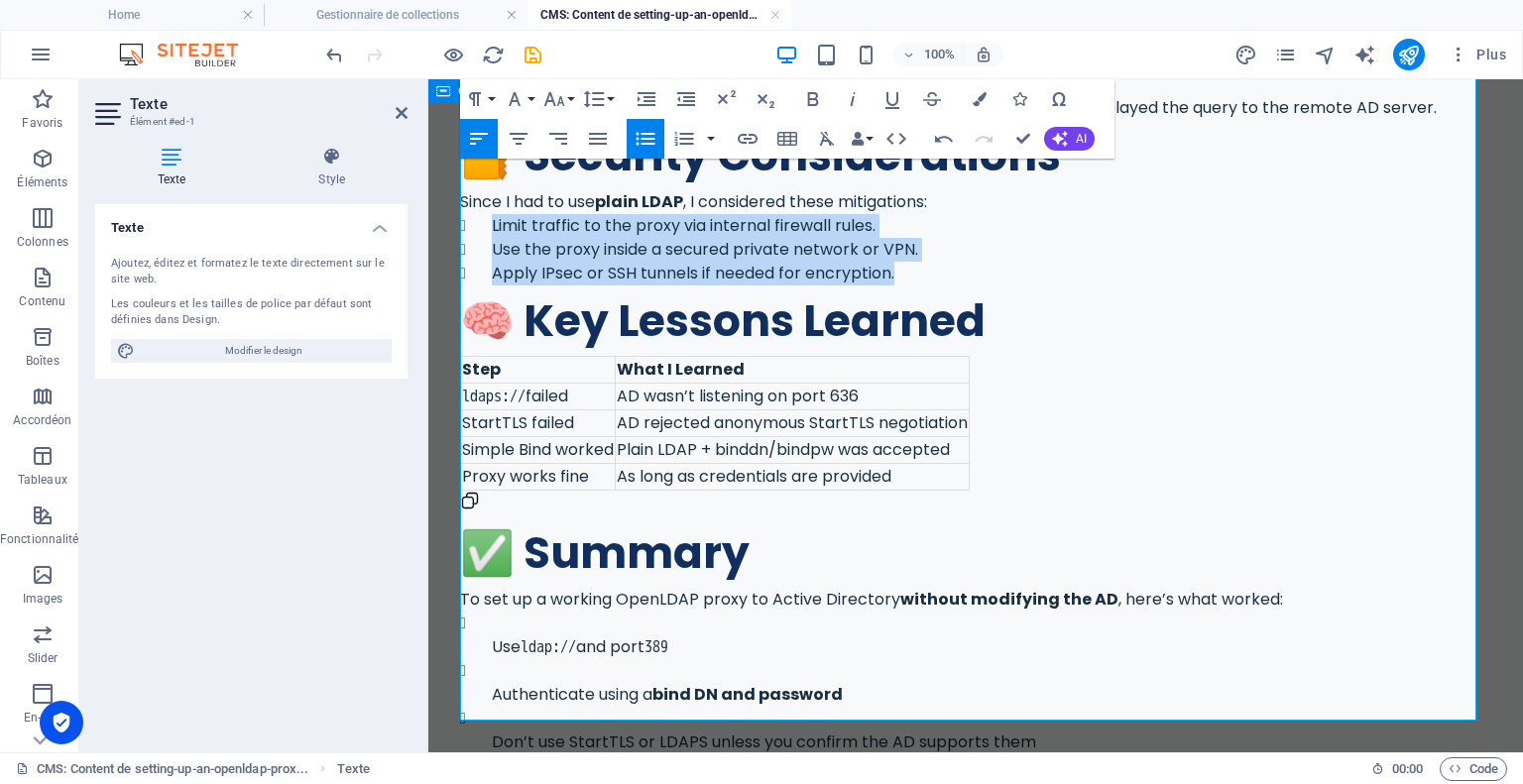 scroll, scrollTop: 2545, scrollLeft: 0, axis: vertical 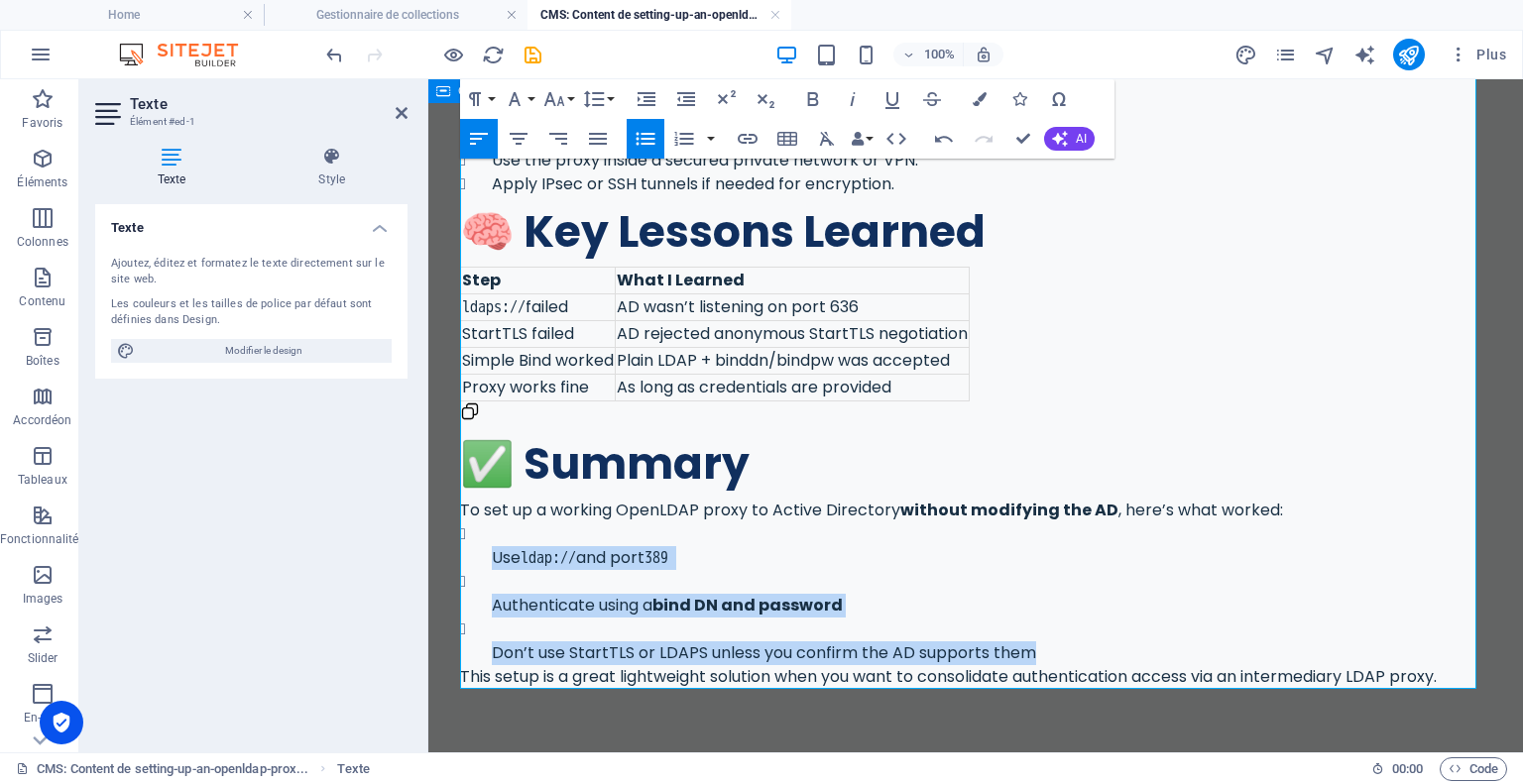 drag, startPoint x: 972, startPoint y: 641, endPoint x: 432, endPoint y: 544, distance: 548.6429 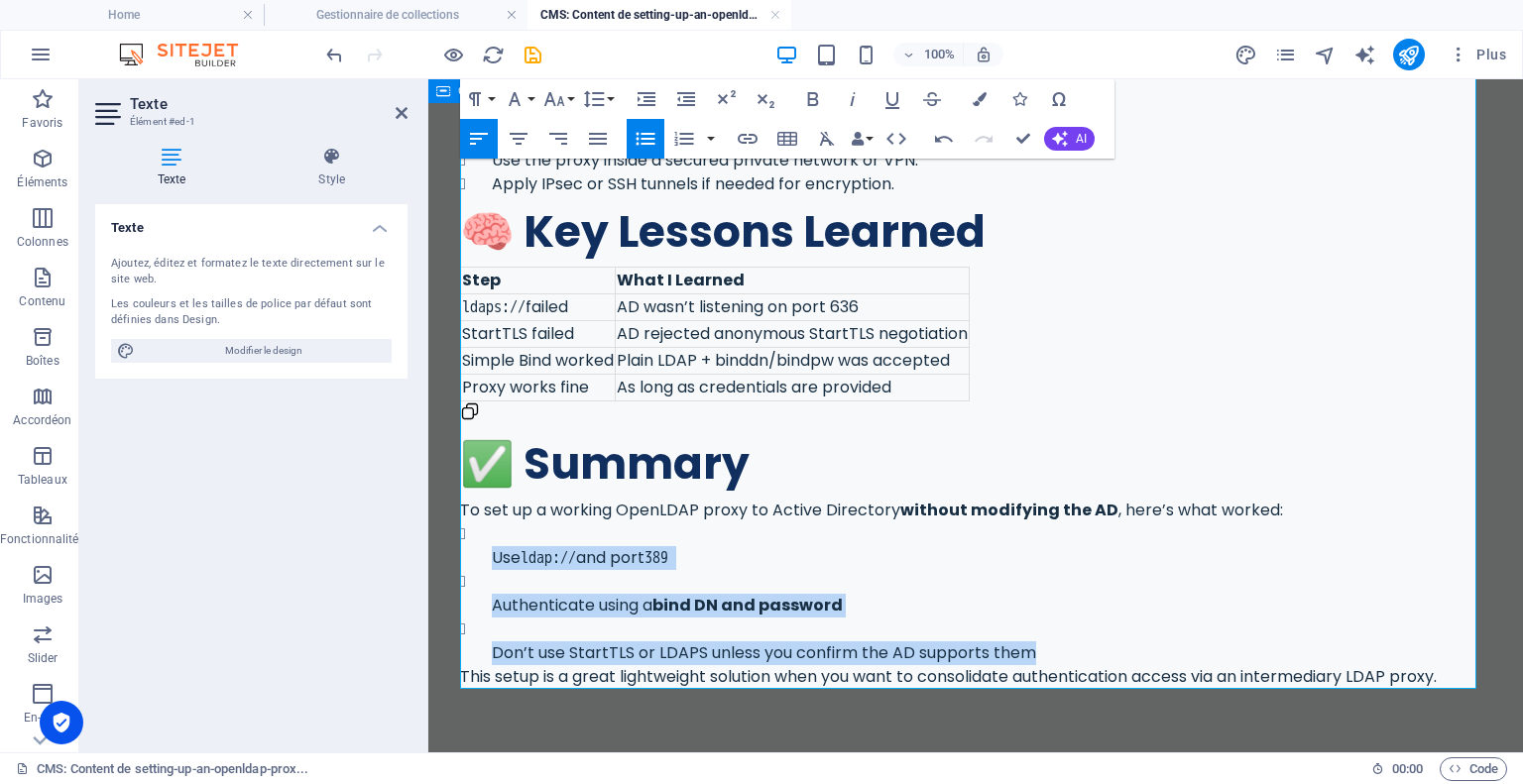 click 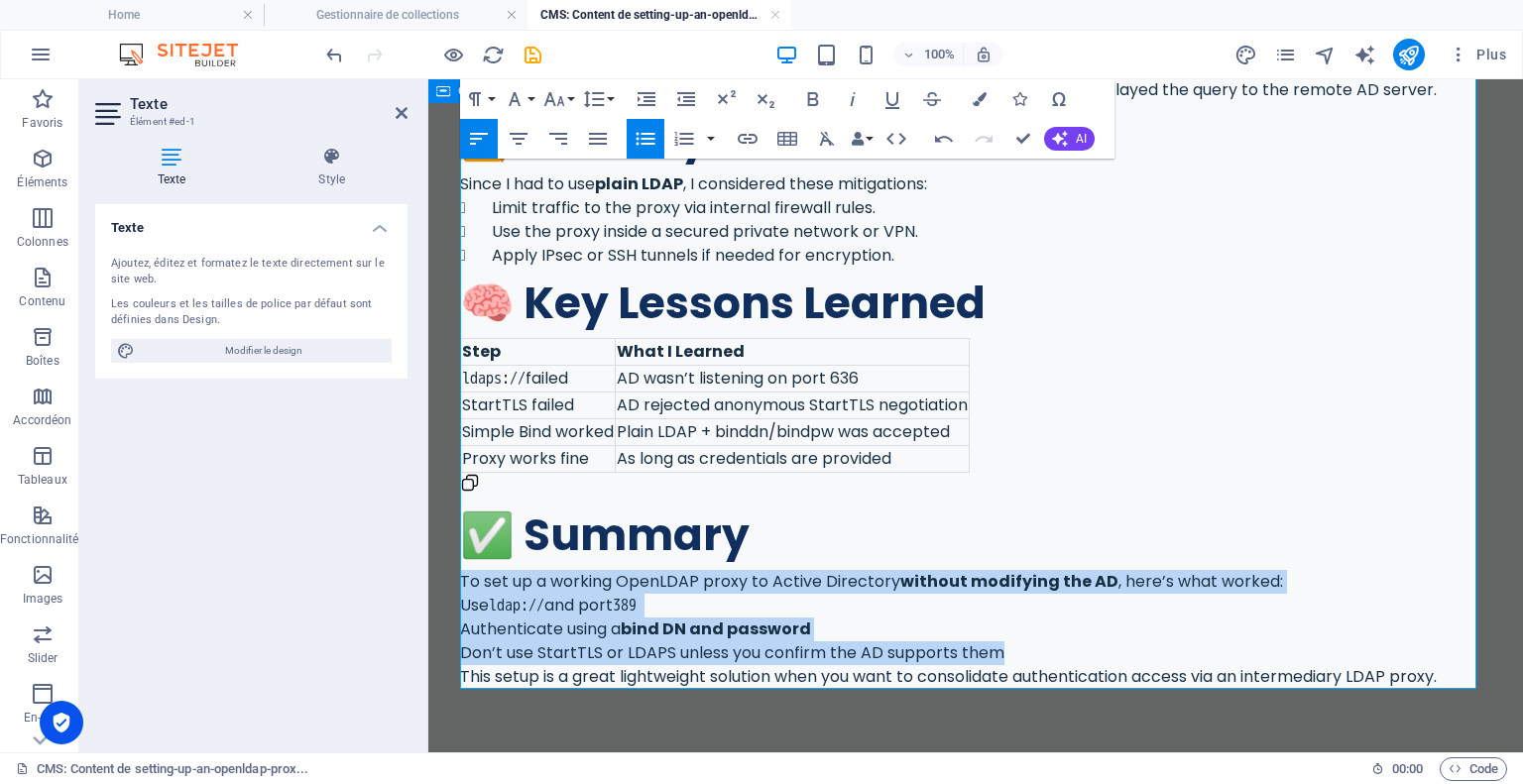 scroll, scrollTop: 2474, scrollLeft: 0, axis: vertical 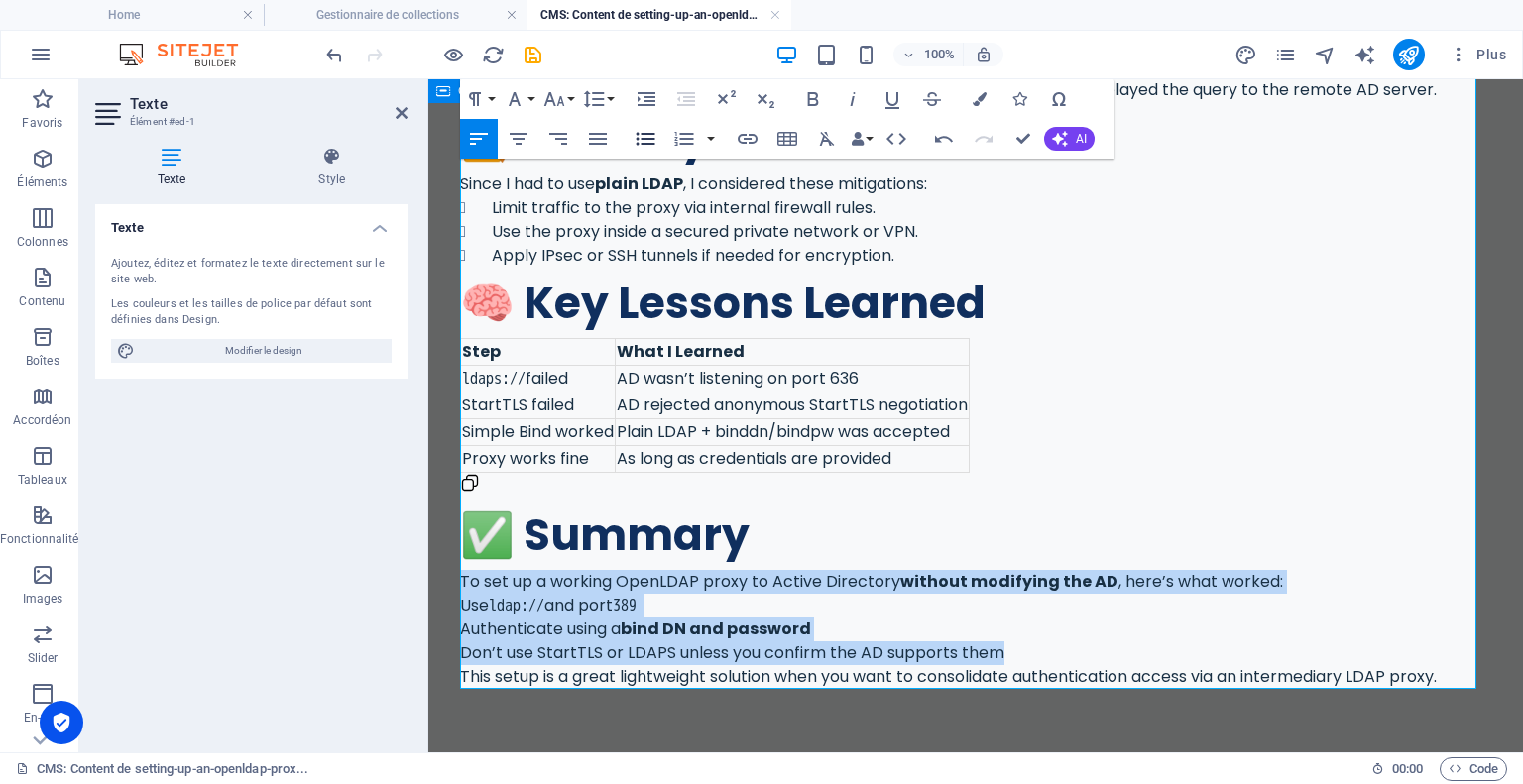 click 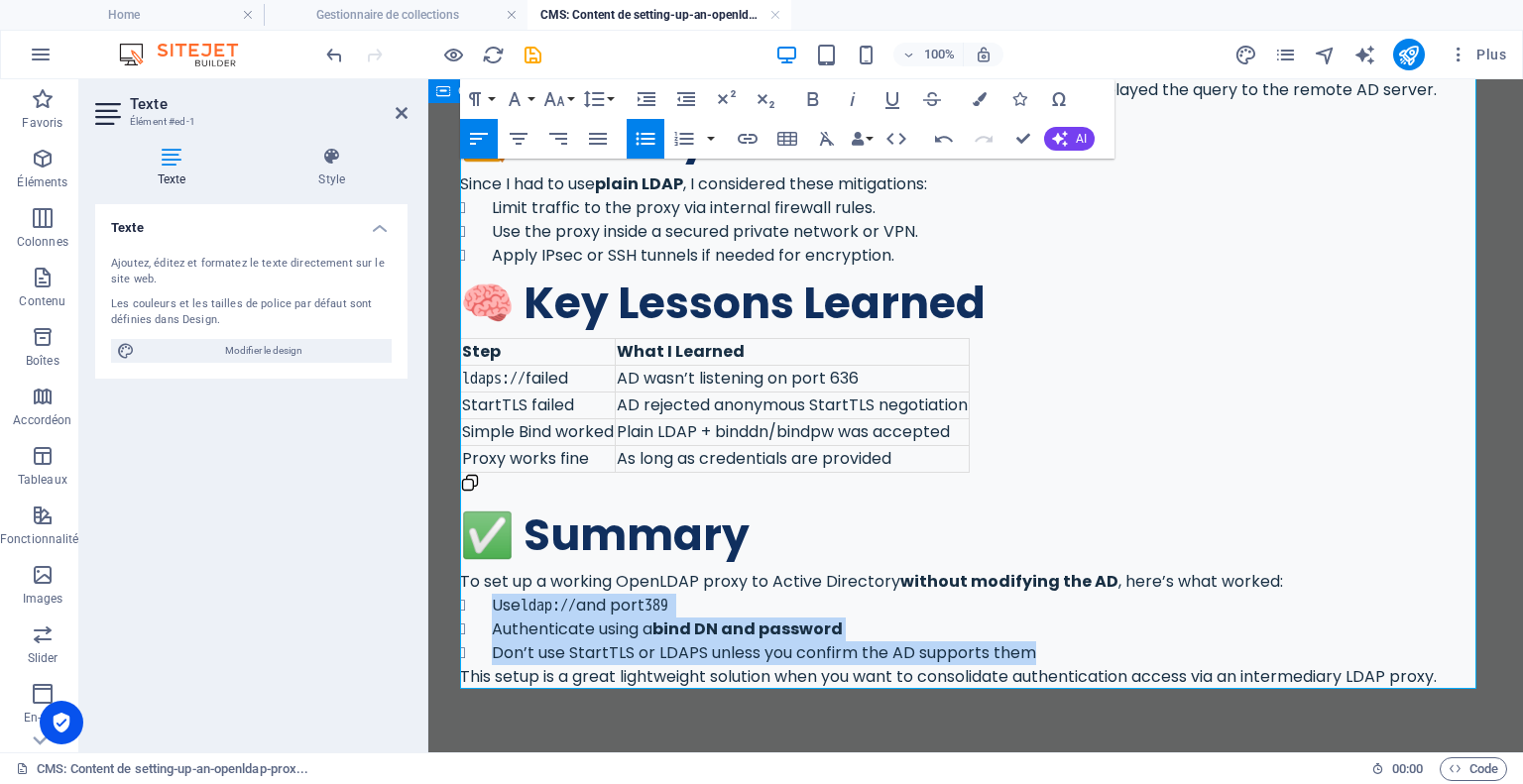 click on "Don’t use StartTLS or LDAPS unless you confirm the AD supports them" at bounding box center [992, 653] 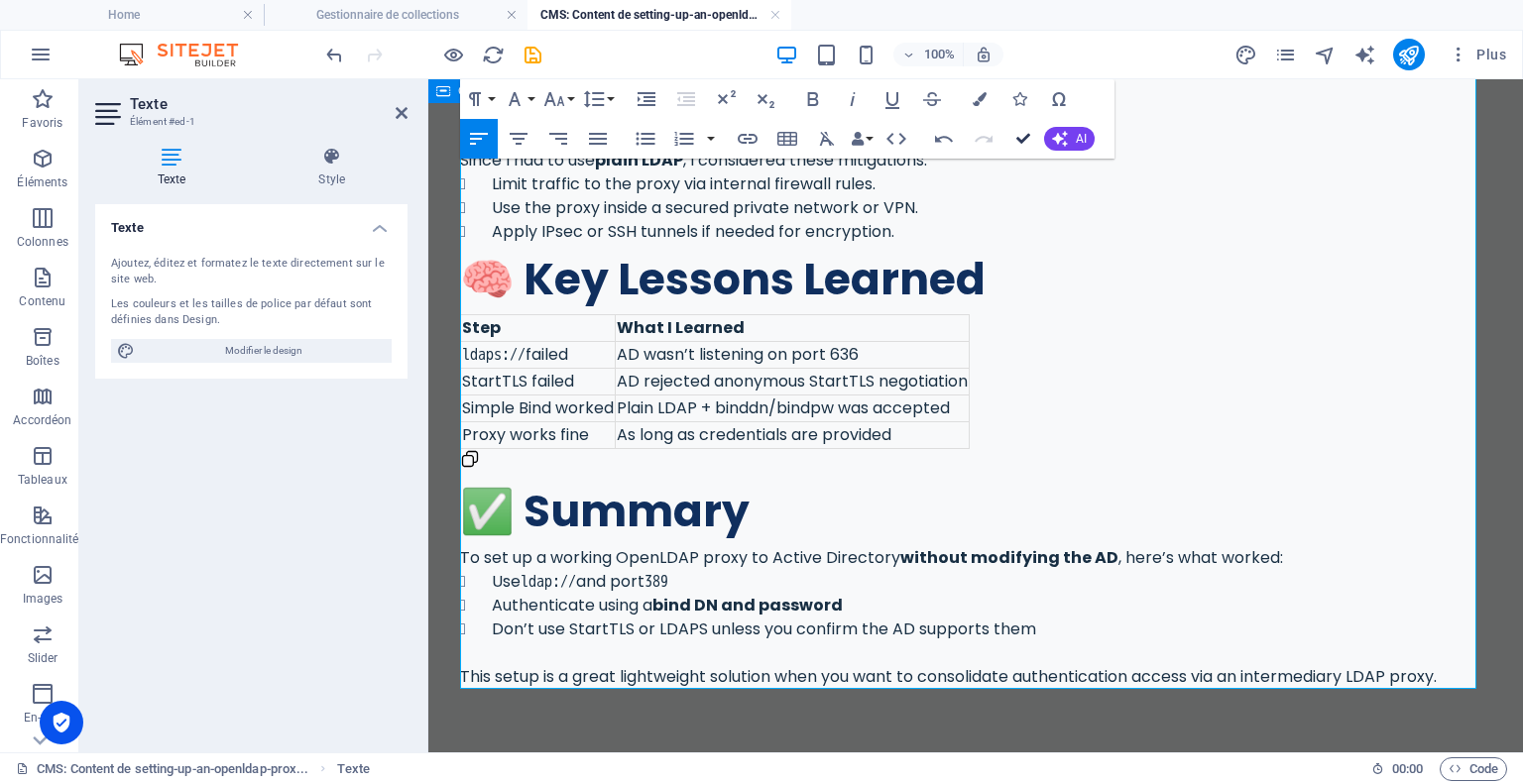 scroll, scrollTop: 2256, scrollLeft: 0, axis: vertical 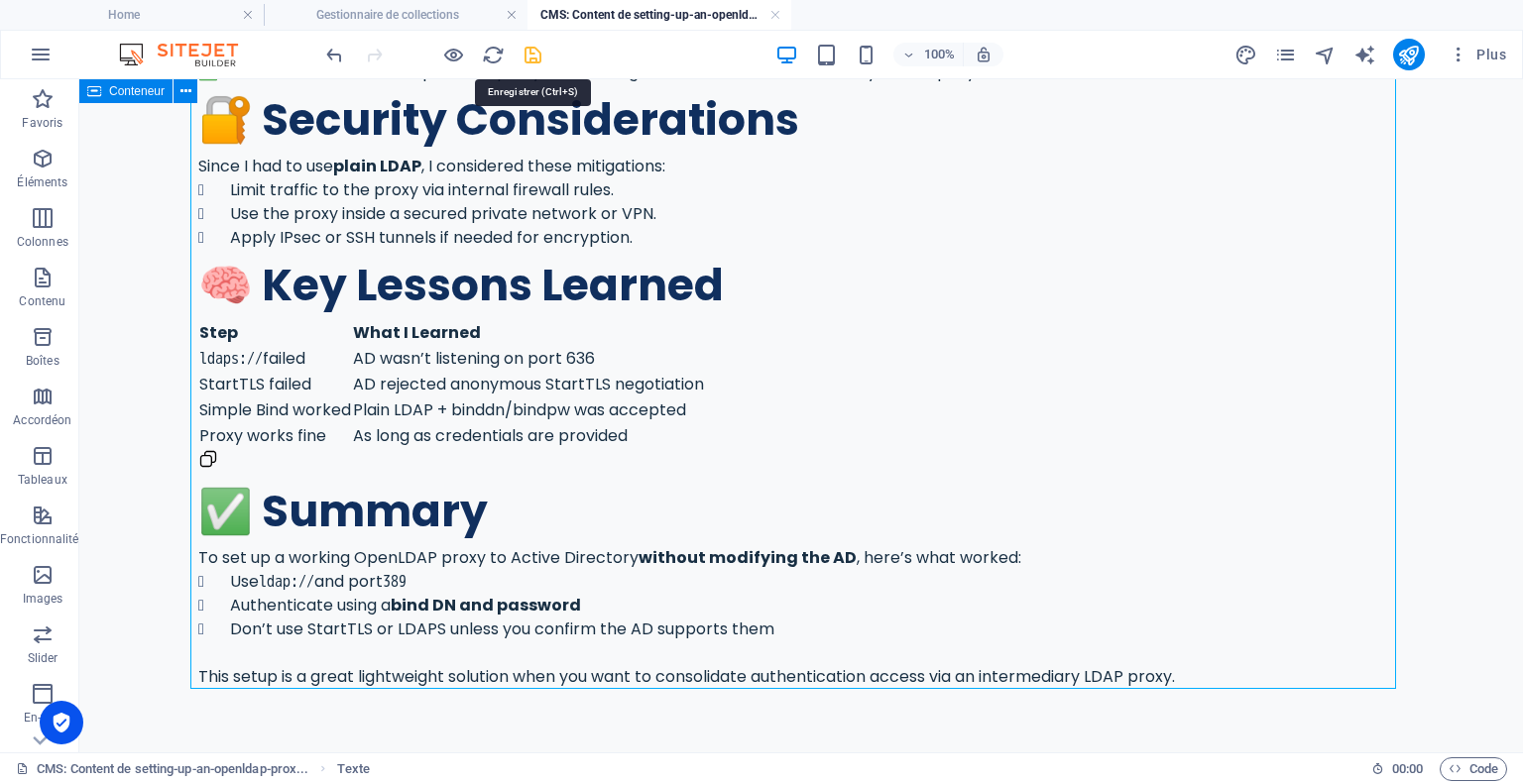drag, startPoint x: 532, startPoint y: 60, endPoint x: 500, endPoint y: 11, distance: 58.5235 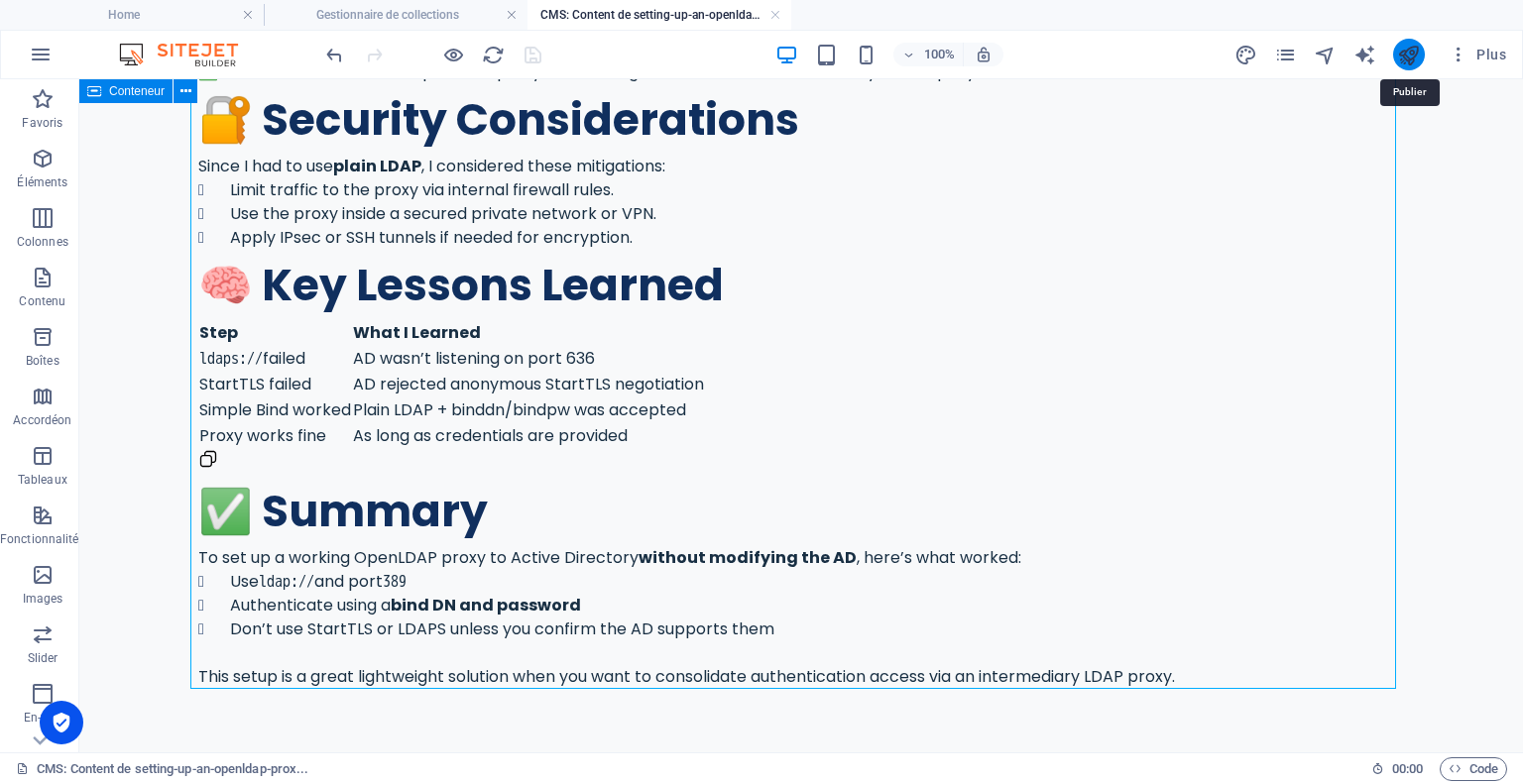 click at bounding box center (1408, 55) 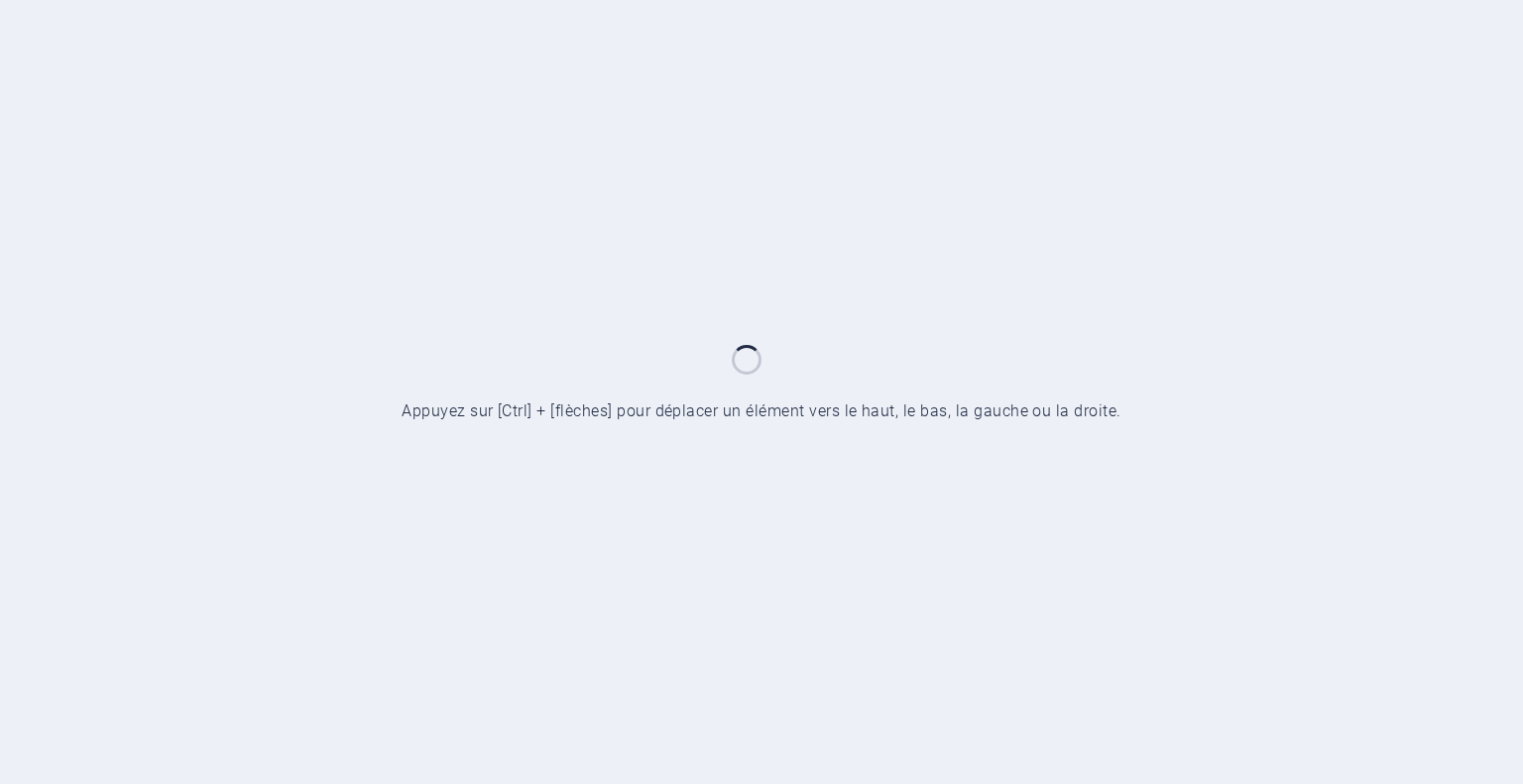 scroll, scrollTop: 0, scrollLeft: 0, axis: both 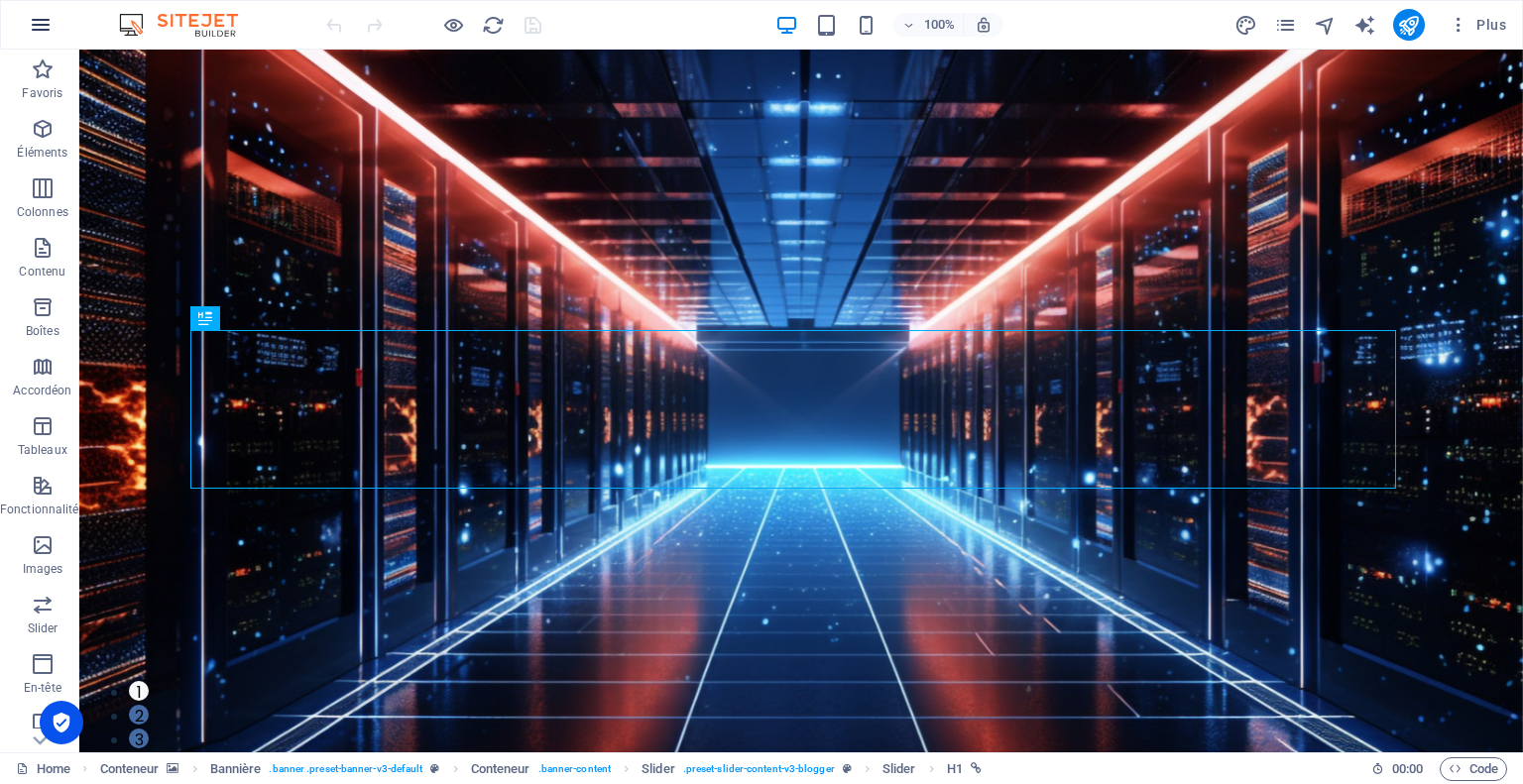 click at bounding box center (41, 25) 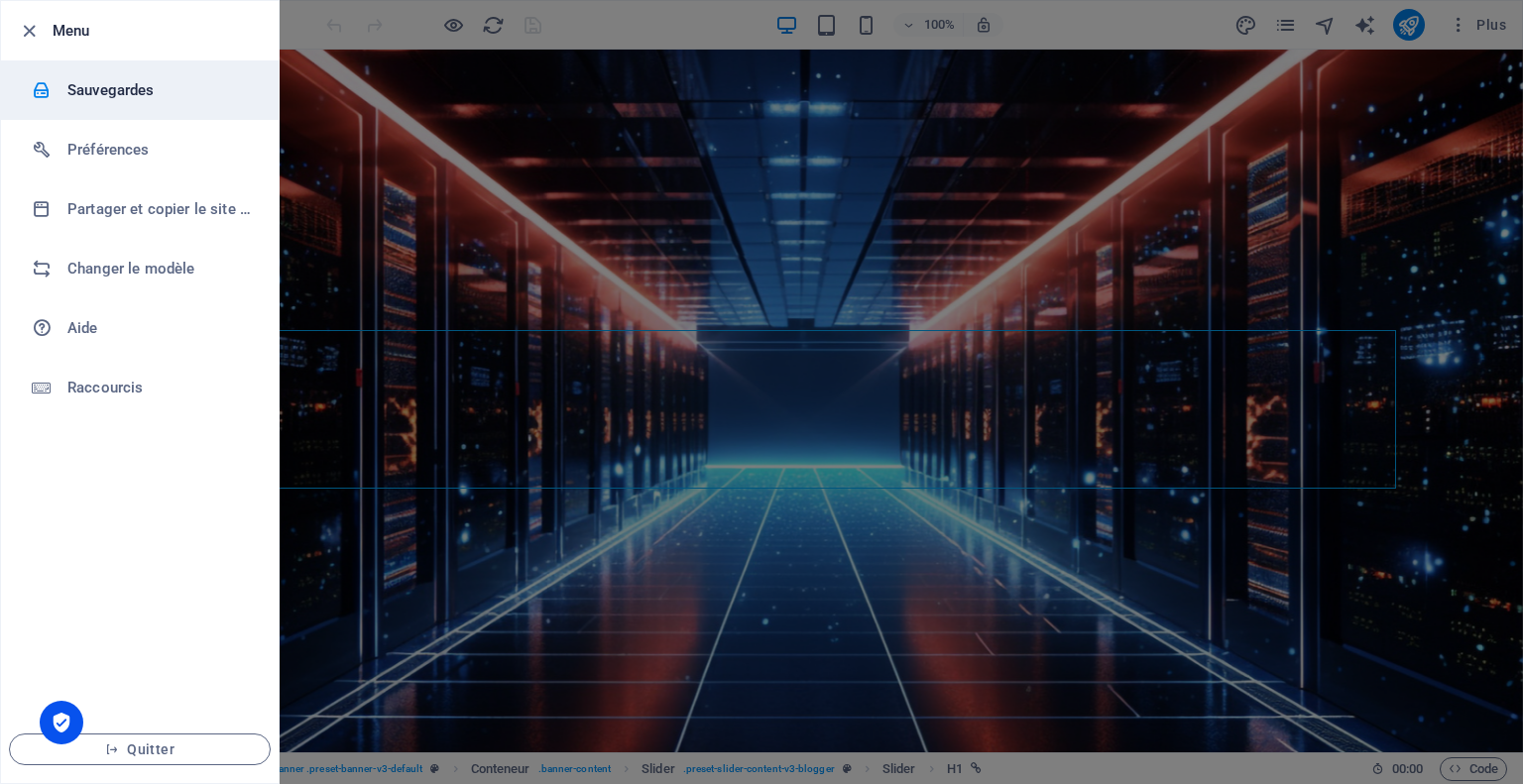 click on "Sauvegardes" at bounding box center (159, 90) 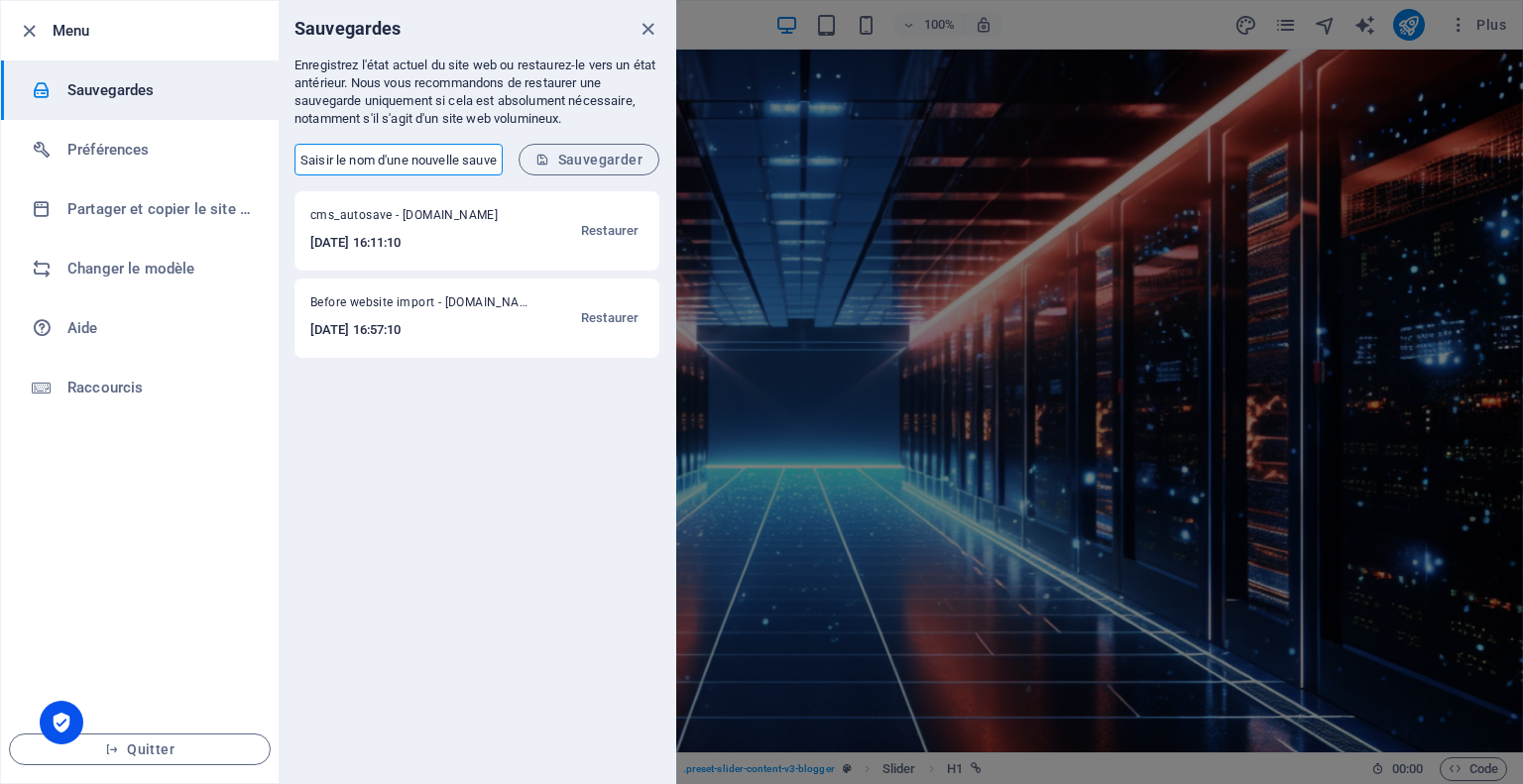 click at bounding box center [399, 160] 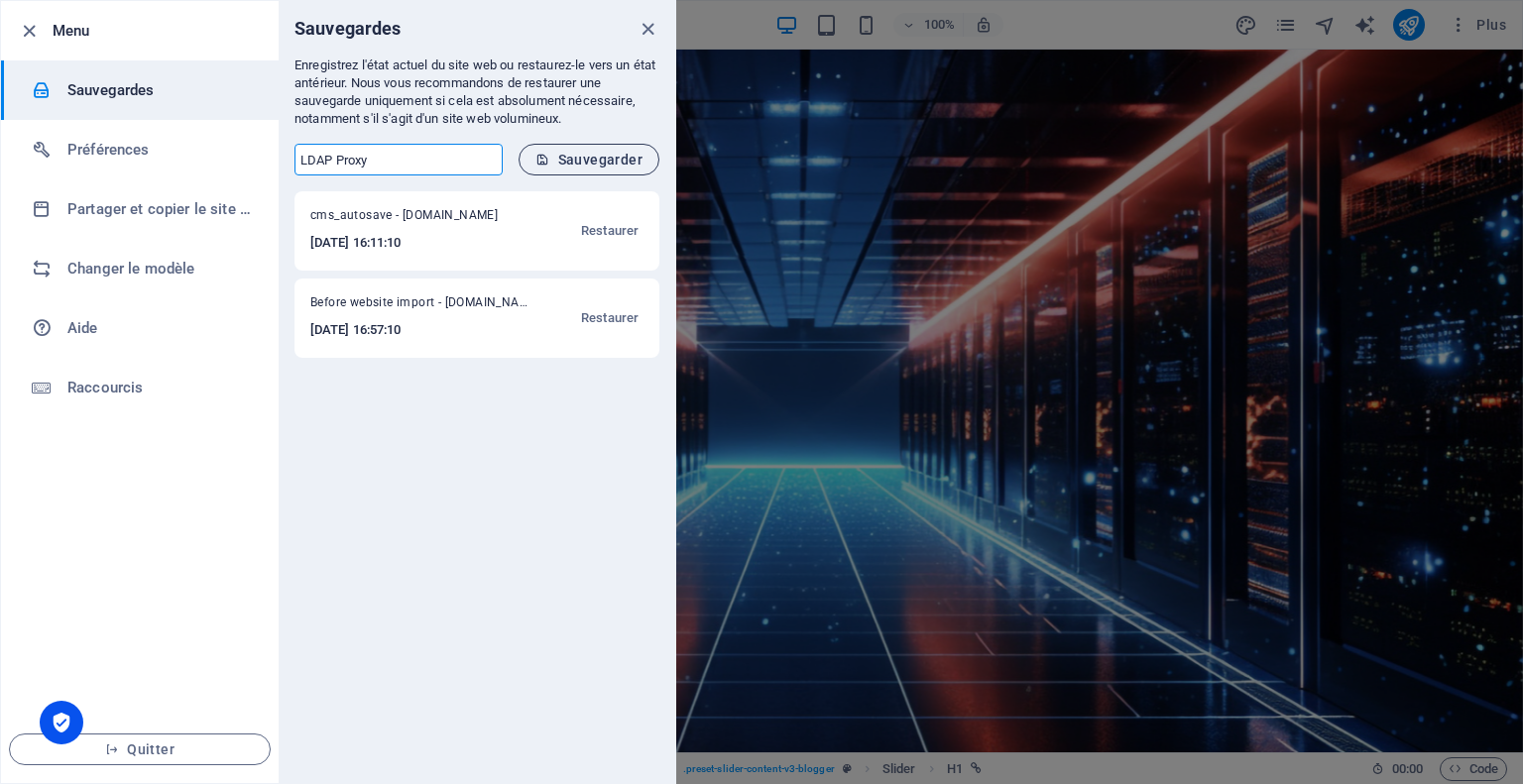 type on "LDAP Proxy" 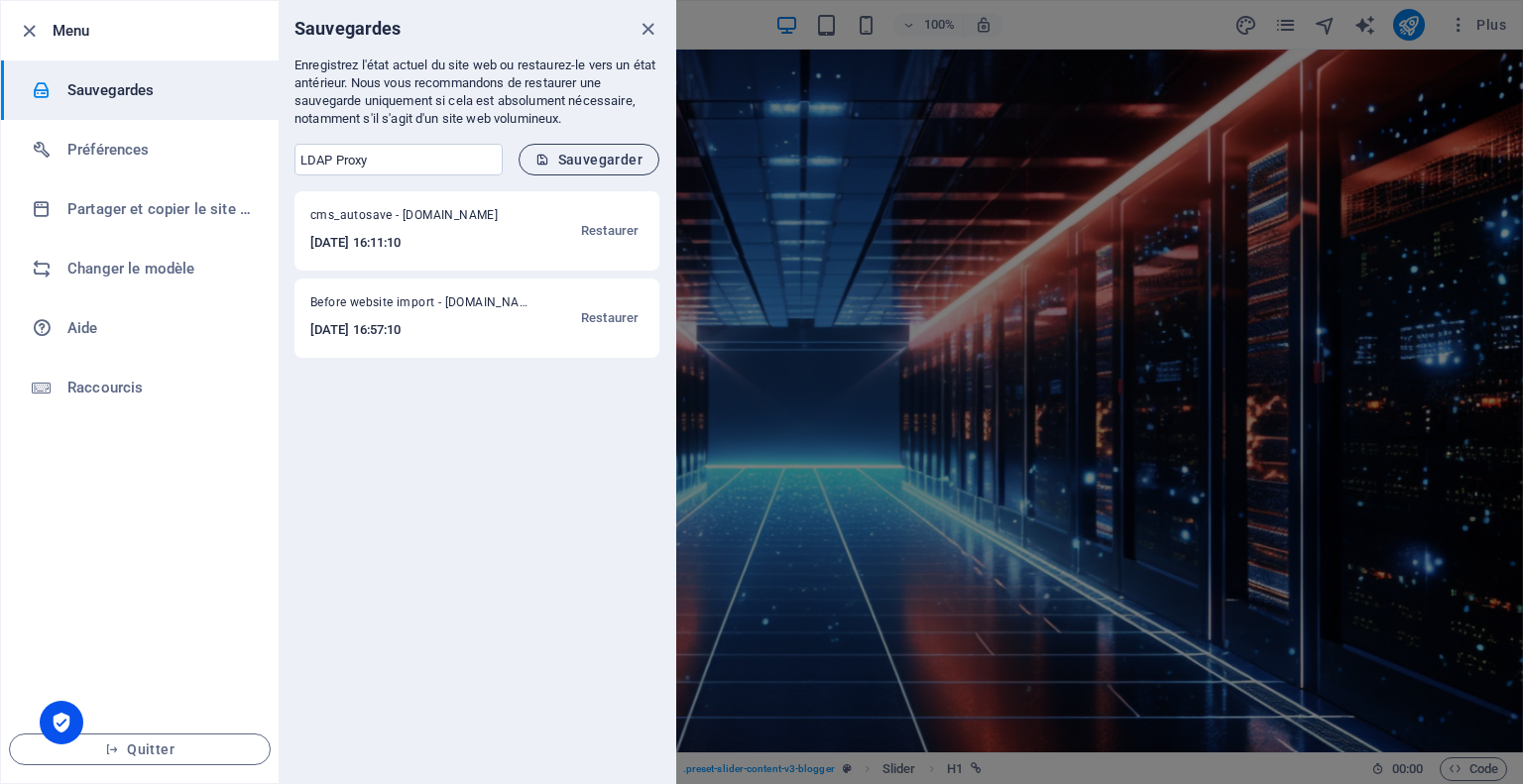 click on "Sauvegarder" at bounding box center (589, 160) 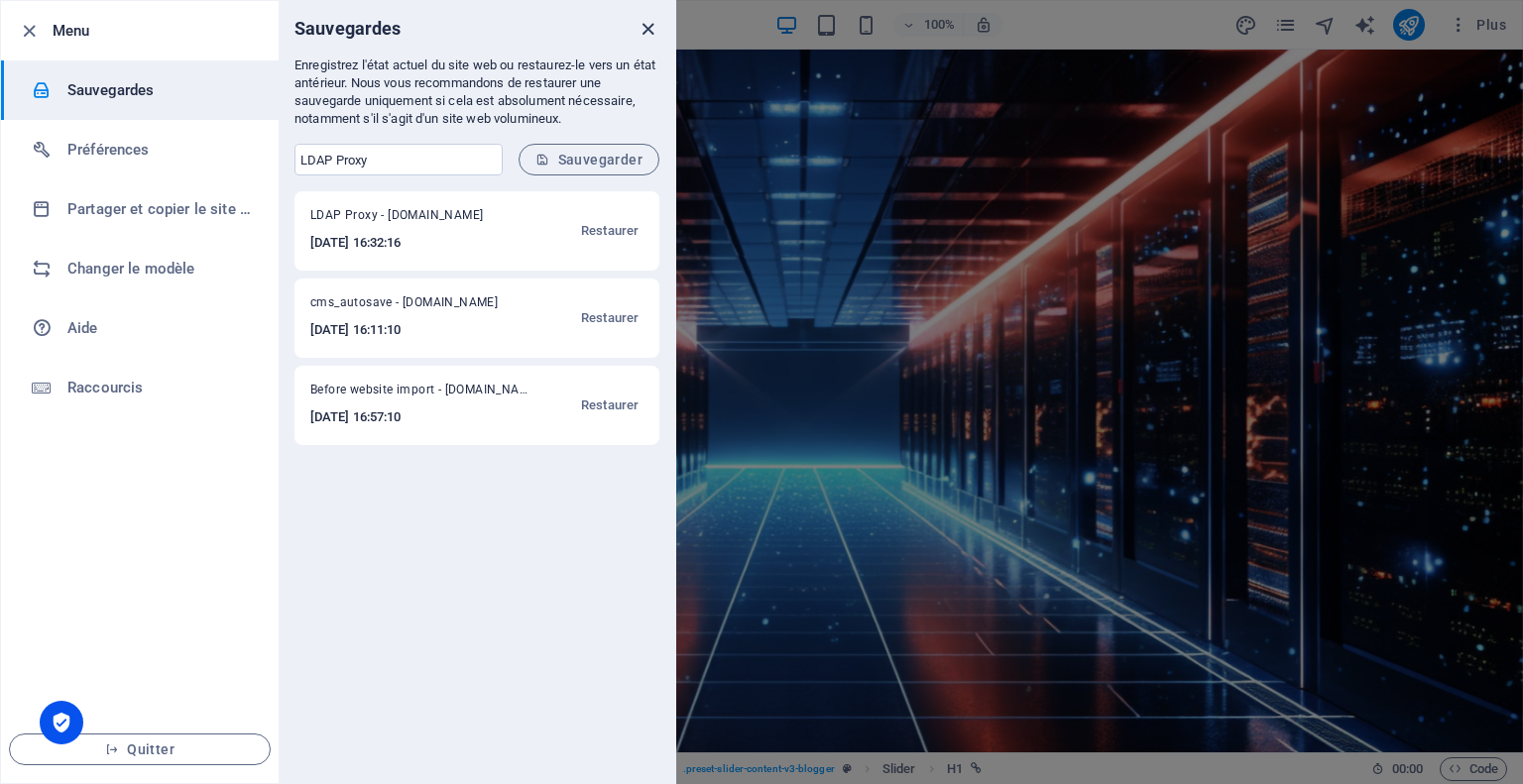 click at bounding box center [647, 29] 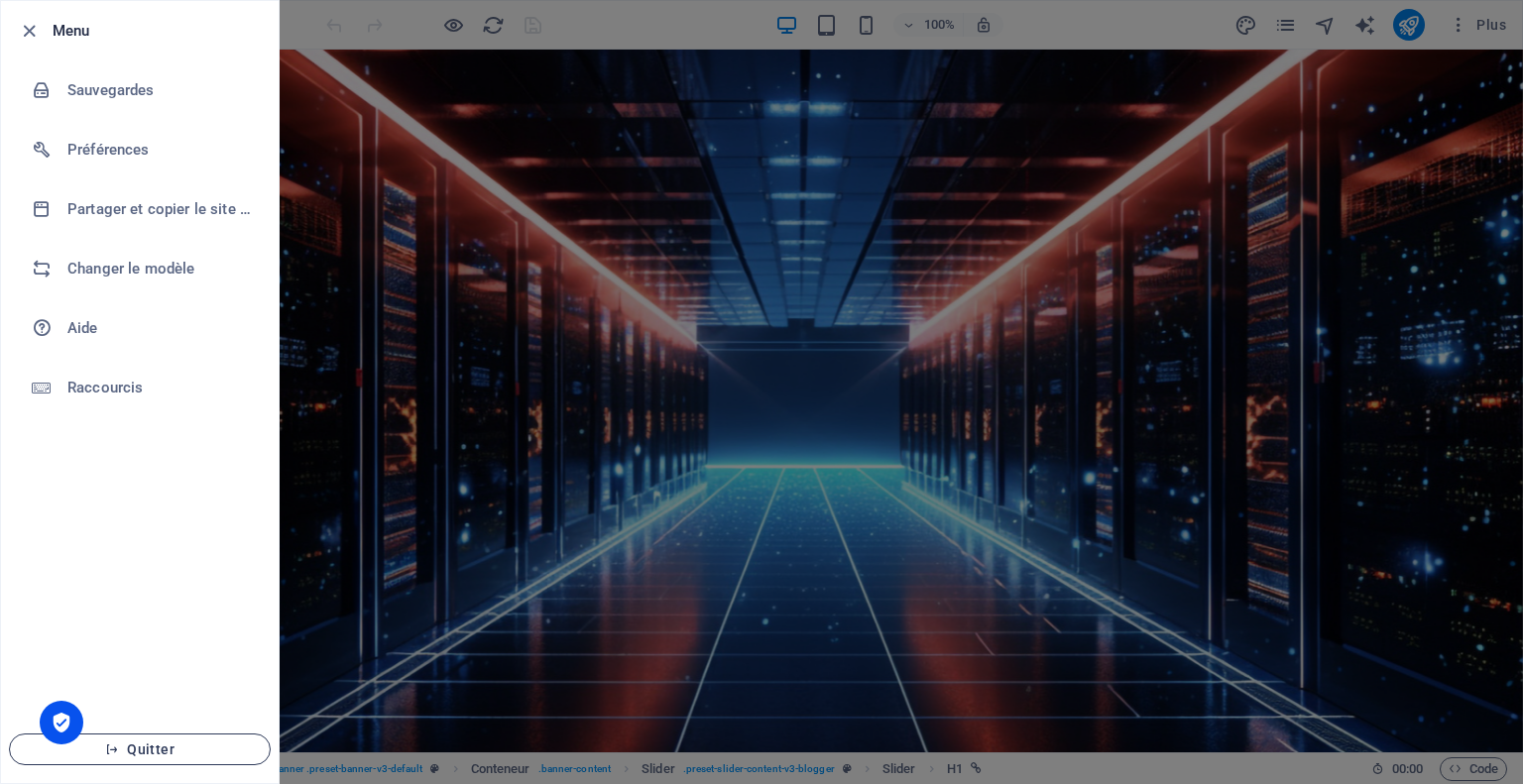 click on "Quitter" at bounding box center (140, 749) 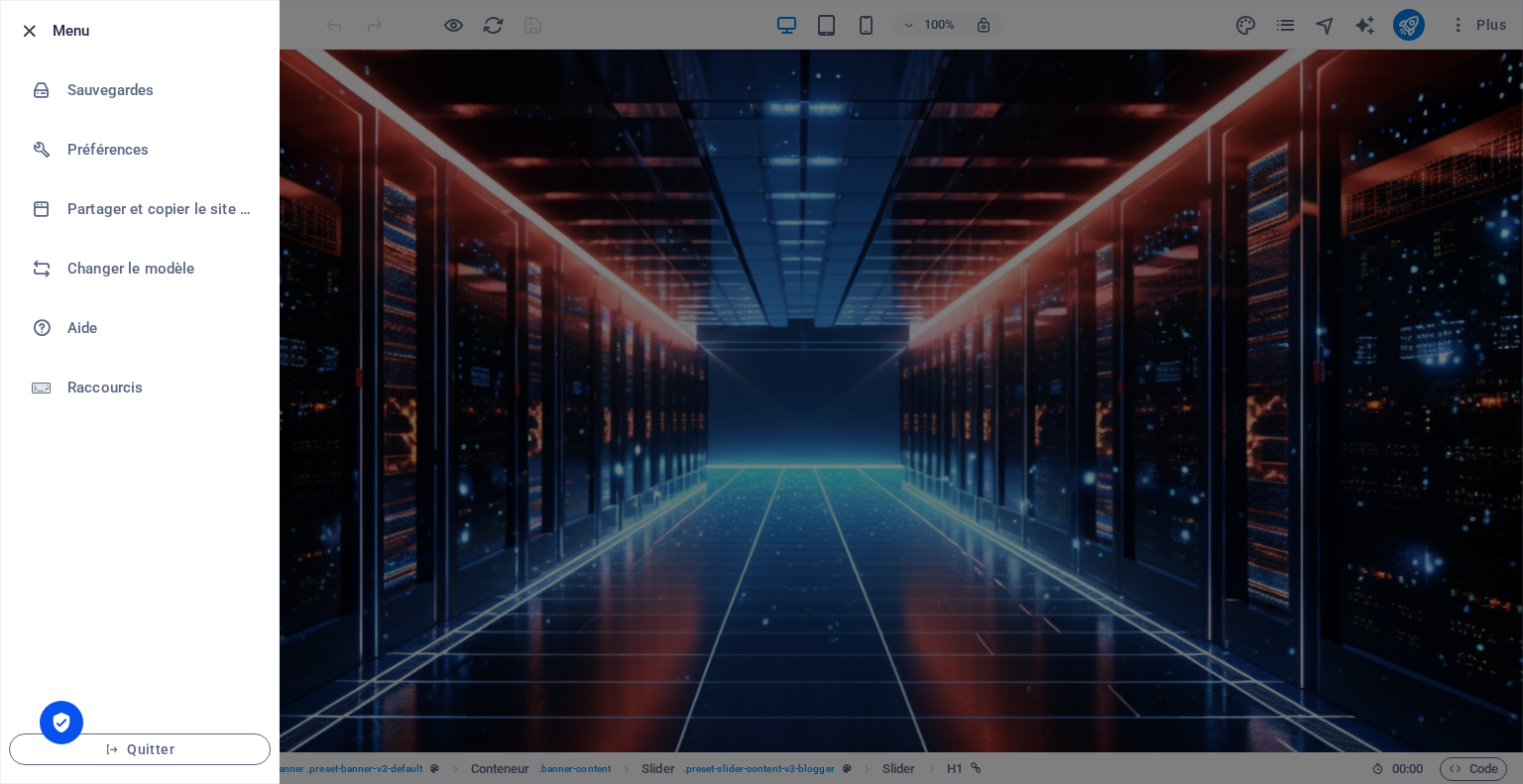 click at bounding box center [29, 31] 